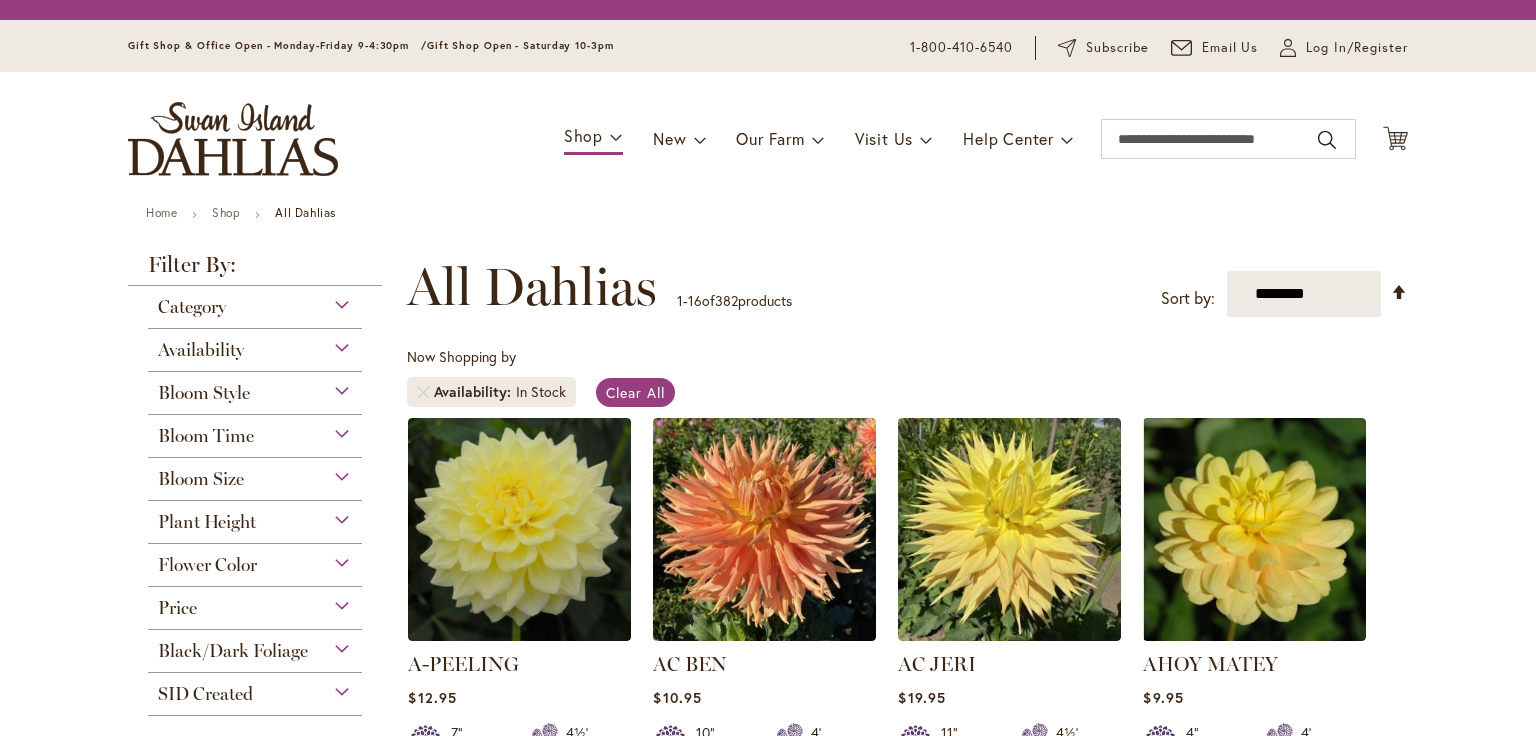 scroll, scrollTop: 0, scrollLeft: 0, axis: both 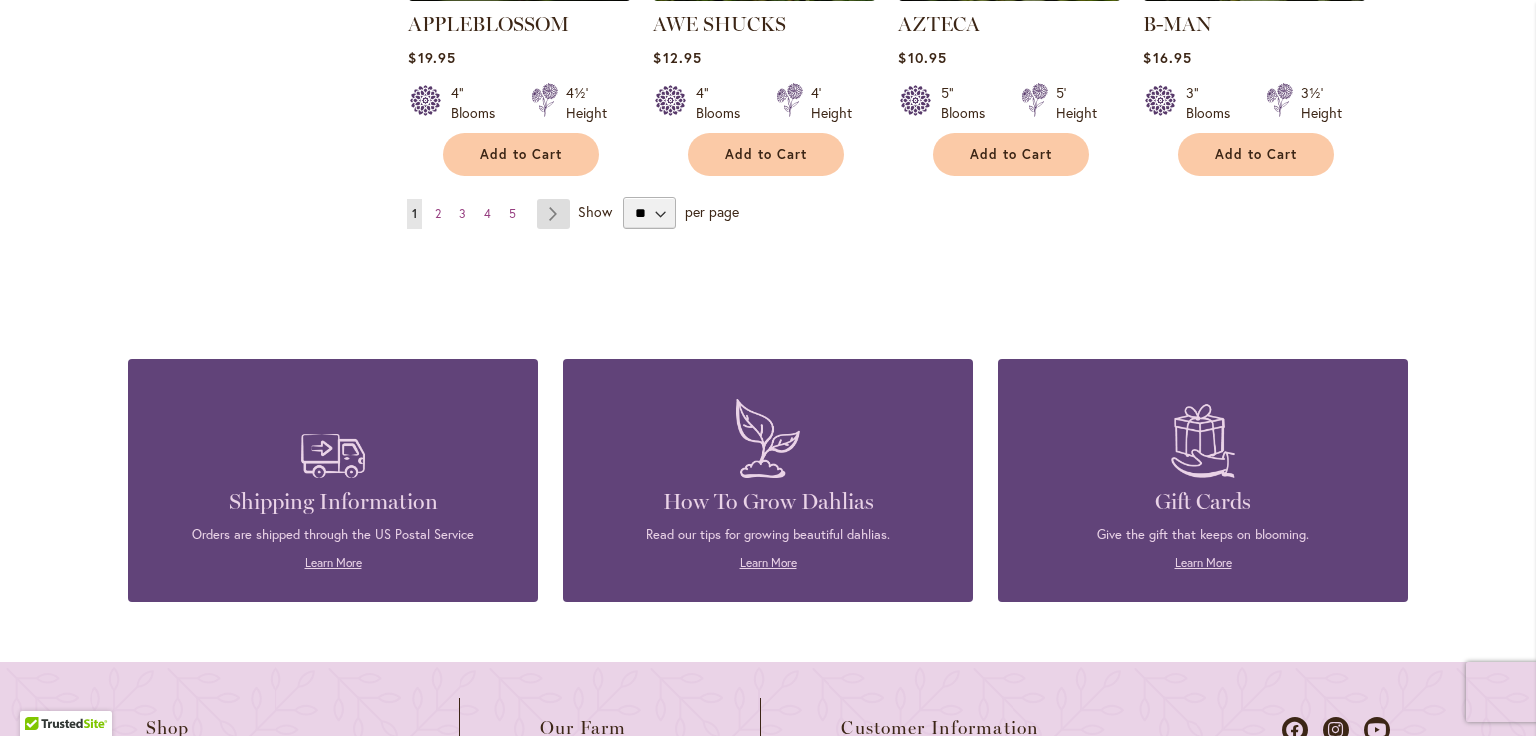 click on "Page
Next" at bounding box center [553, 214] 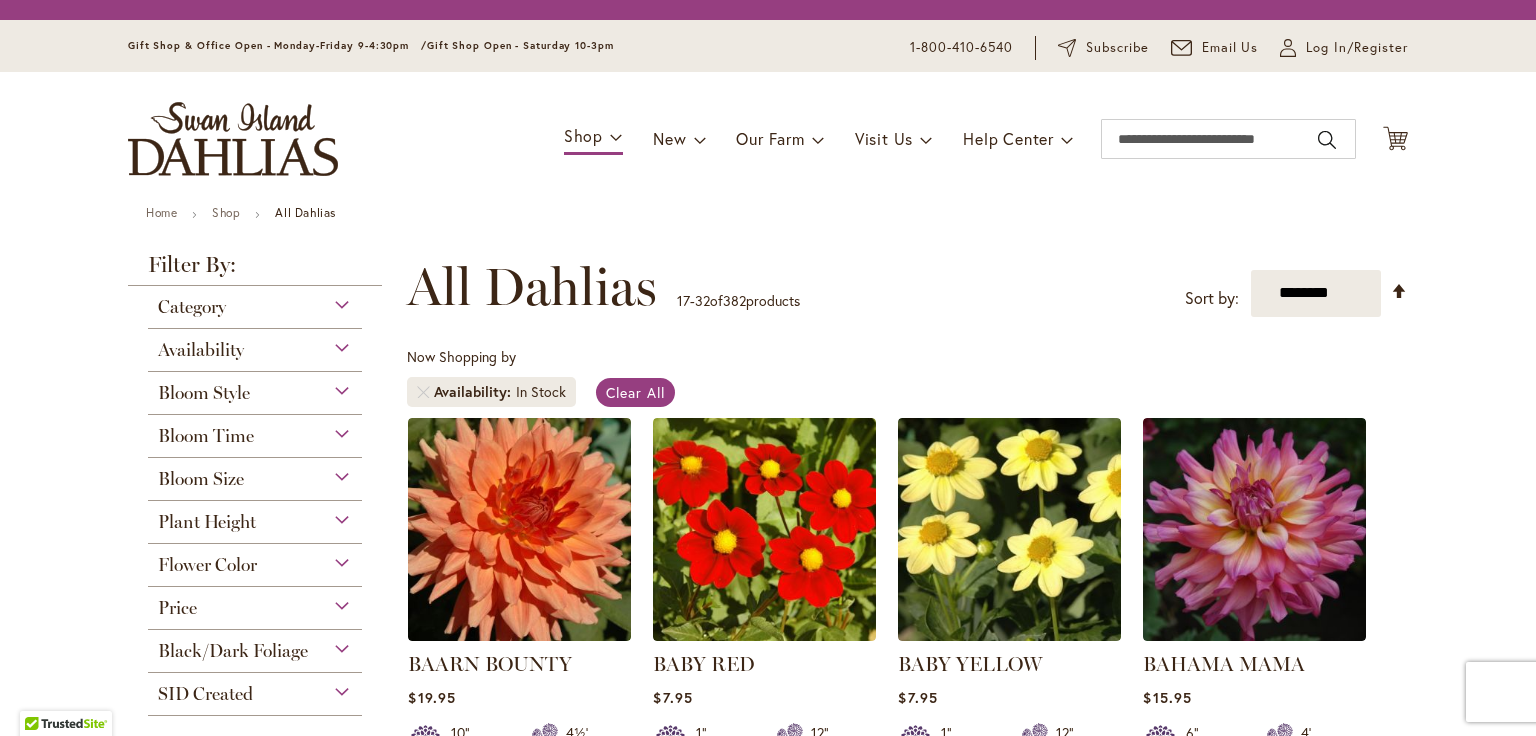 scroll, scrollTop: 0, scrollLeft: 0, axis: both 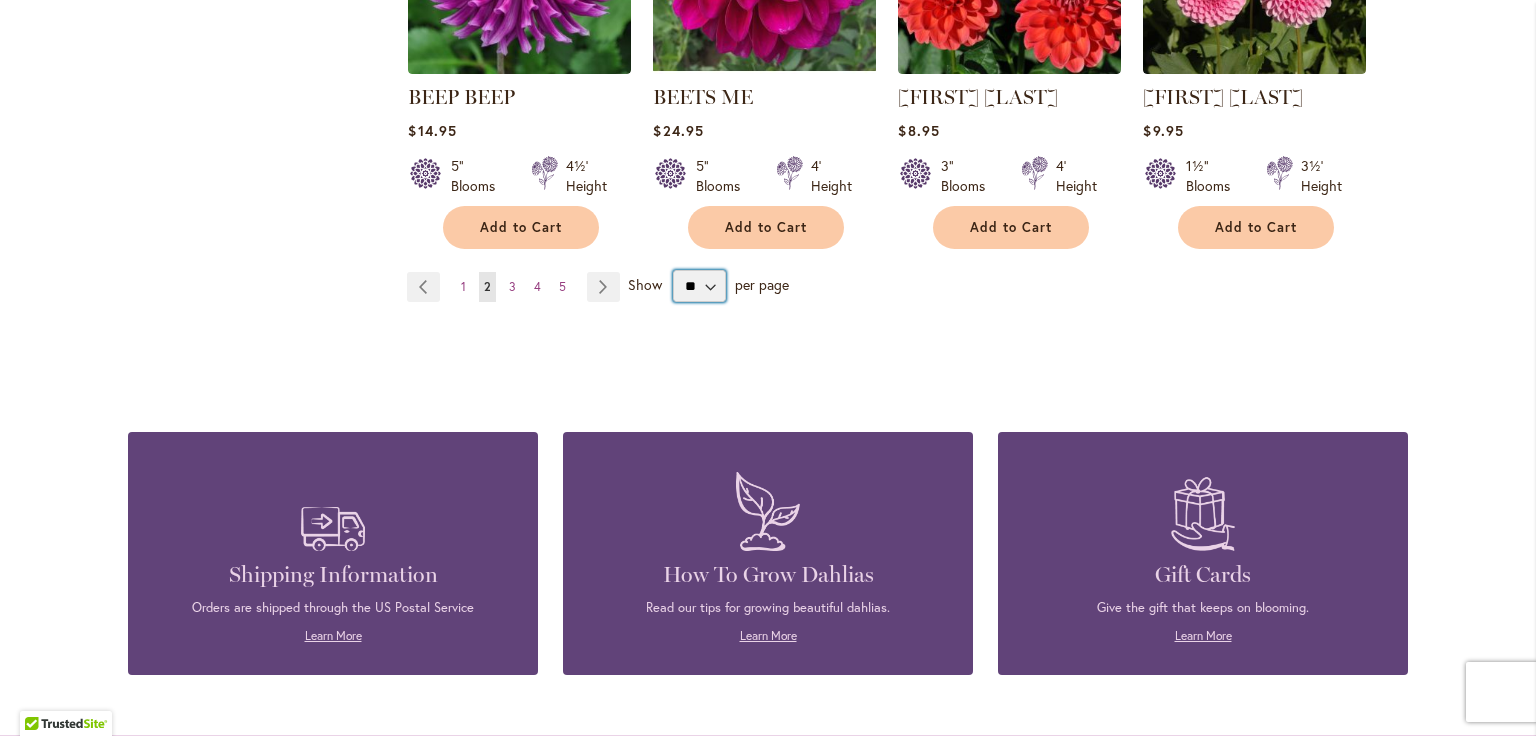 click on "**
**
**
**" at bounding box center (699, 286) 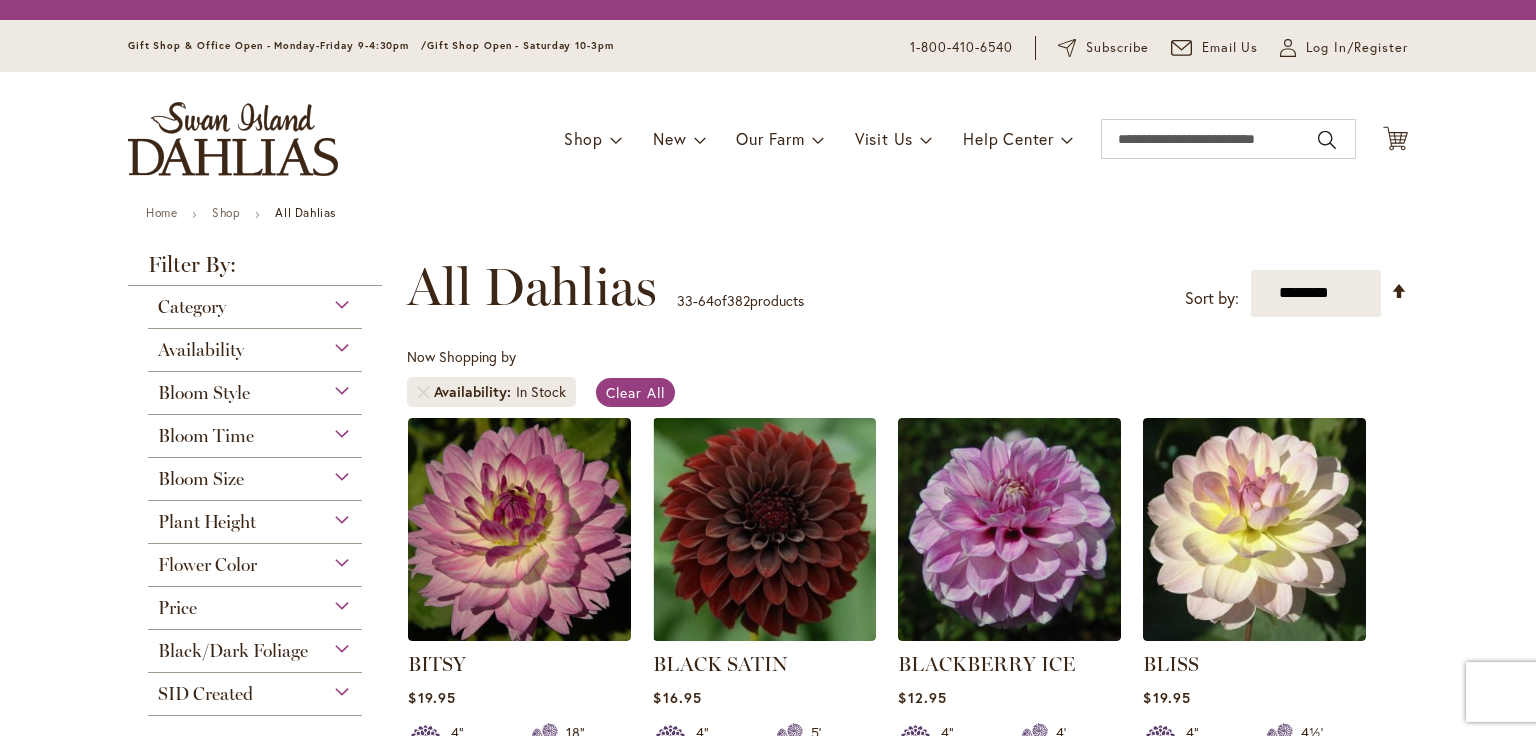 scroll, scrollTop: 0, scrollLeft: 0, axis: both 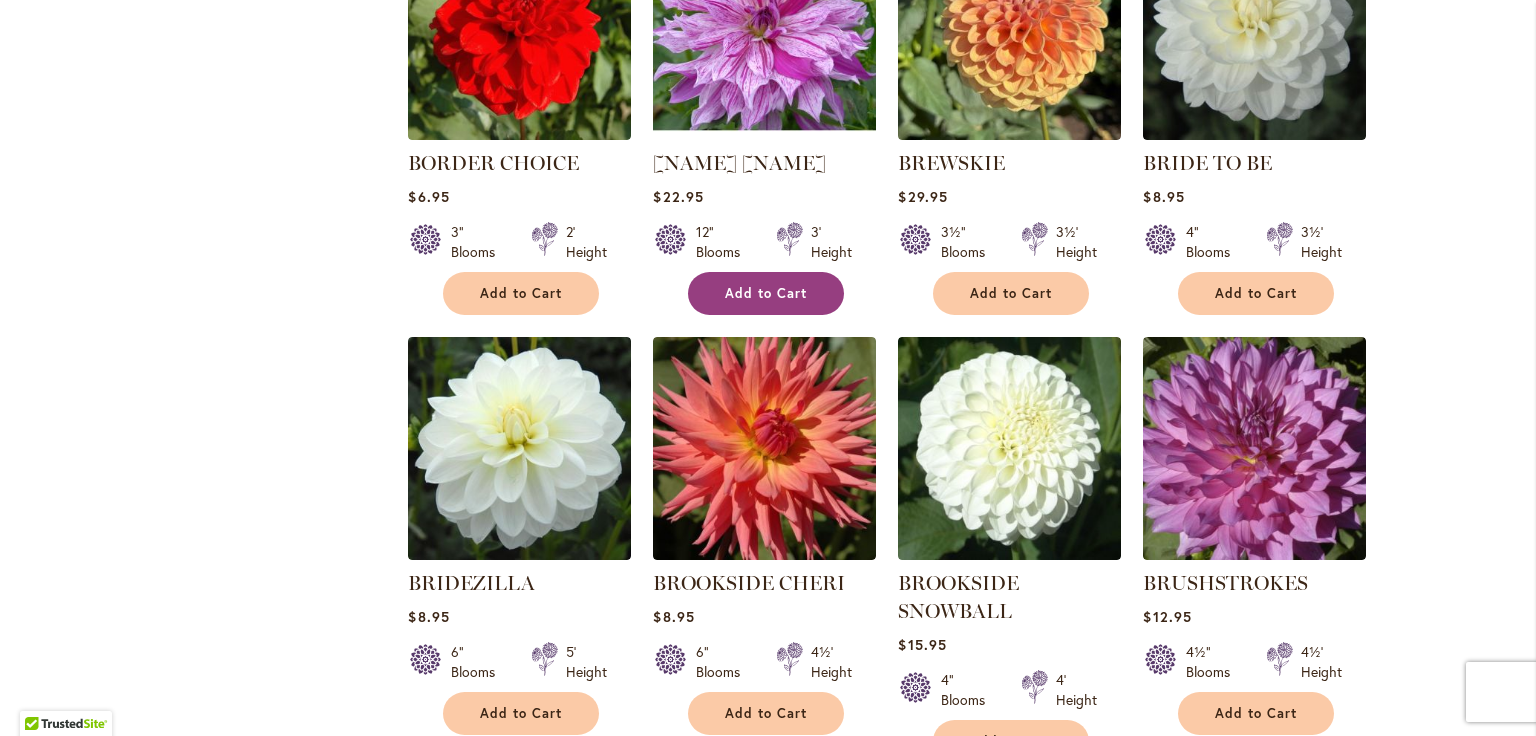 click on "Add to Cart" at bounding box center [766, 293] 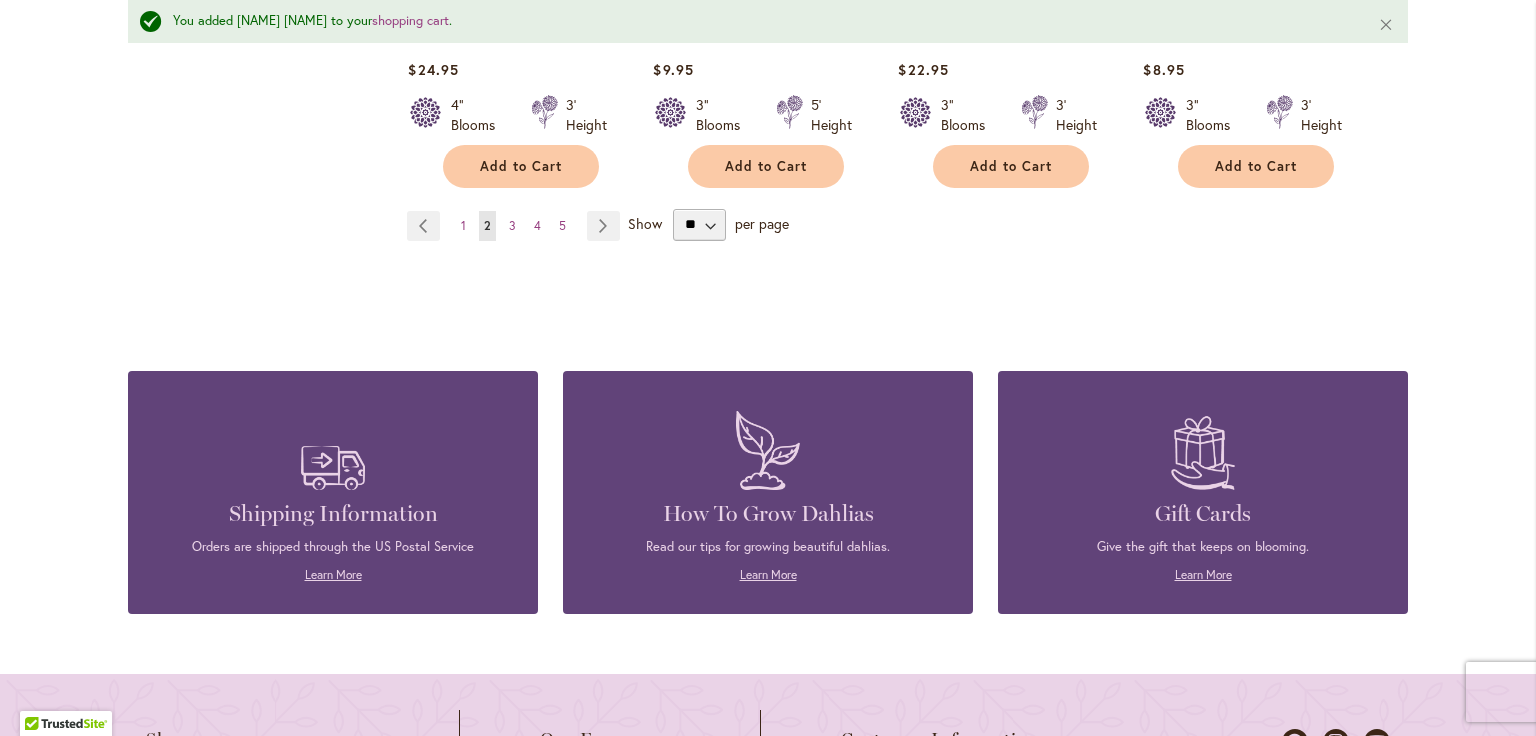 scroll, scrollTop: 3700, scrollLeft: 0, axis: vertical 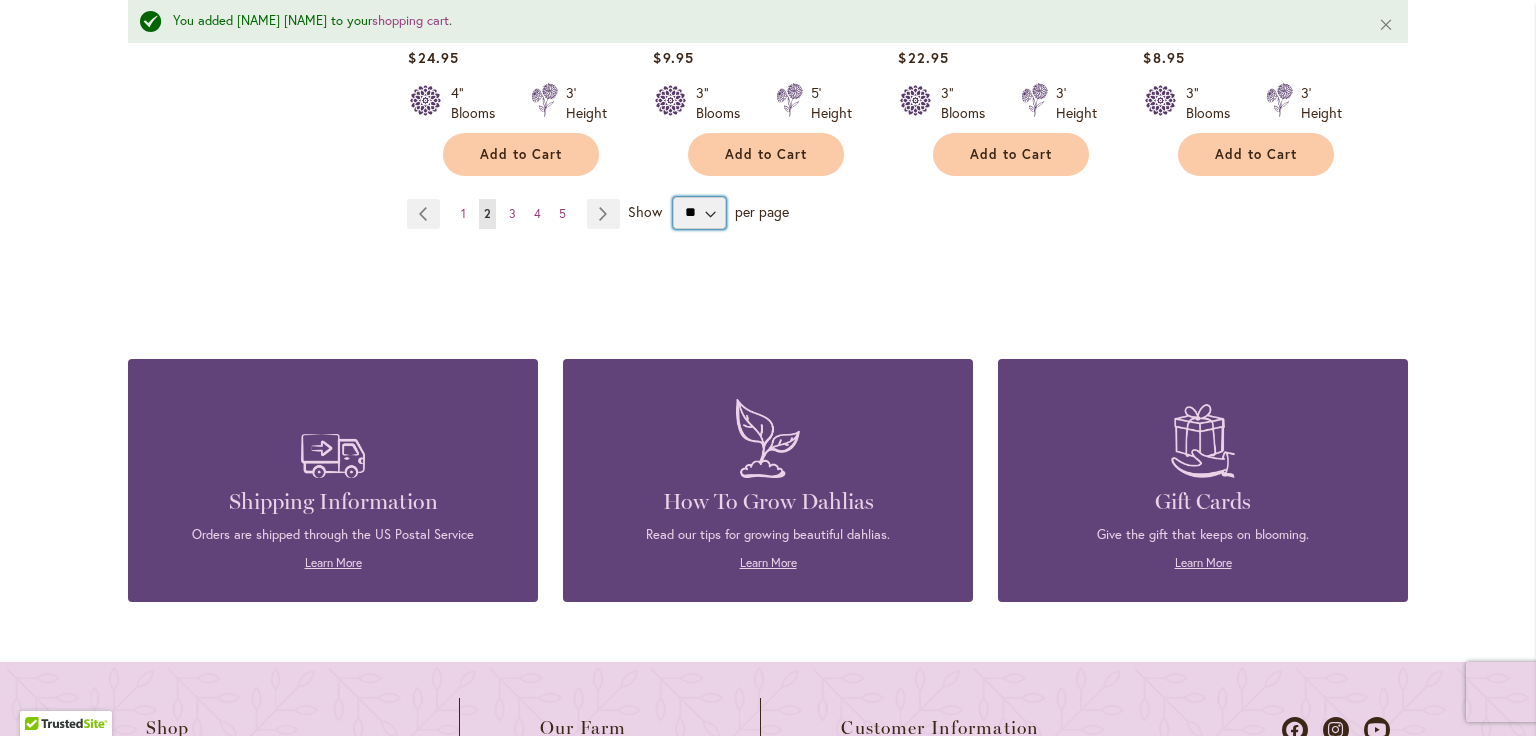 click on "**
**
**
**" at bounding box center (699, 213) 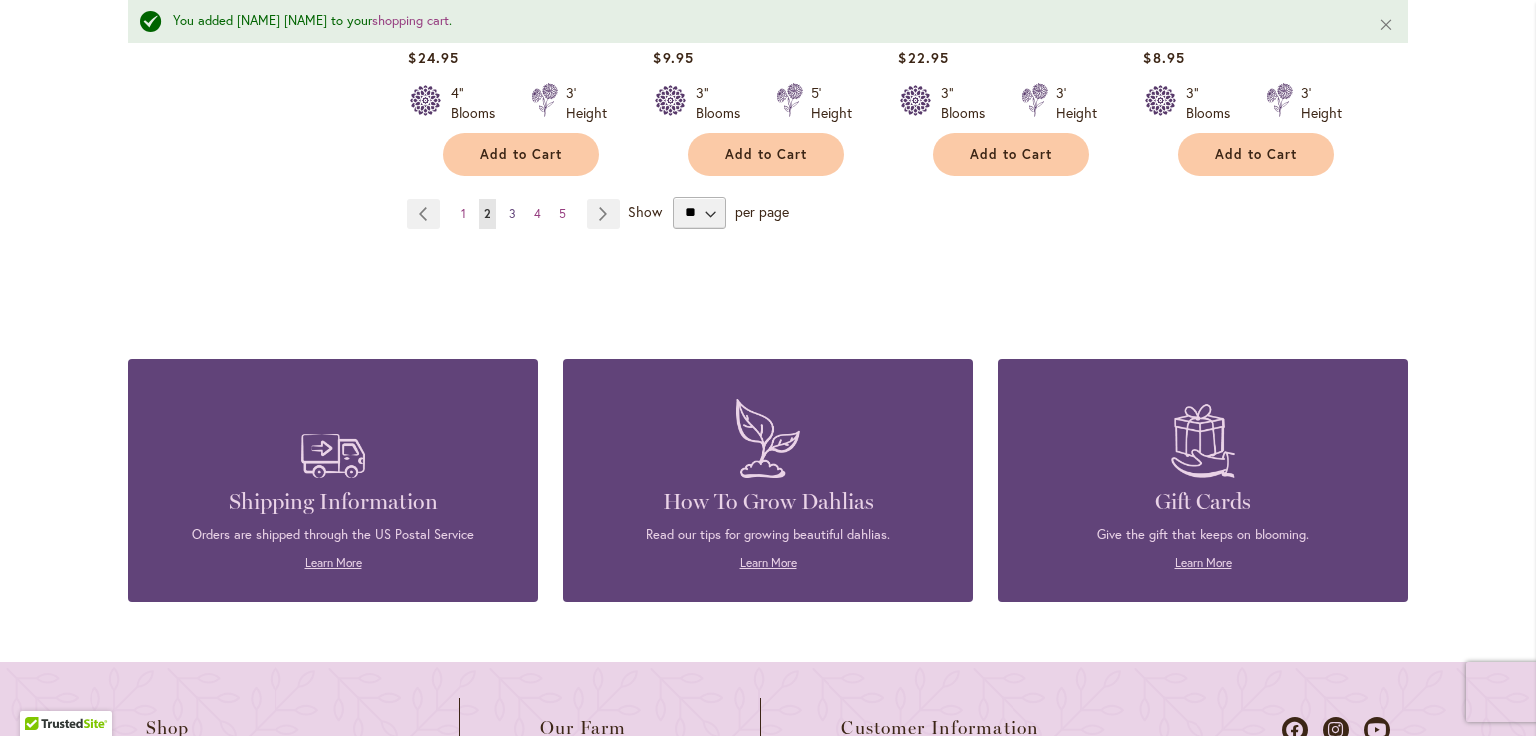 click on "3" at bounding box center (512, 213) 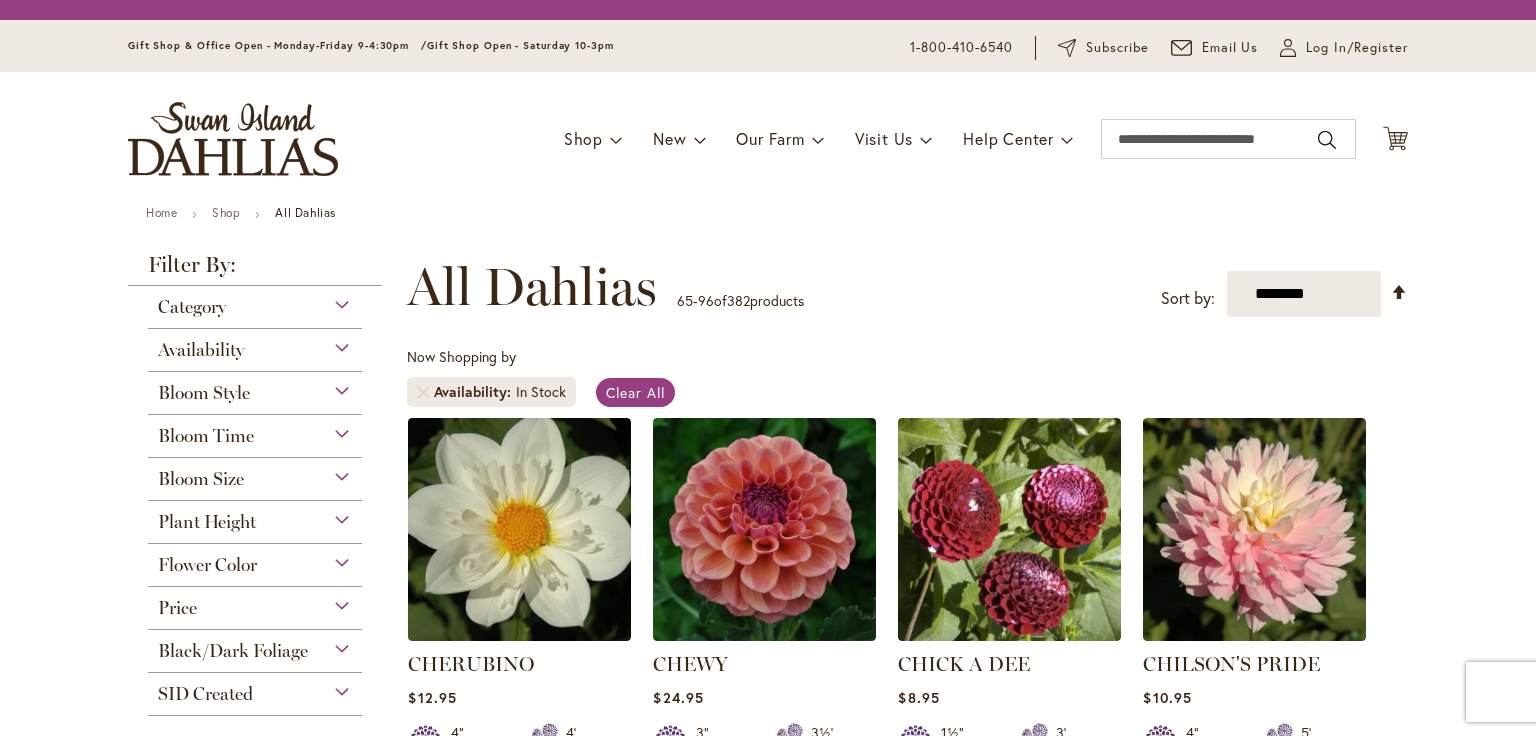 scroll, scrollTop: 0, scrollLeft: 0, axis: both 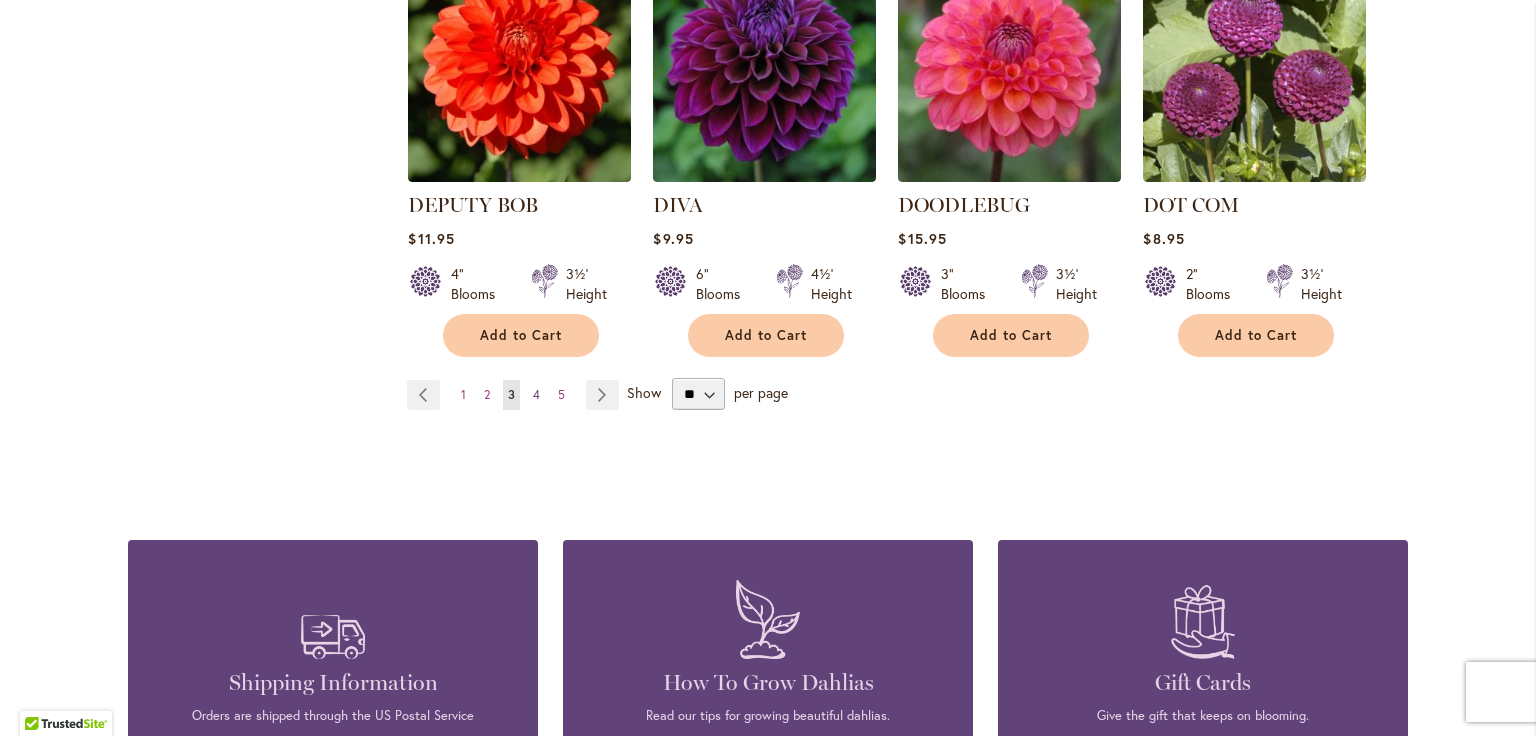 click on "Page
4" at bounding box center [536, 395] 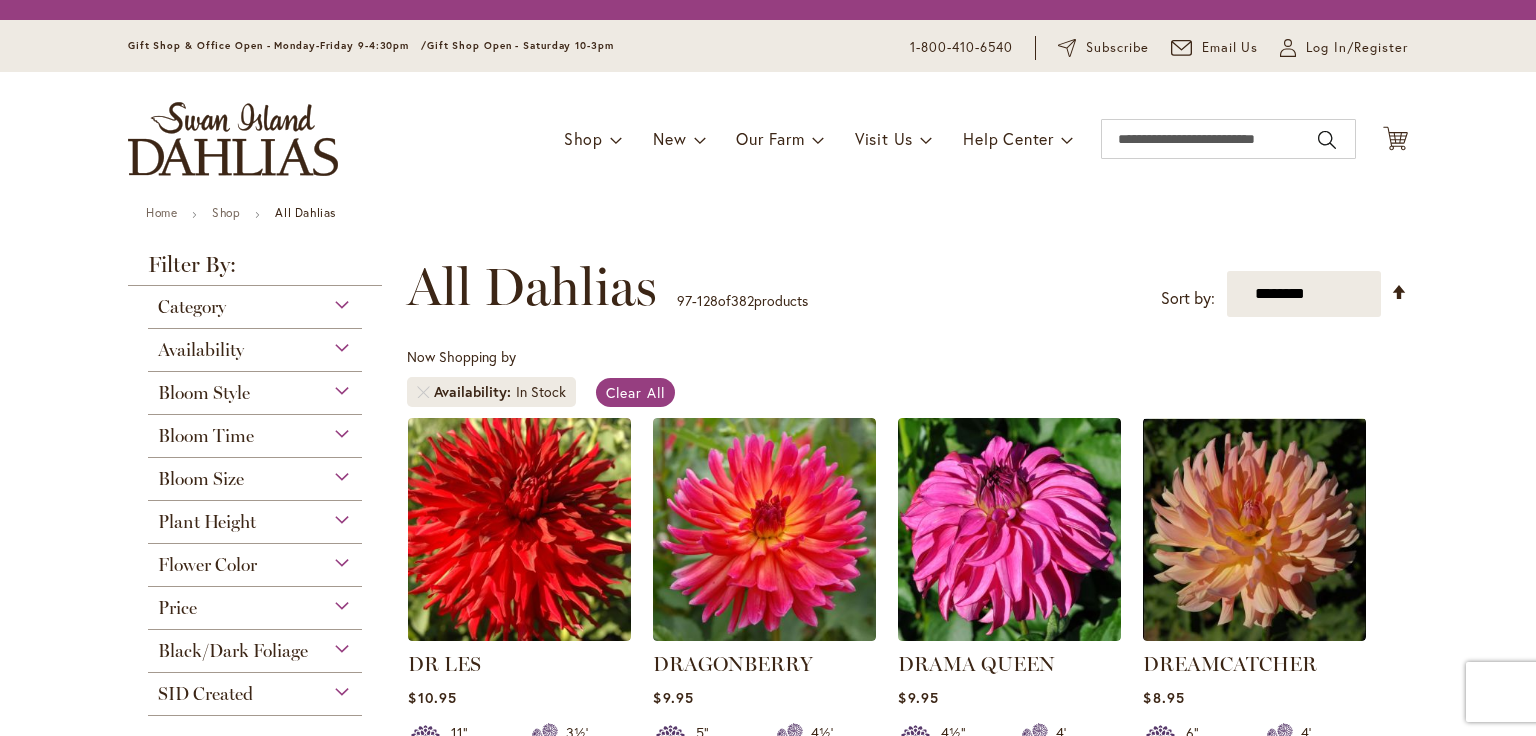 scroll, scrollTop: 0, scrollLeft: 0, axis: both 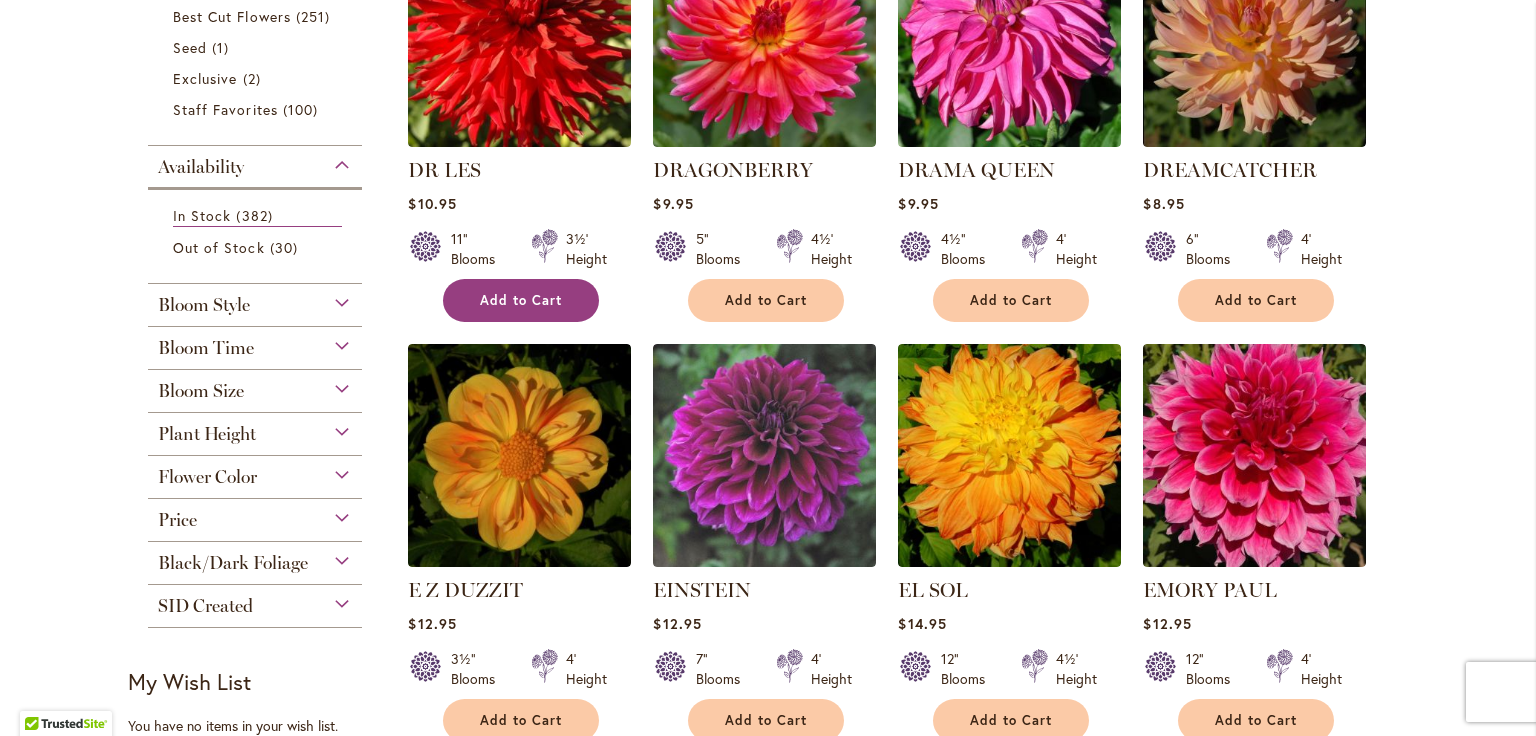 click on "Add to Cart" at bounding box center [521, 300] 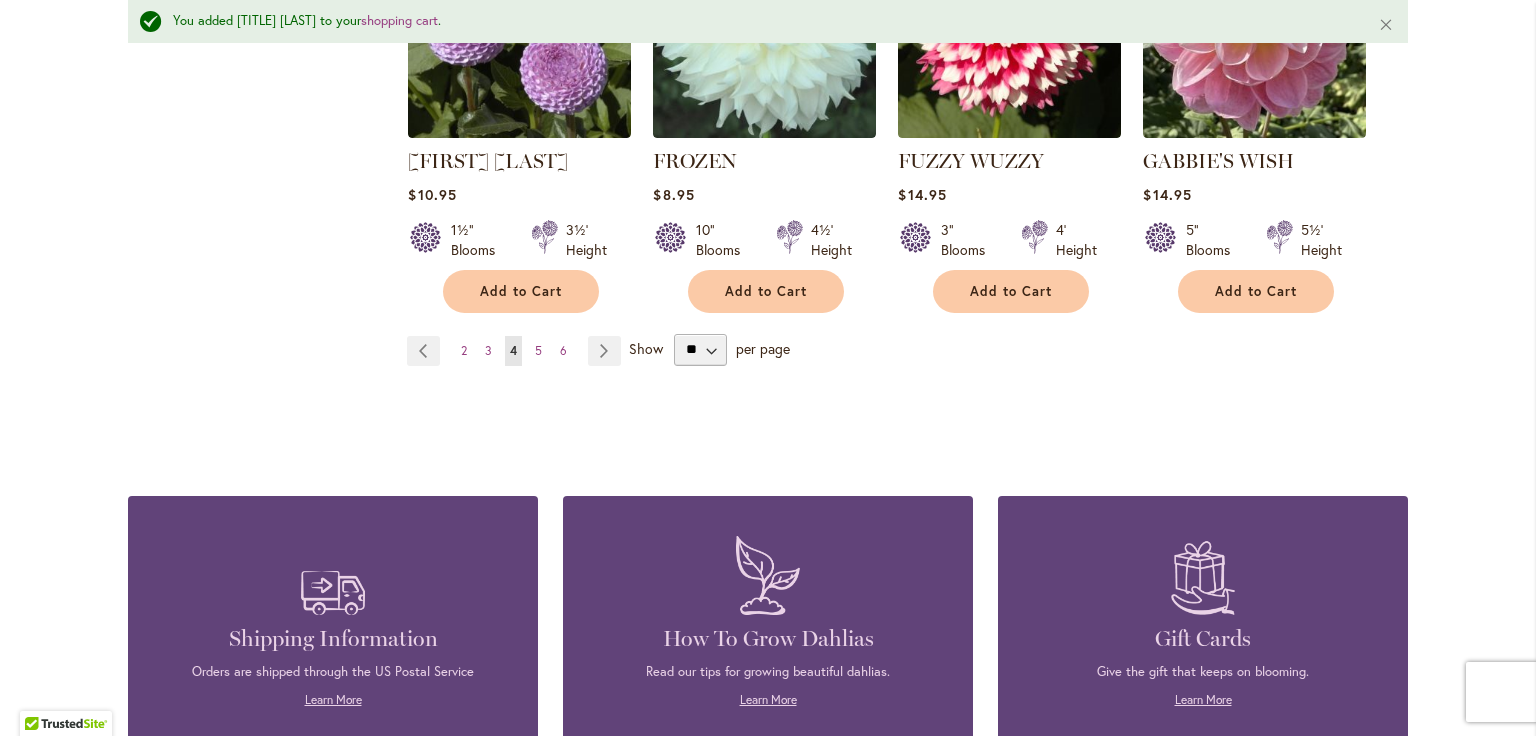 scroll, scrollTop: 3618, scrollLeft: 0, axis: vertical 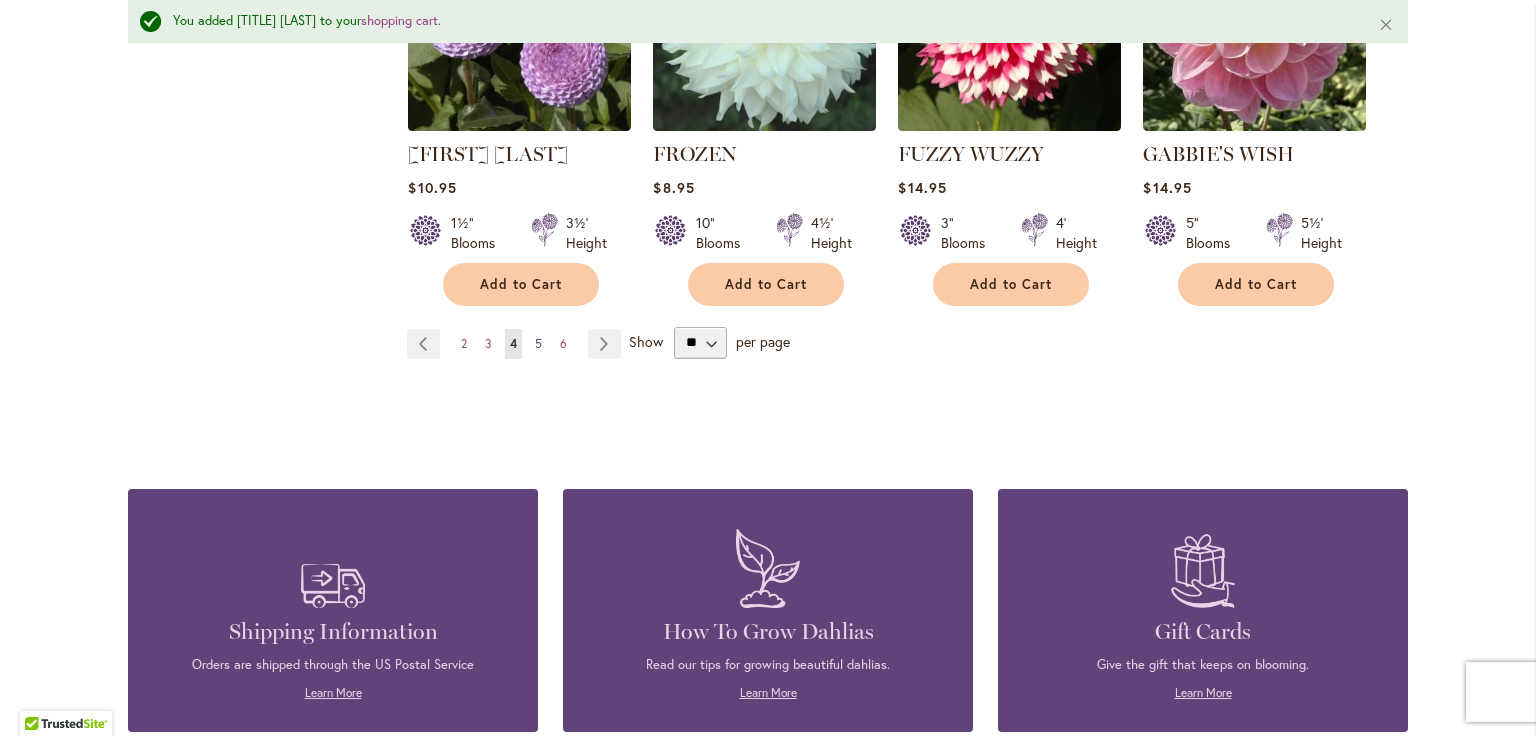 click on "5" at bounding box center [538, 343] 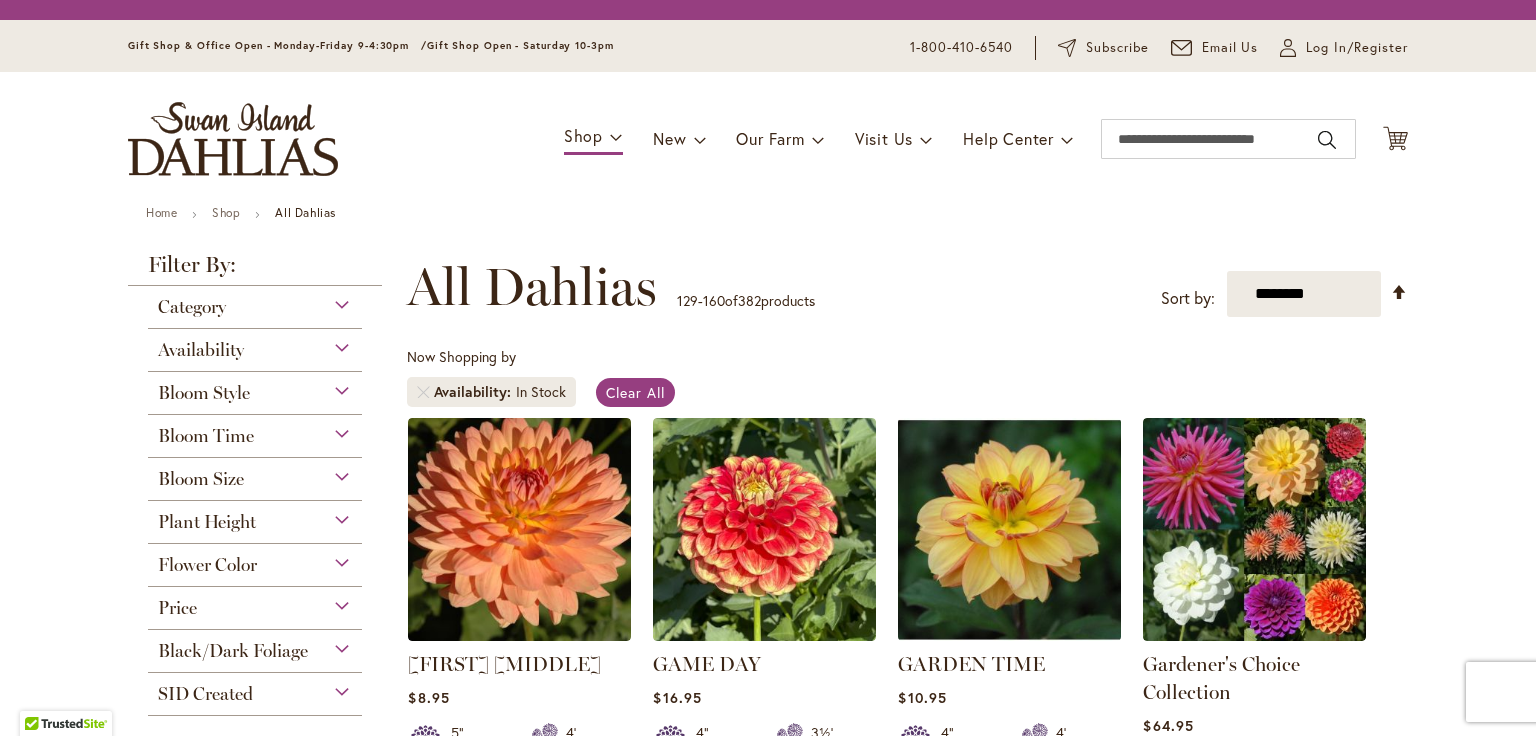 scroll, scrollTop: 0, scrollLeft: 0, axis: both 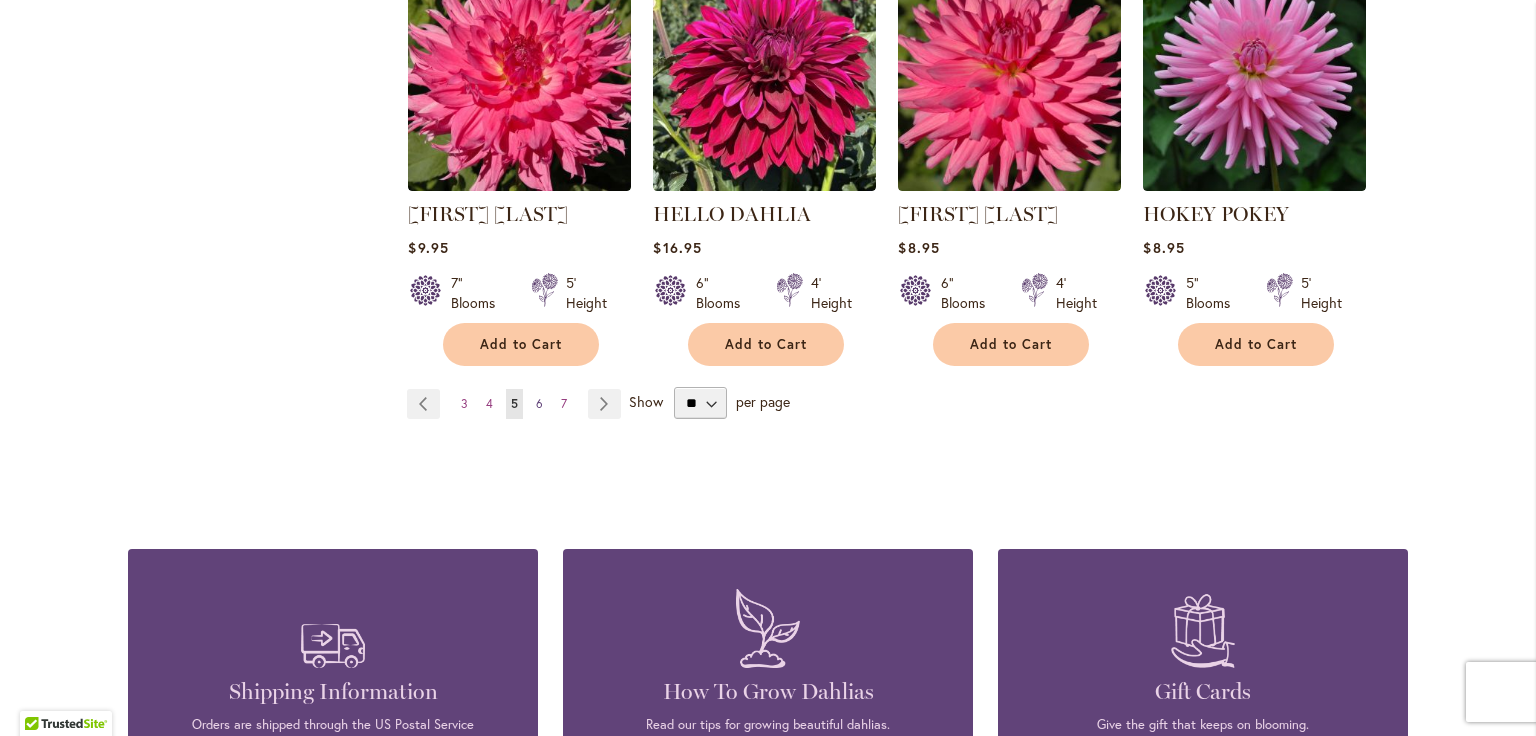 click on "6" at bounding box center (539, 403) 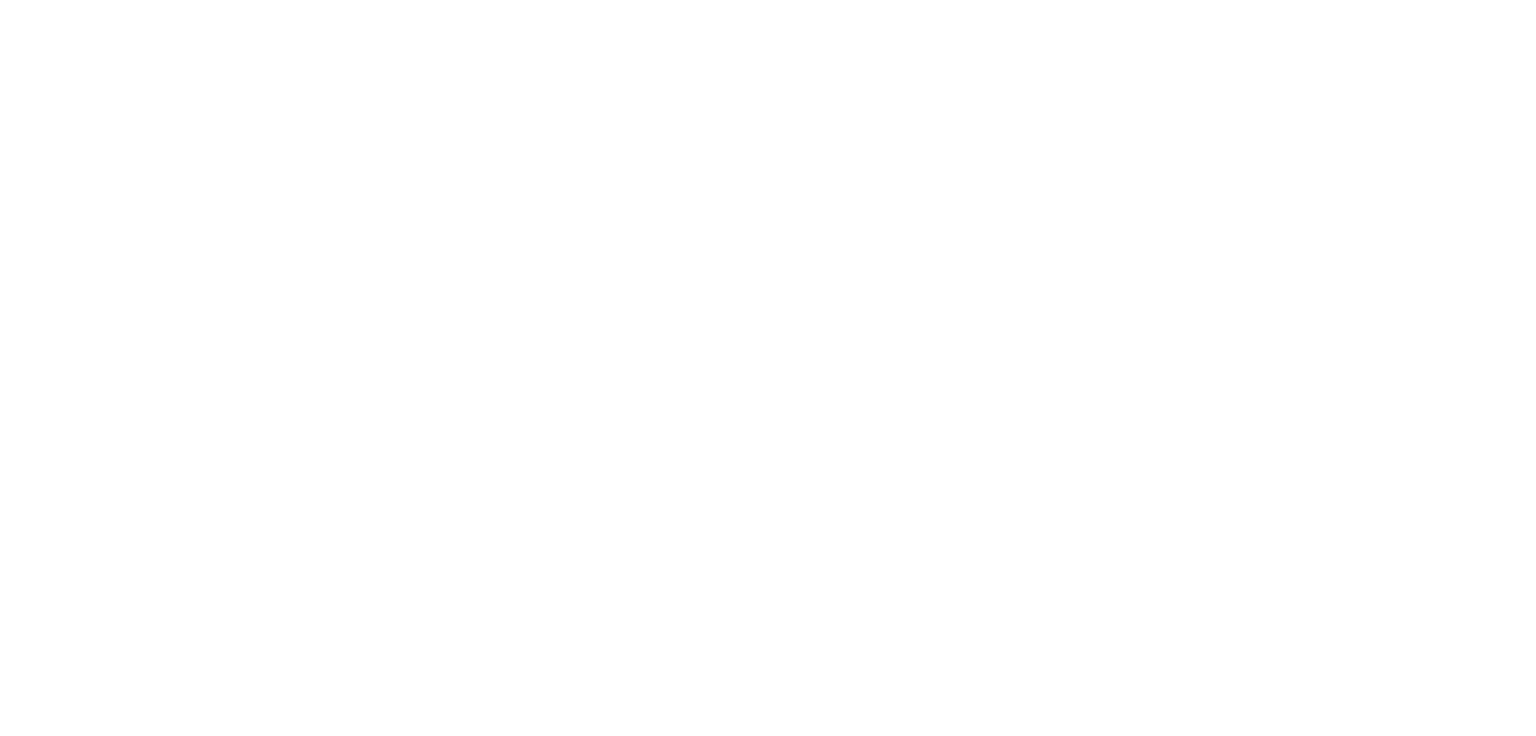 click at bounding box center [768, 368] 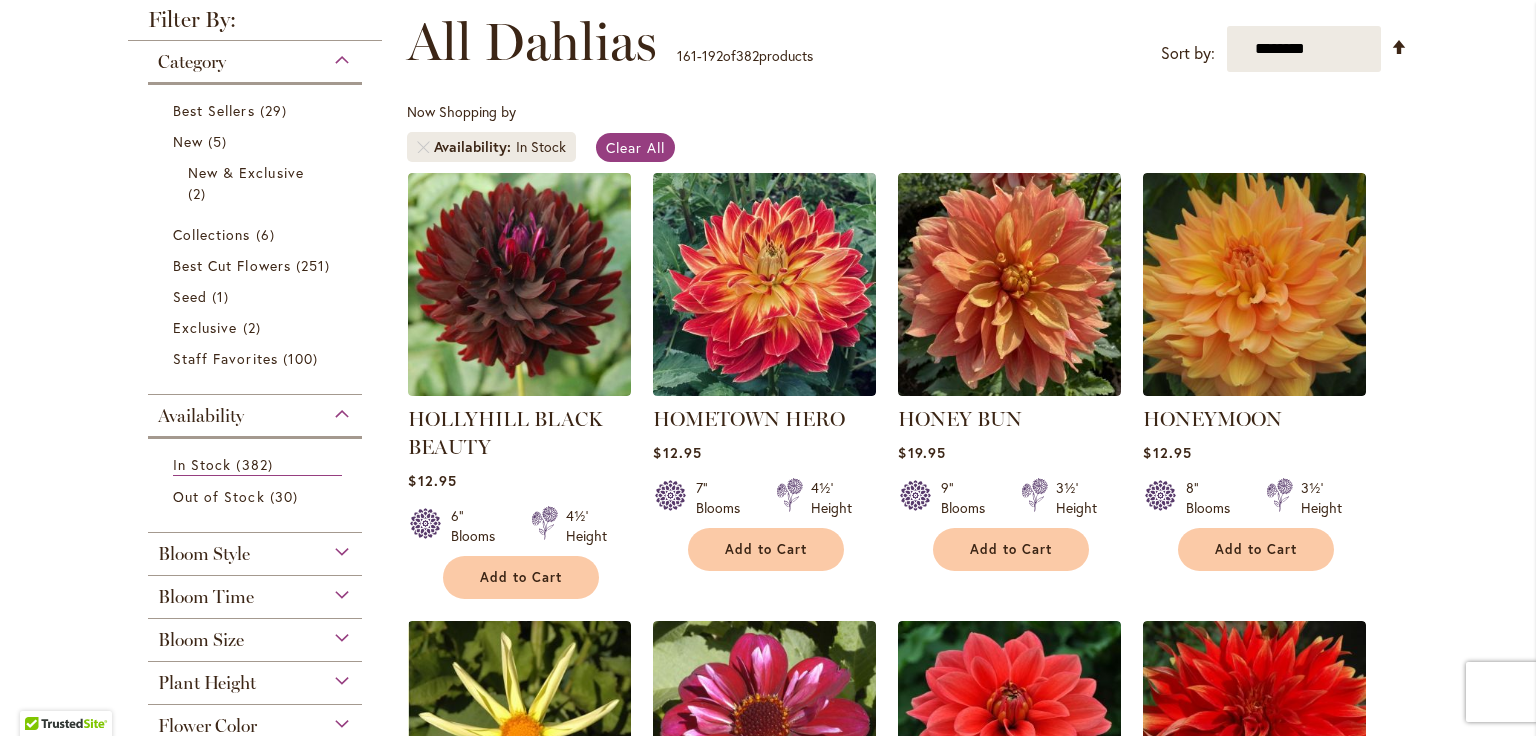 scroll, scrollTop: 300, scrollLeft: 0, axis: vertical 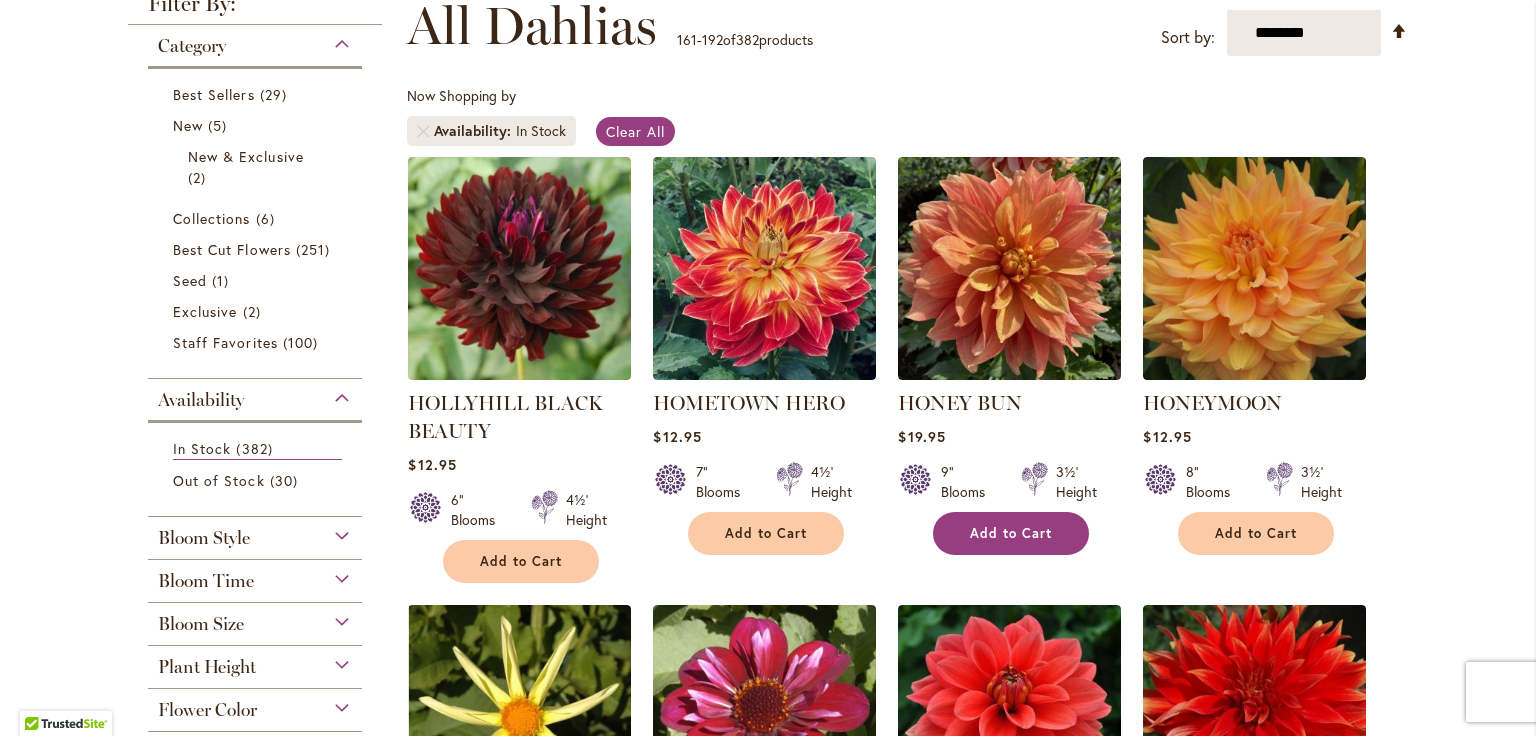 click on "Add to Cart" at bounding box center [1011, 533] 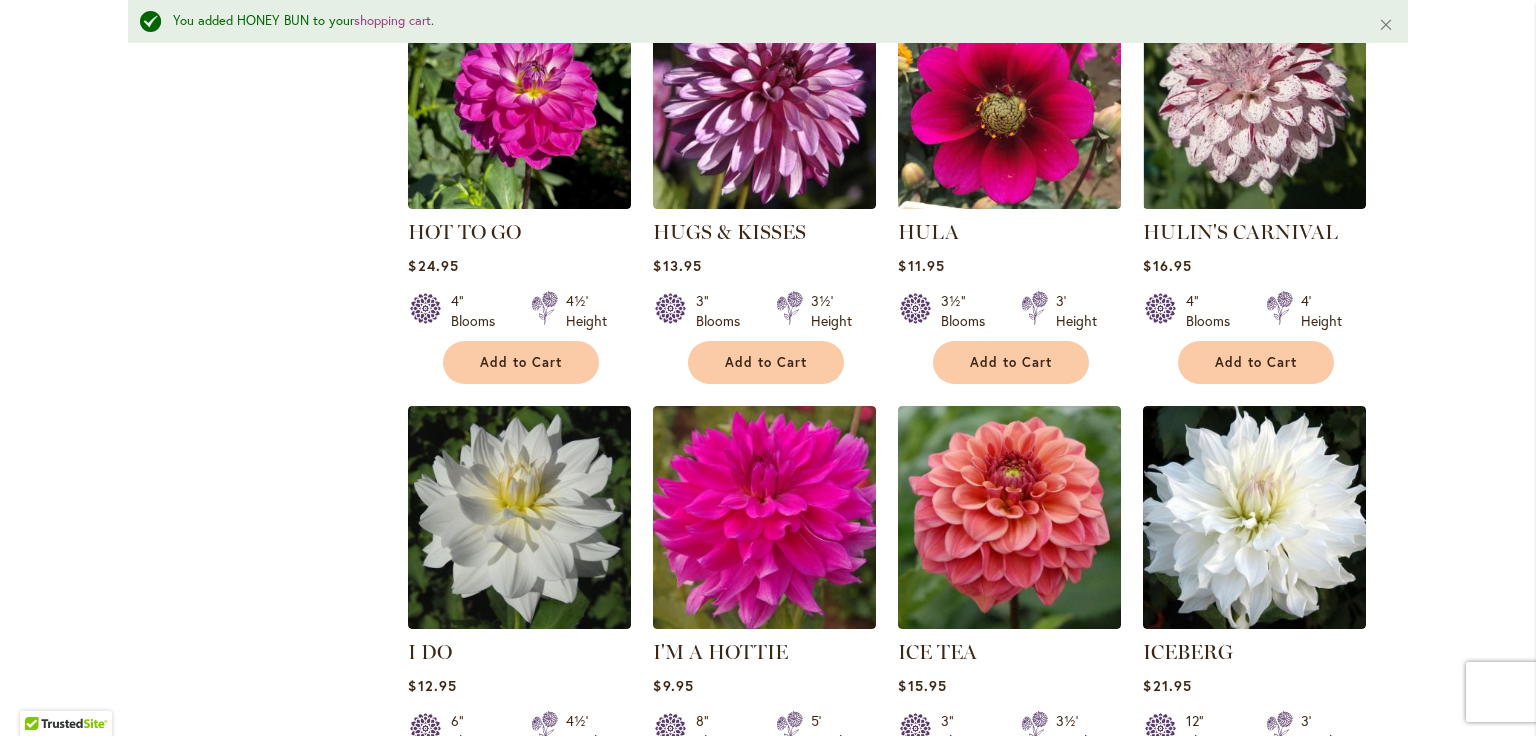scroll, scrollTop: 1418, scrollLeft: 0, axis: vertical 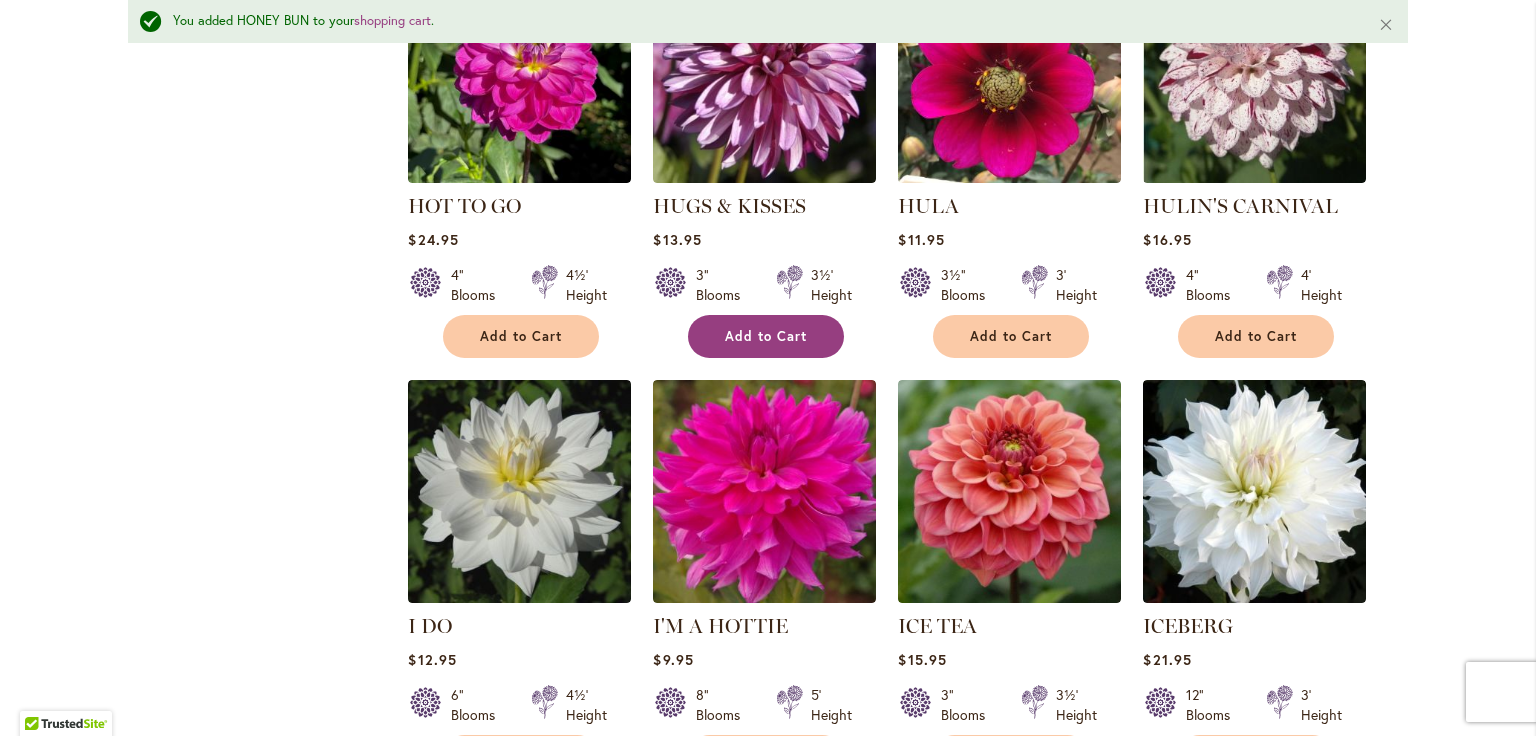 click on "Add to Cart" at bounding box center [766, 336] 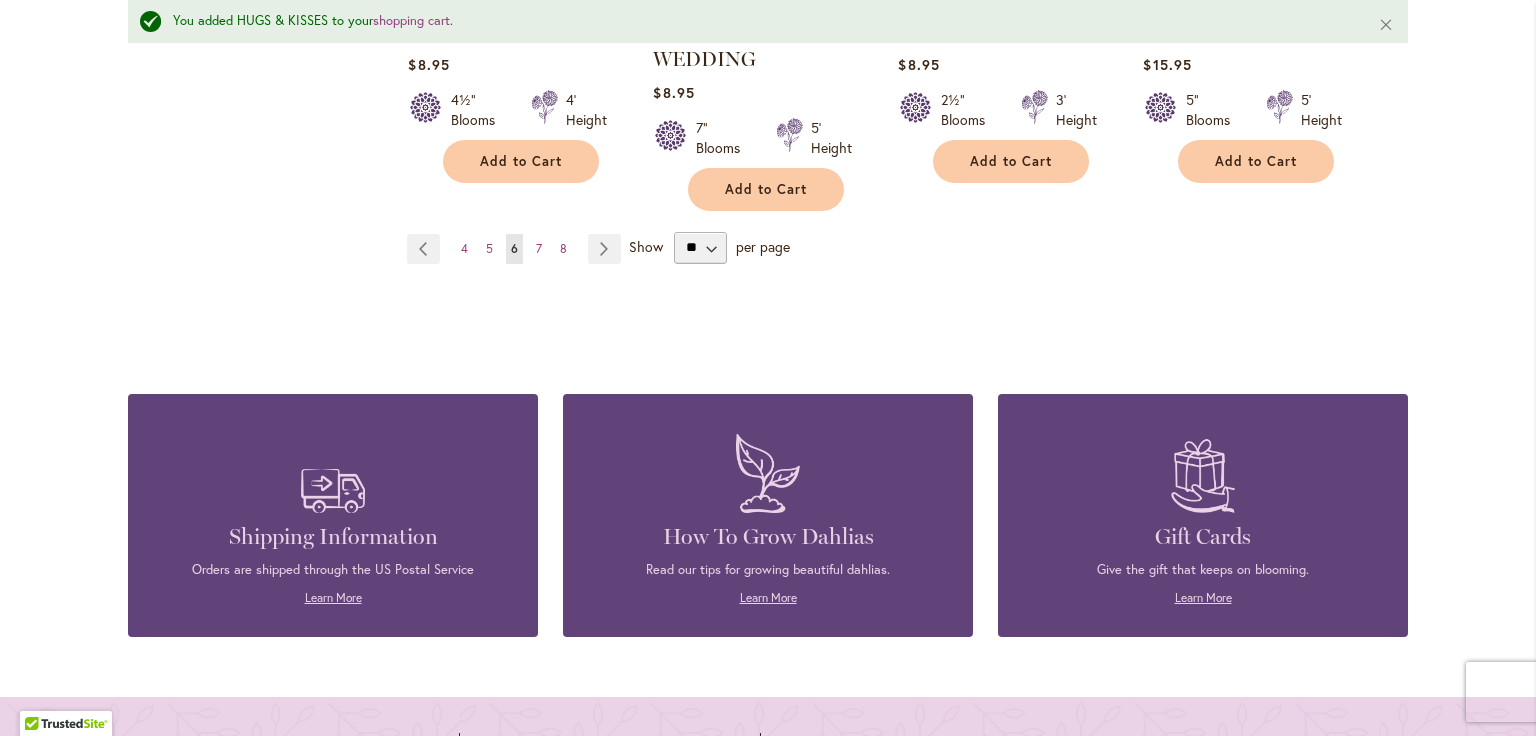 scroll, scrollTop: 3718, scrollLeft: 0, axis: vertical 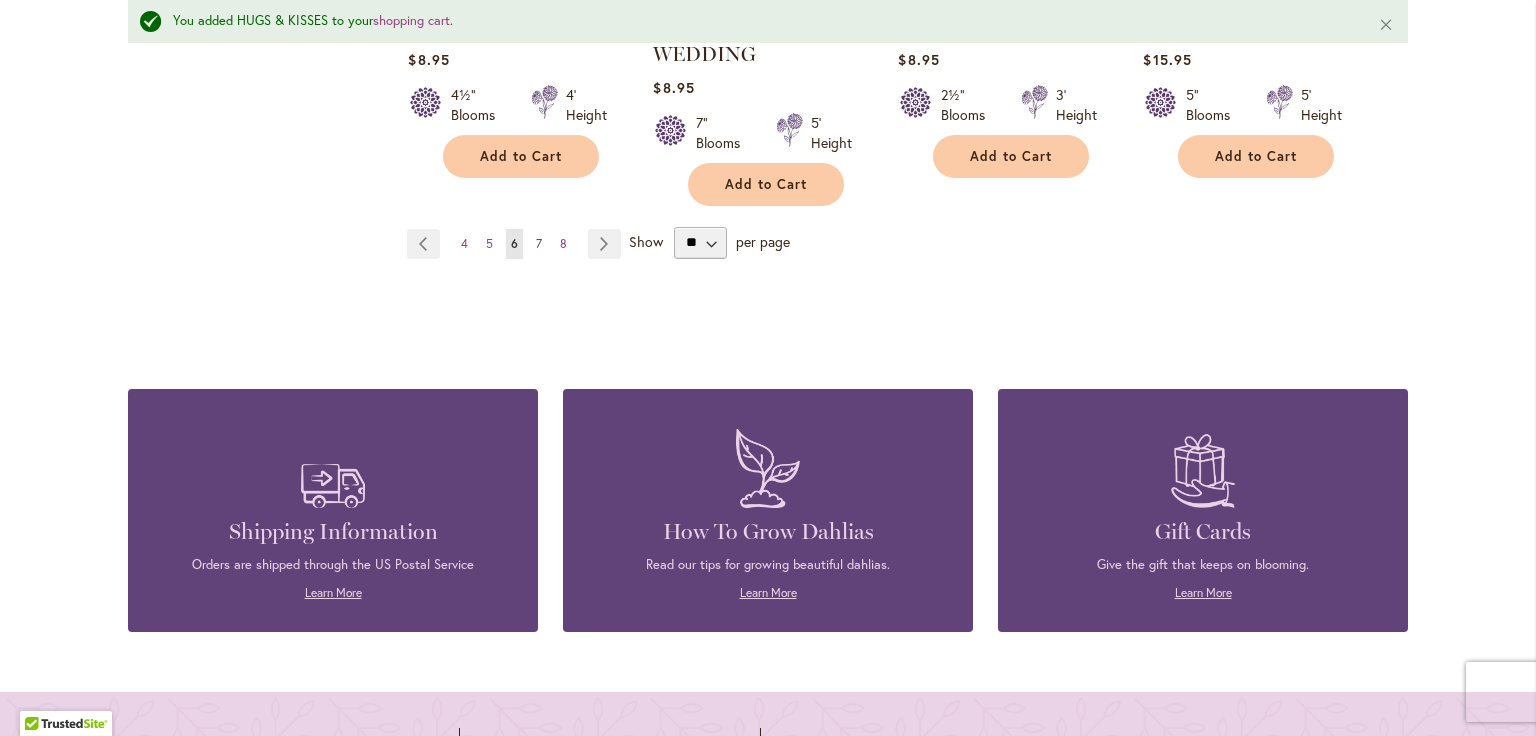 click on "7" at bounding box center (539, 243) 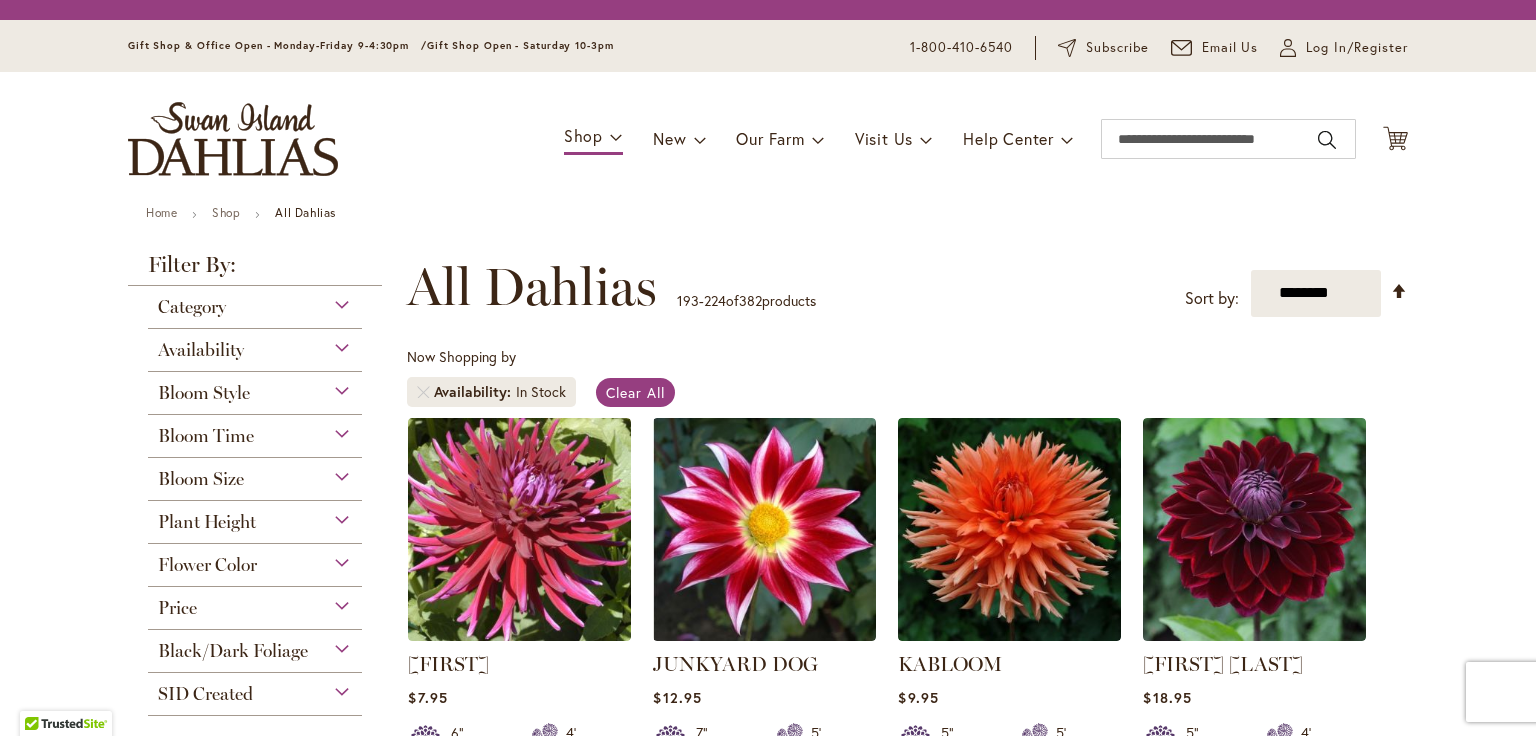scroll, scrollTop: 0, scrollLeft: 0, axis: both 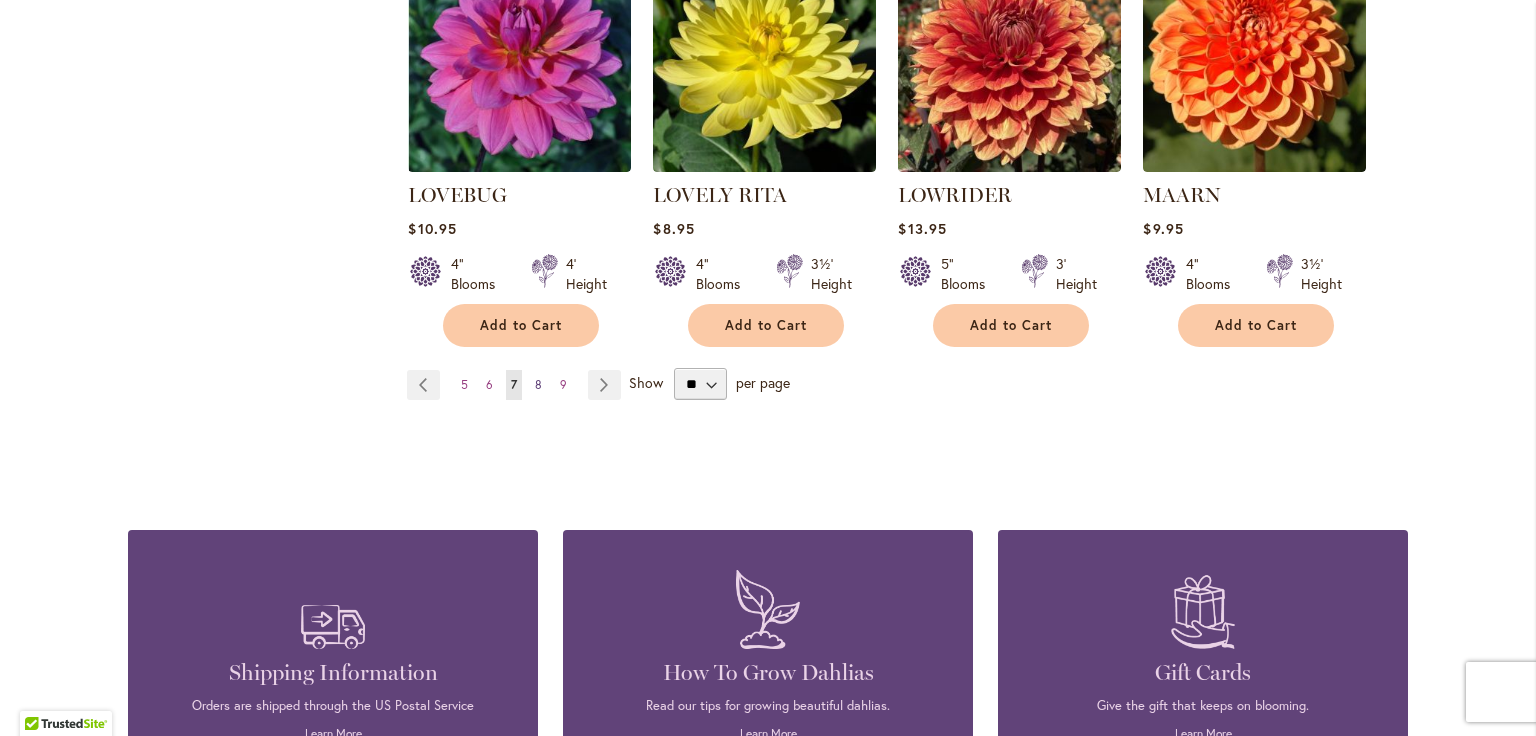 click on "8" at bounding box center [538, 384] 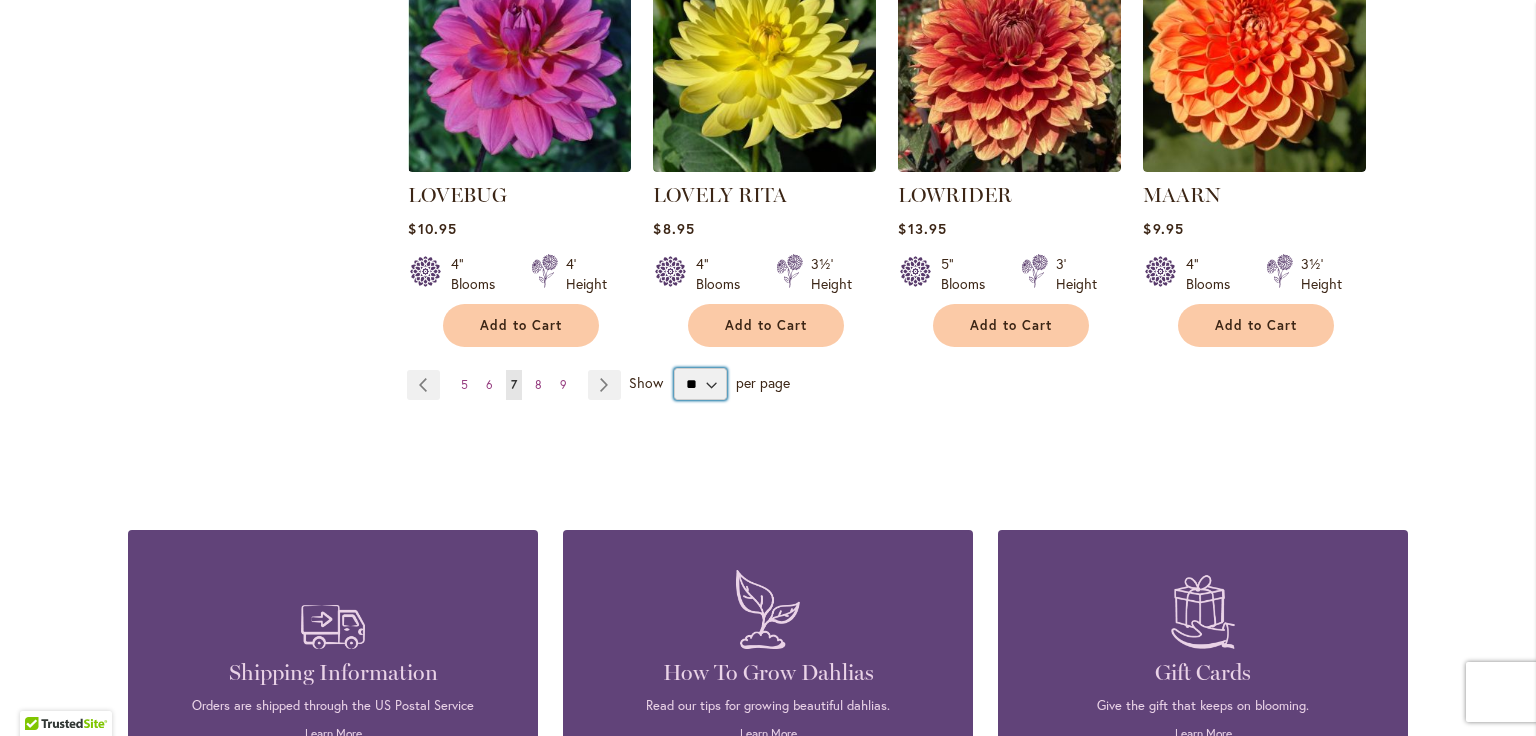 click on "**
**
**
**" at bounding box center (700, 384) 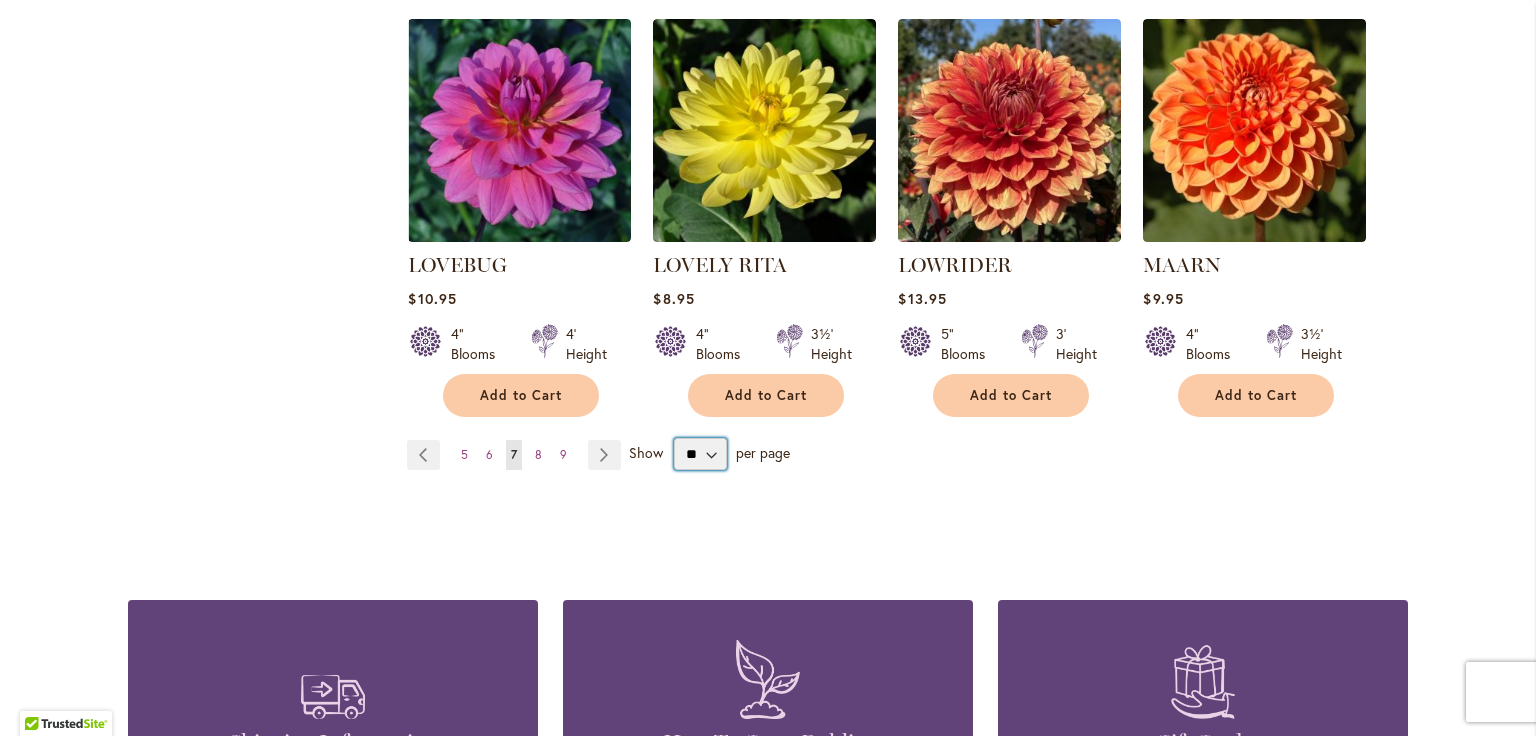scroll, scrollTop: 3409, scrollLeft: 0, axis: vertical 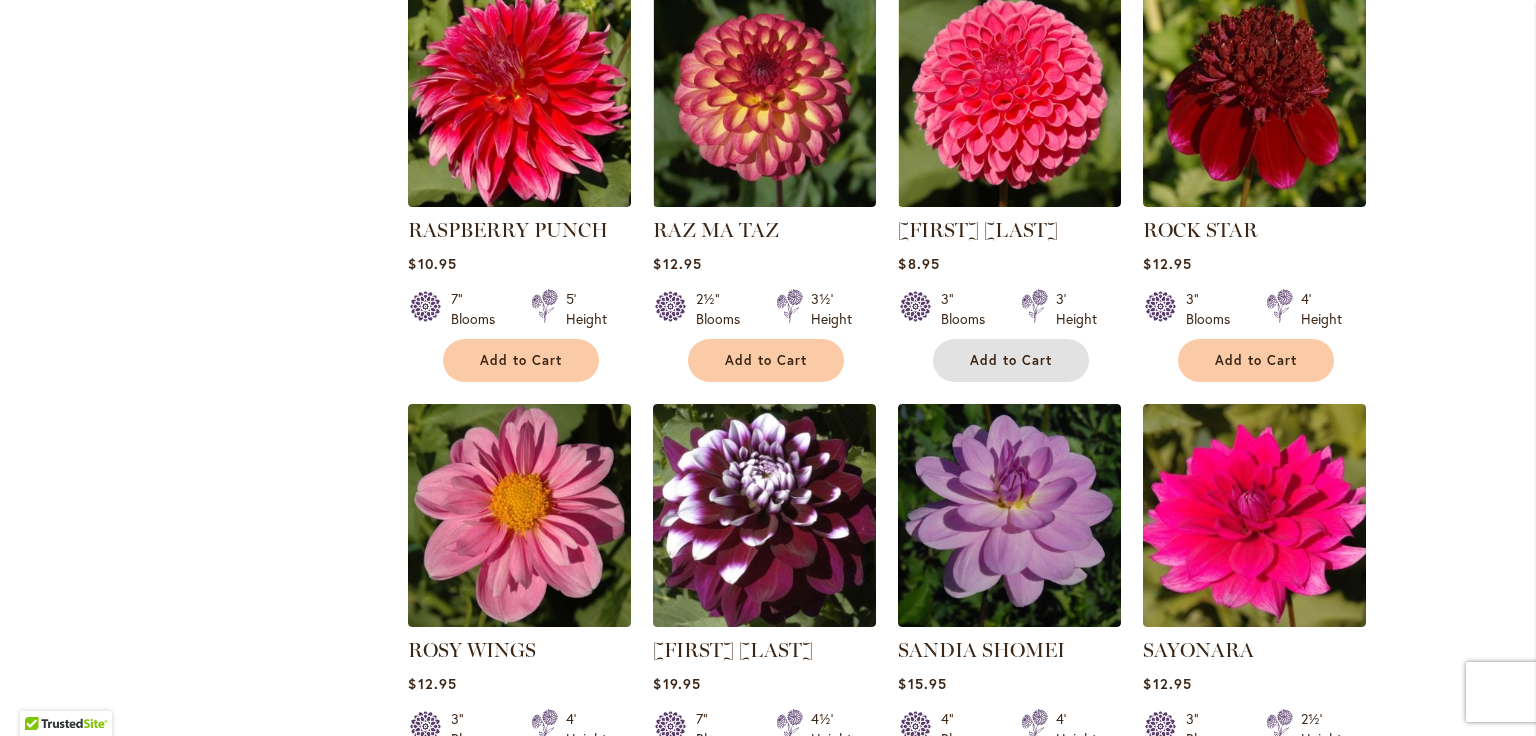 click on "Add to Cart" at bounding box center (1011, 360) 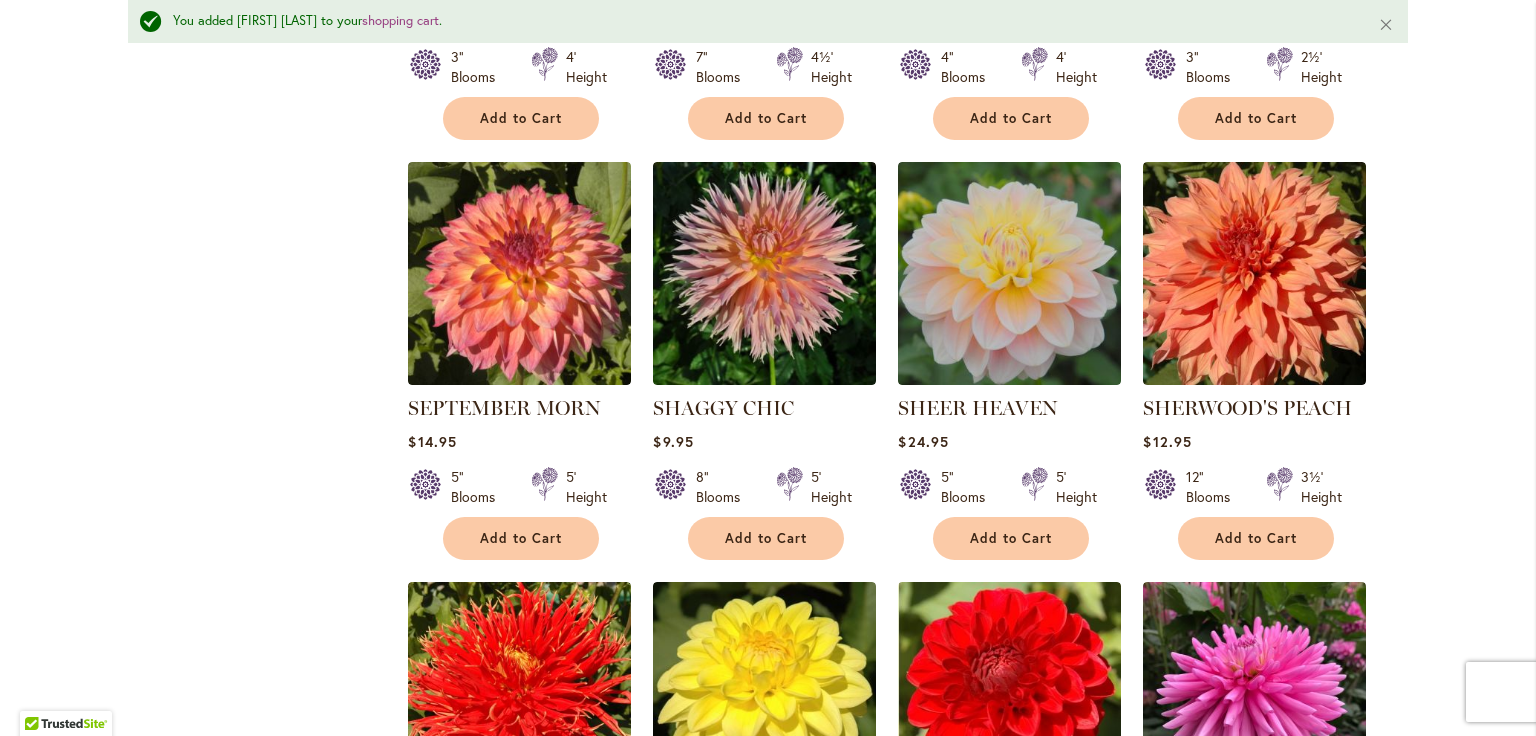scroll, scrollTop: 2961, scrollLeft: 0, axis: vertical 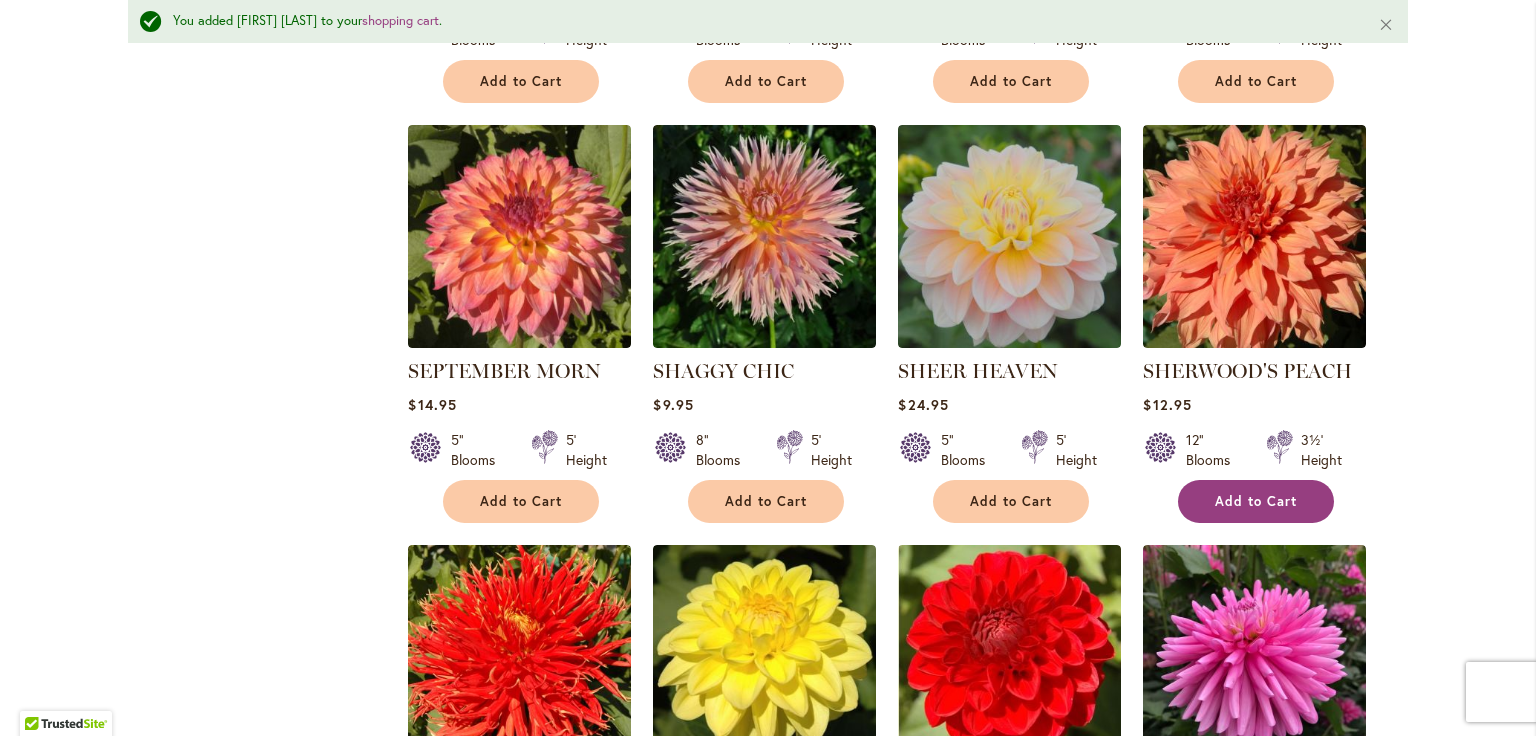click on "Add to Cart" at bounding box center [1256, 501] 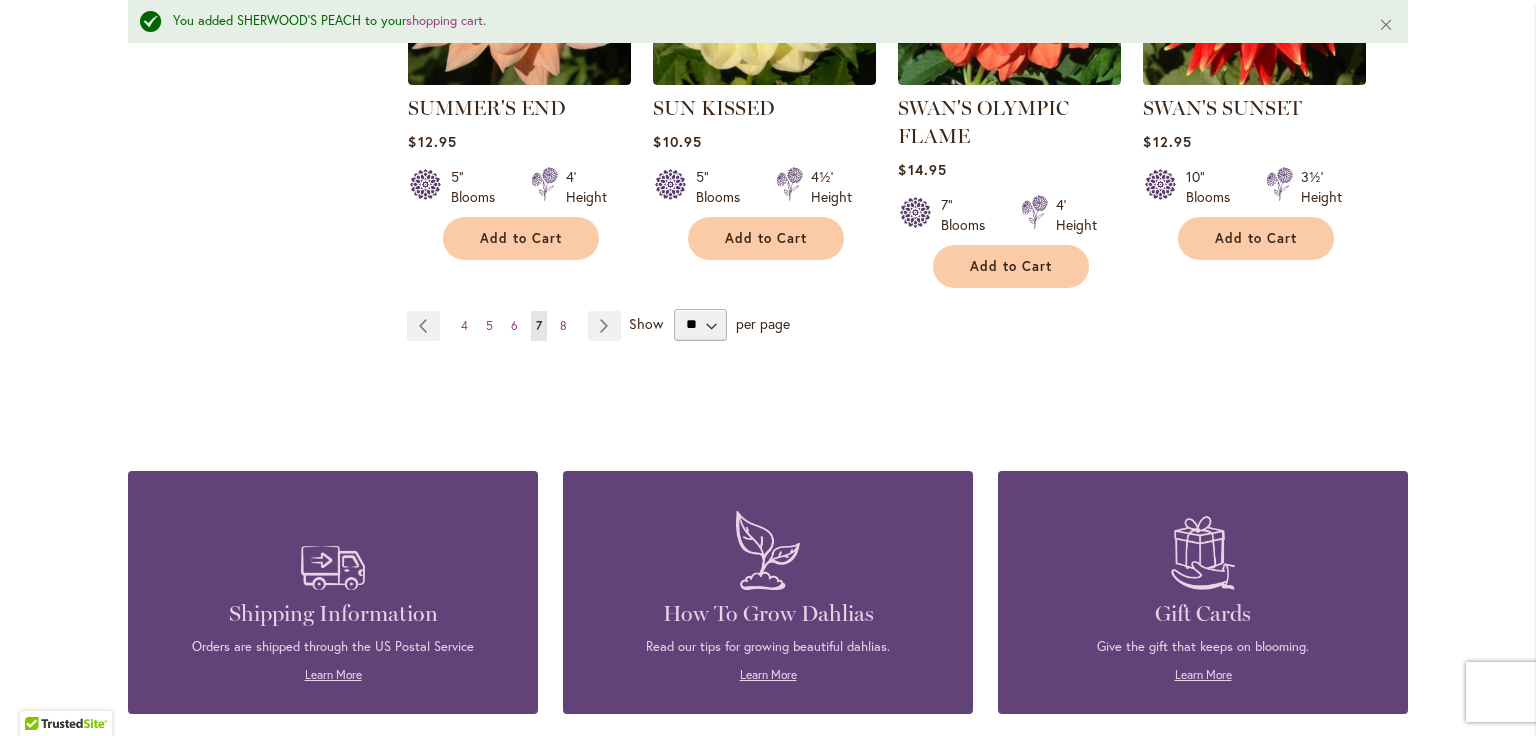 scroll, scrollTop: 5328, scrollLeft: 0, axis: vertical 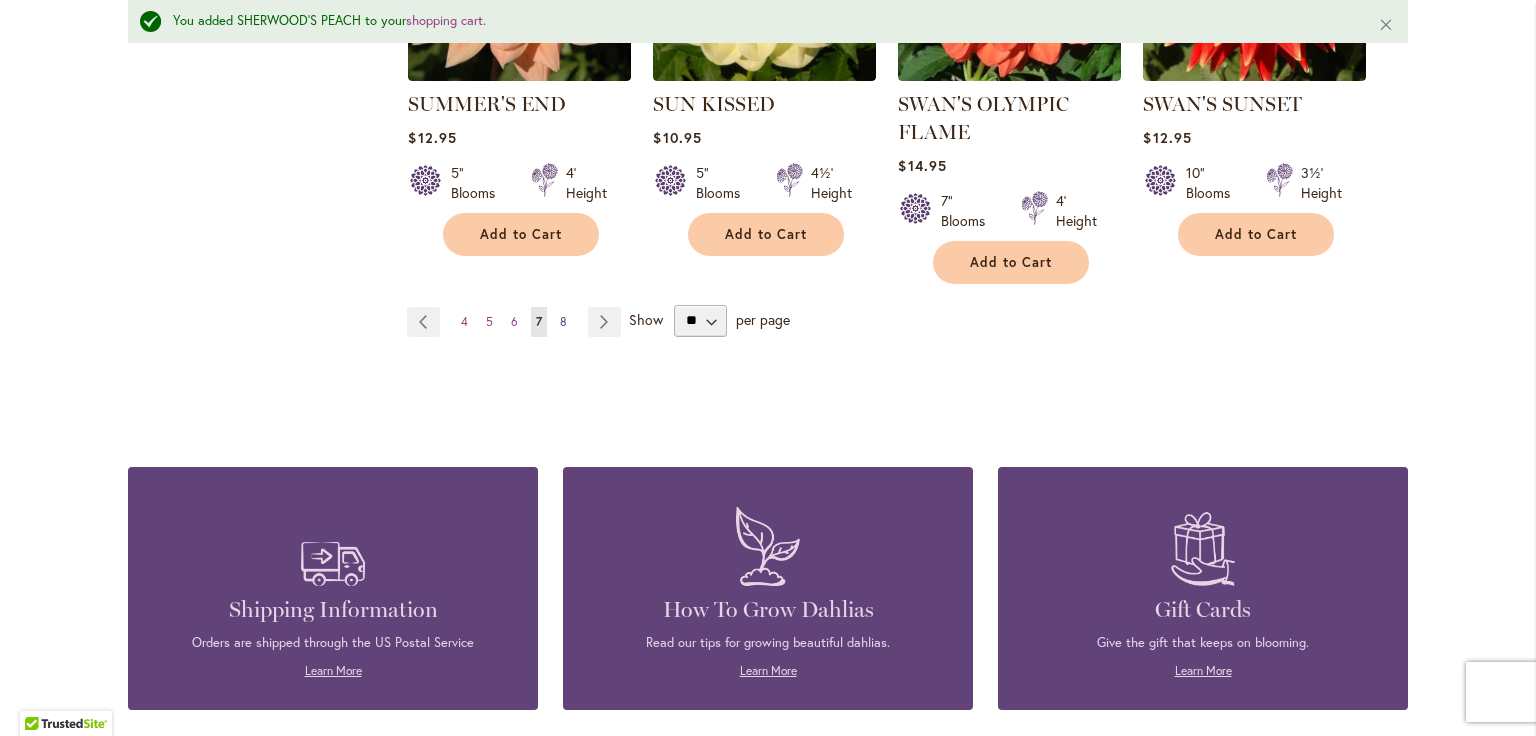 click on "8" at bounding box center [563, 321] 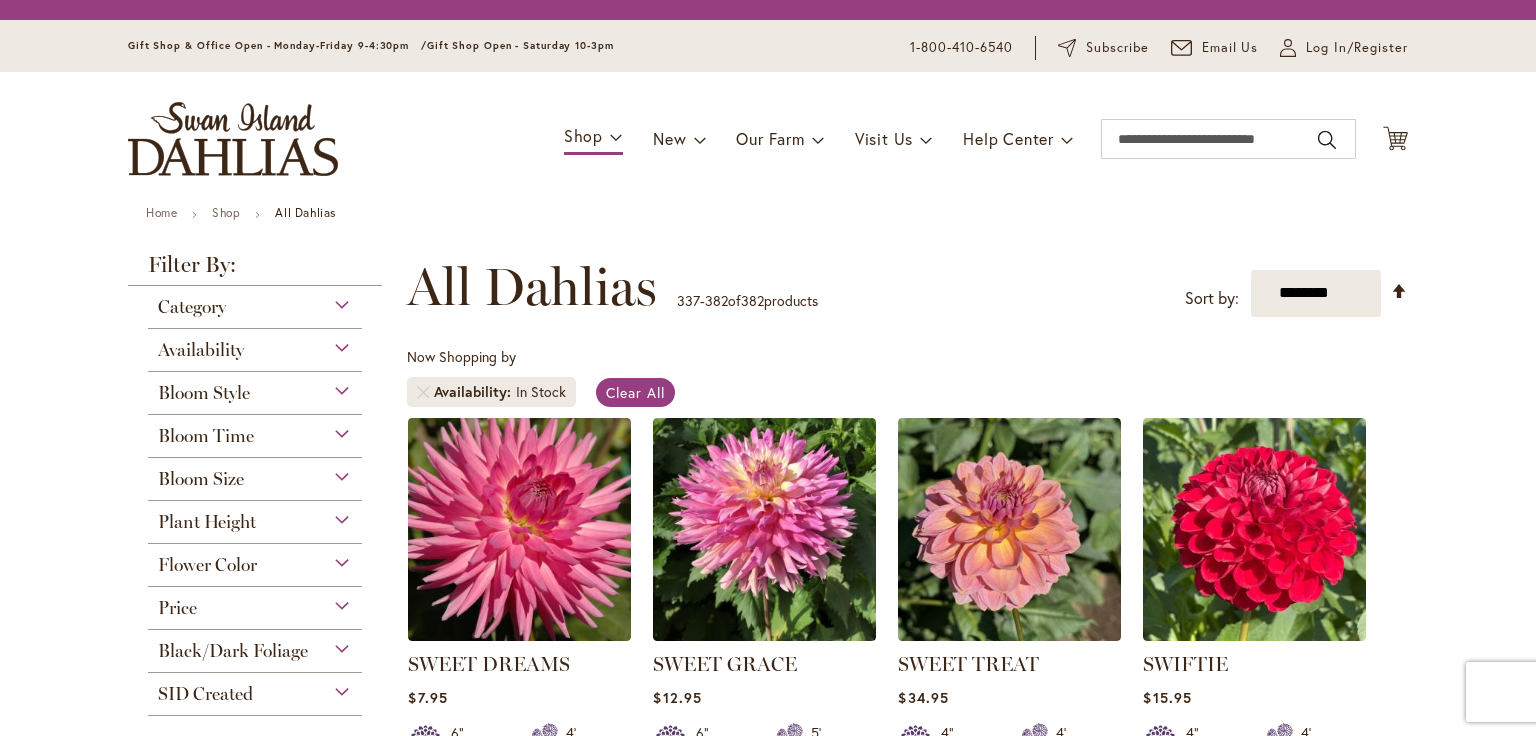 scroll, scrollTop: 0, scrollLeft: 0, axis: both 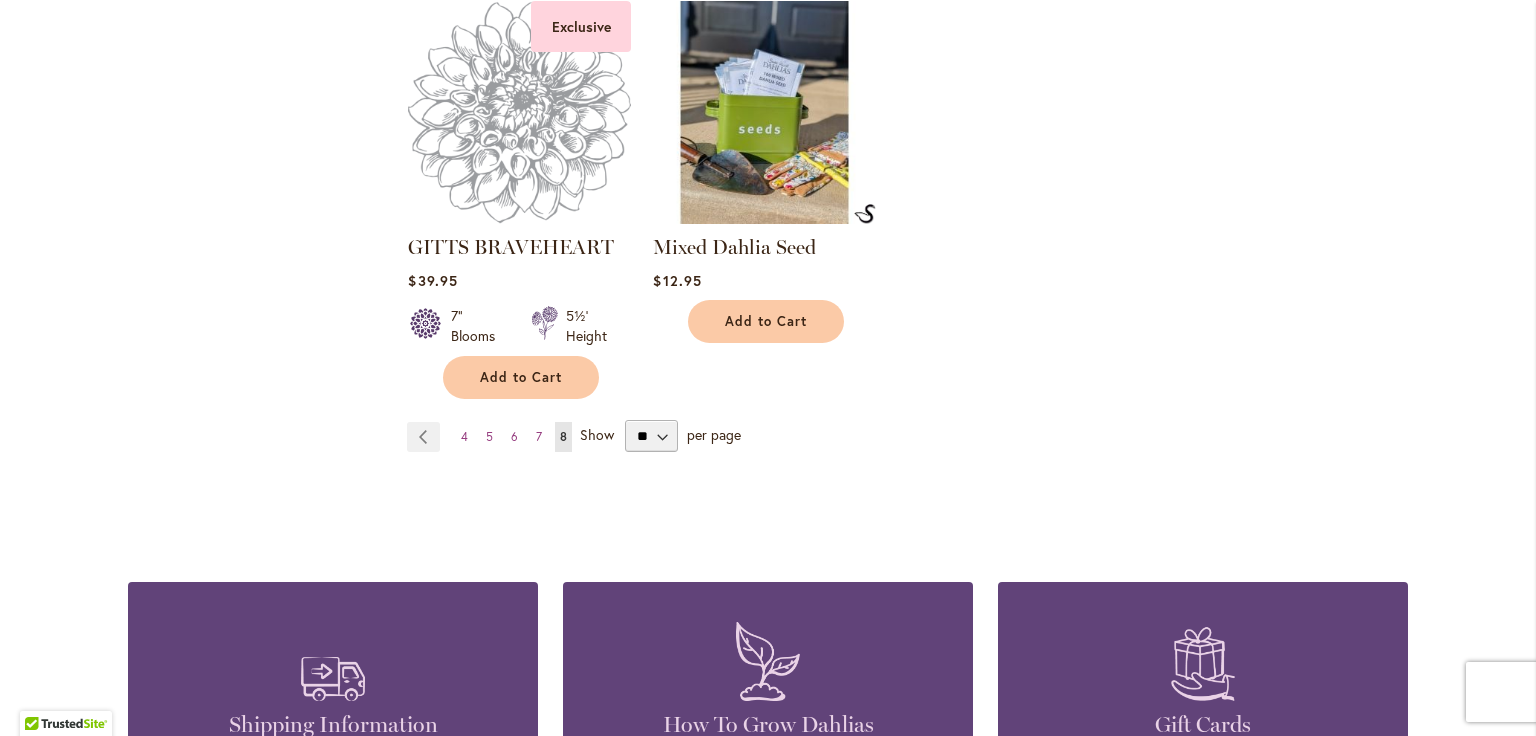 click on "Show" at bounding box center (597, 434) 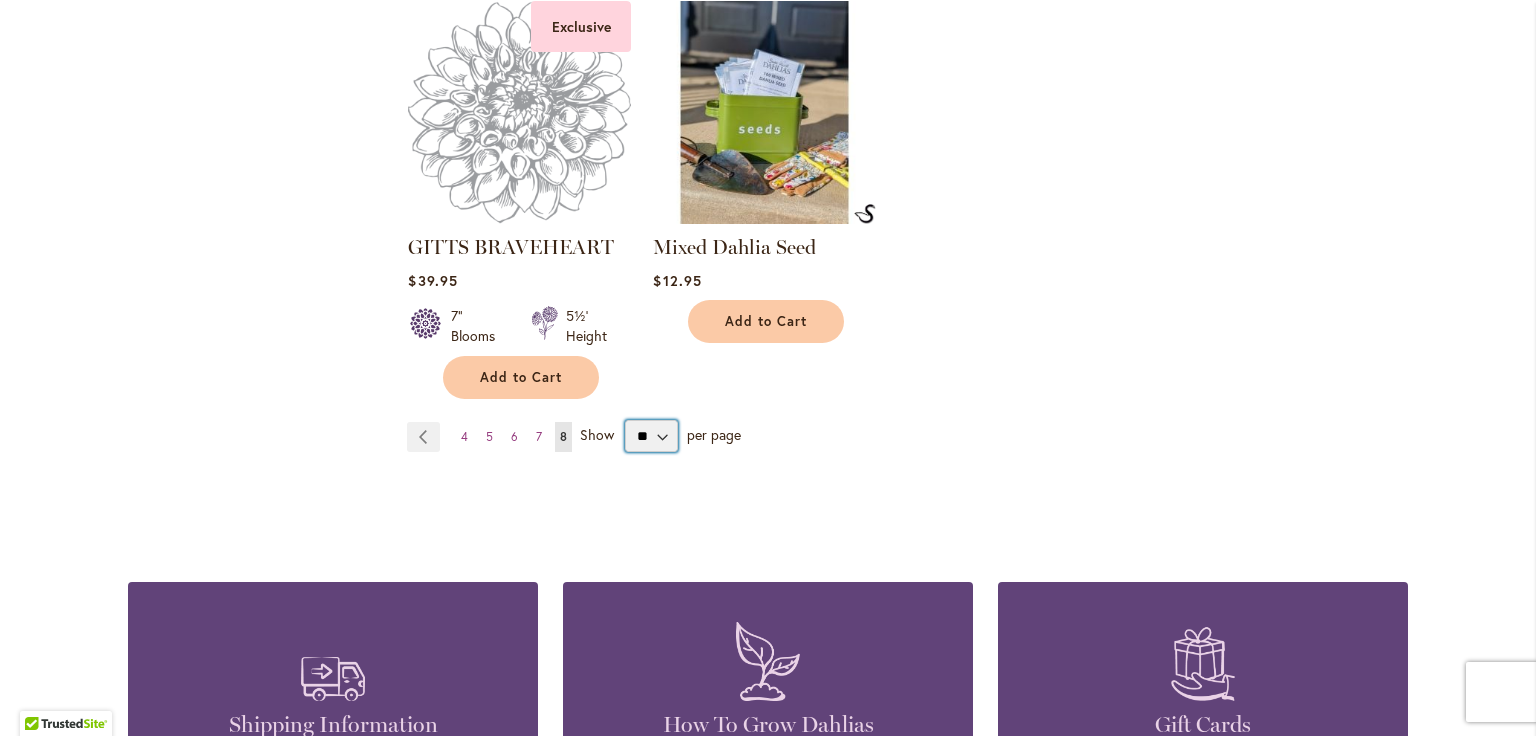 click on "**
**
**
**" at bounding box center [651, 436] 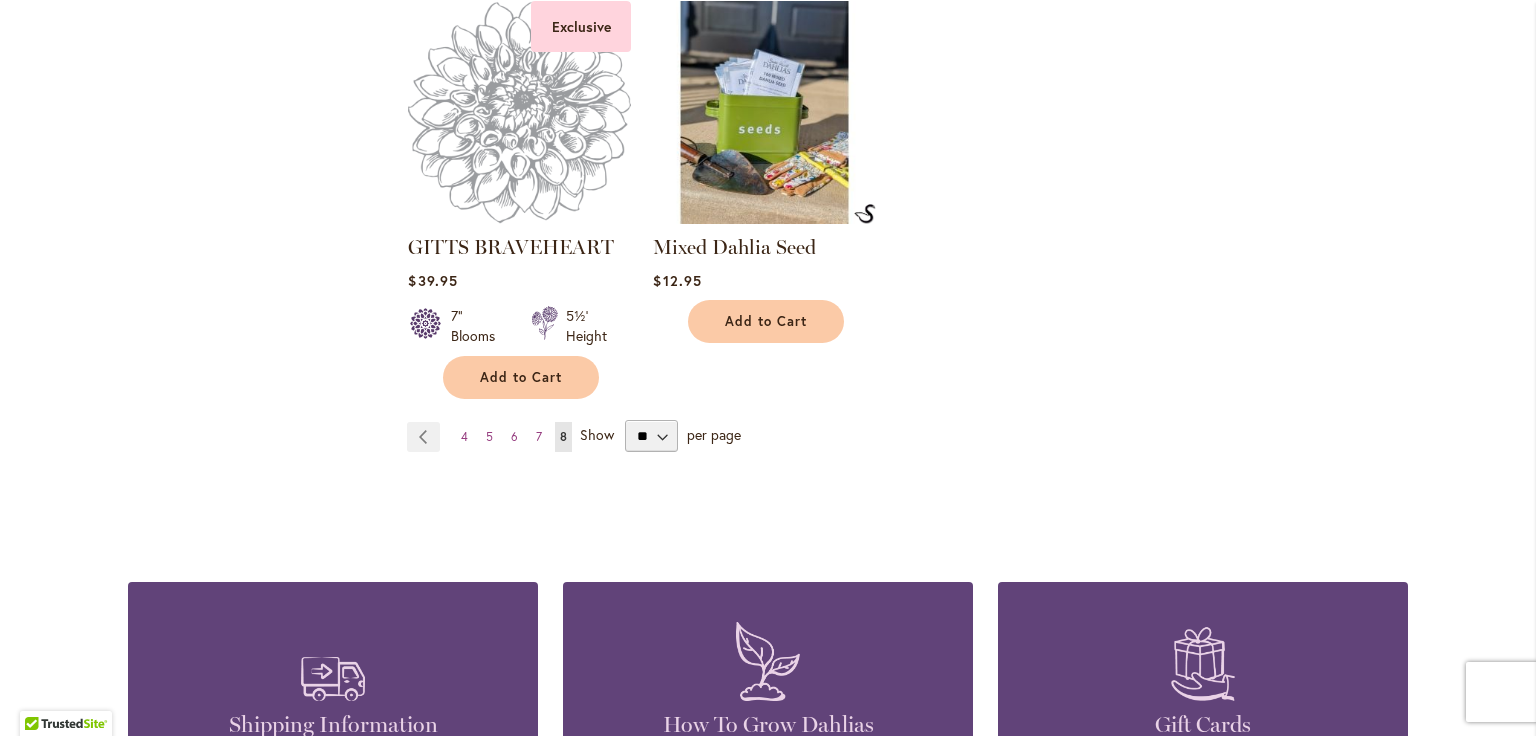 drag, startPoint x: 549, startPoint y: 414, endPoint x: 586, endPoint y: 423, distance: 38.078865 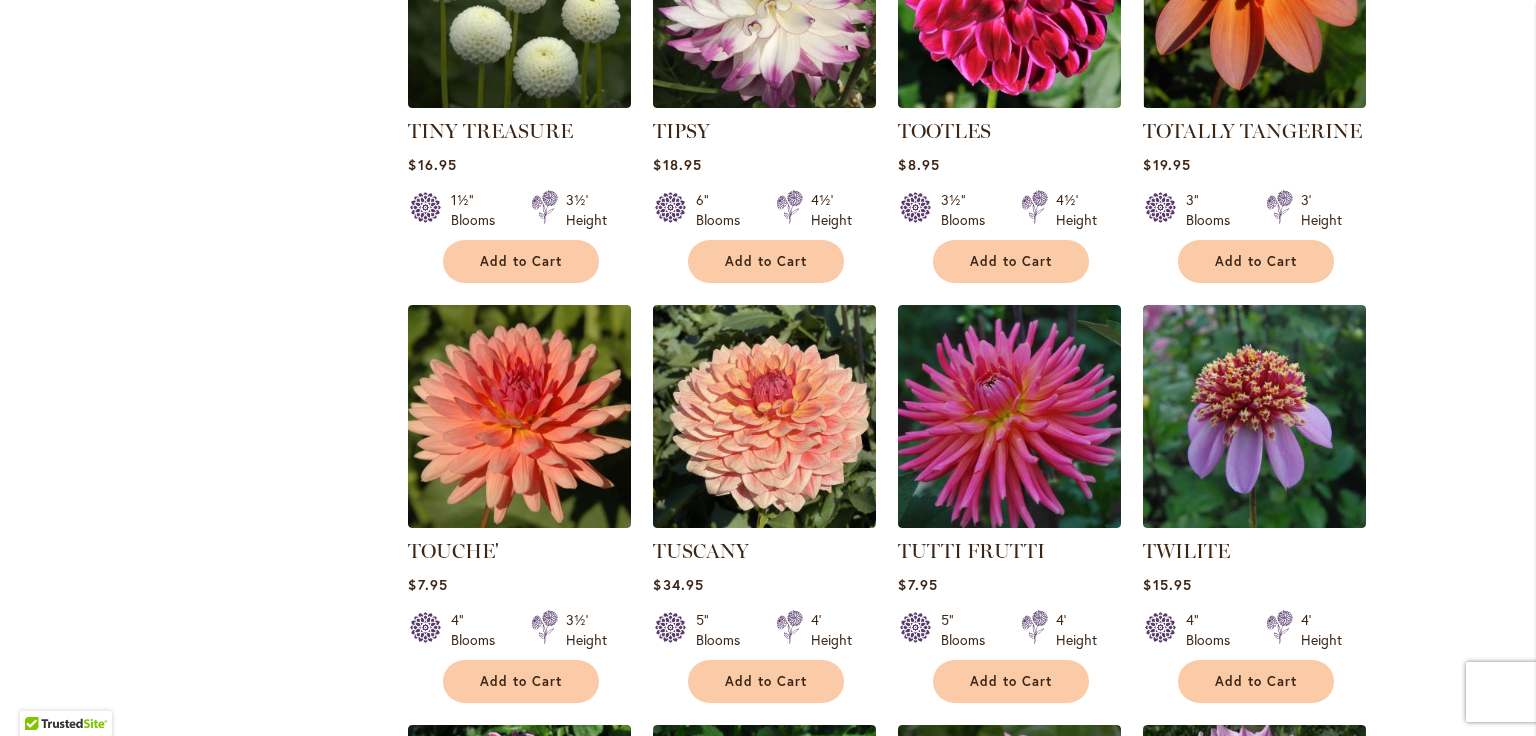 scroll, scrollTop: 1776, scrollLeft: 0, axis: vertical 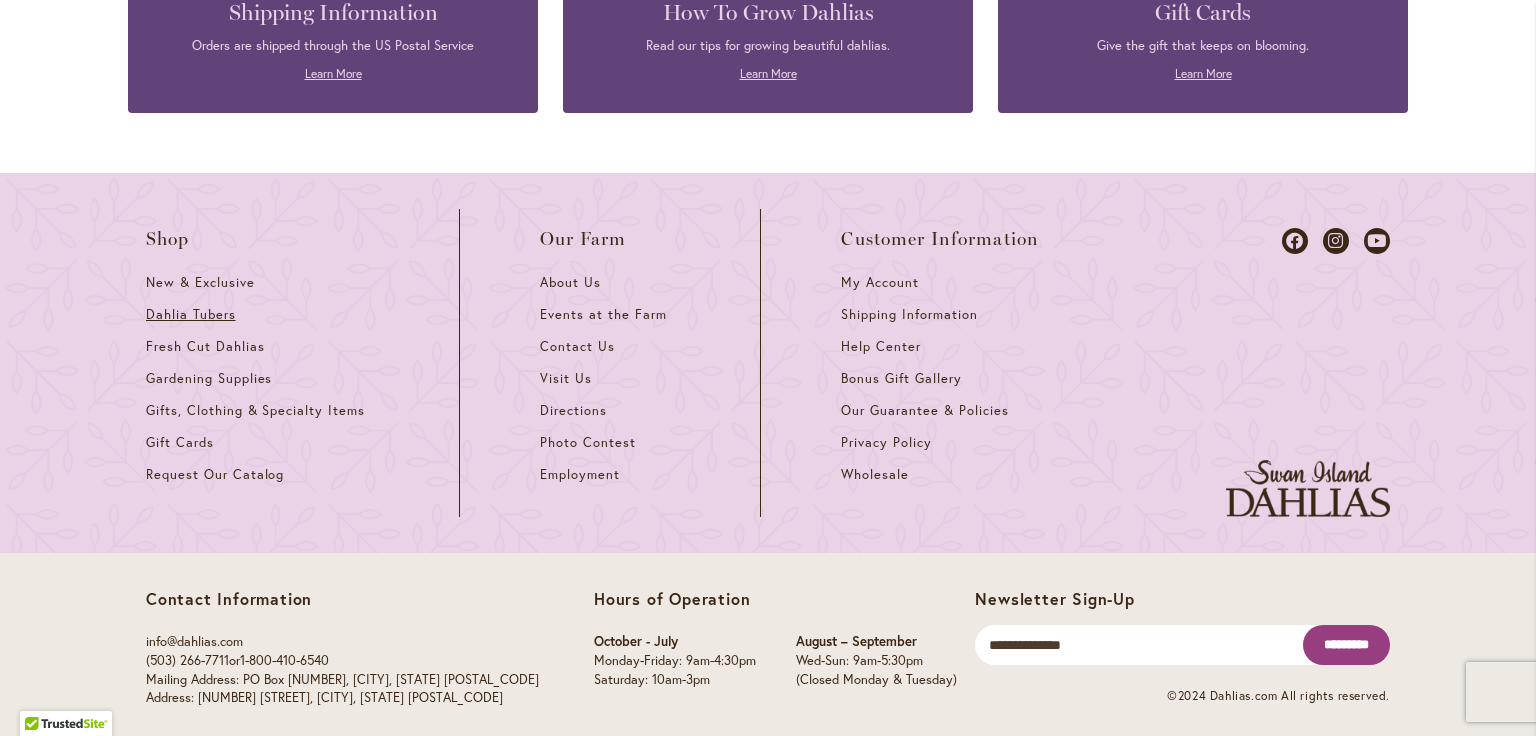 click on "Dahlia Tubers" at bounding box center [191, 314] 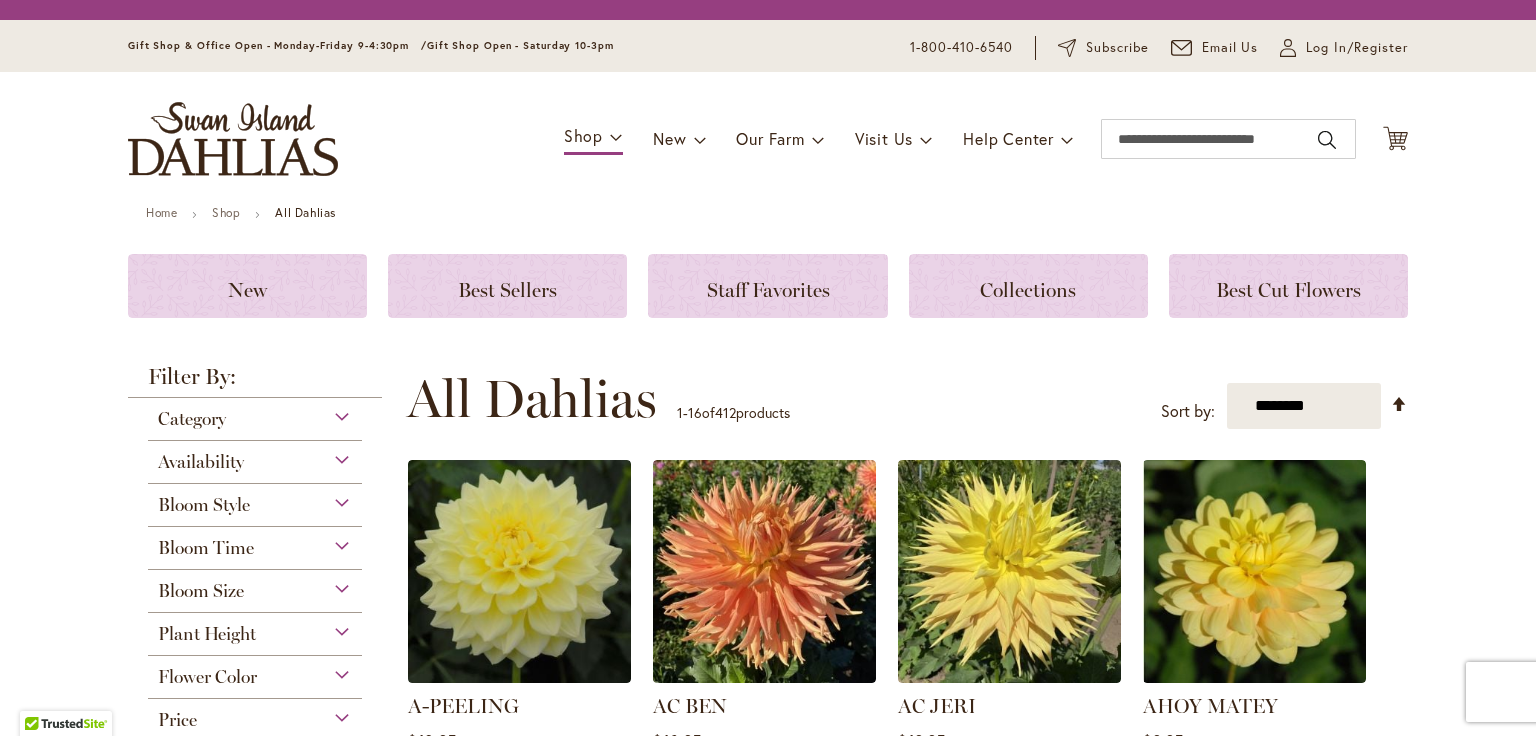 scroll, scrollTop: 0, scrollLeft: 0, axis: both 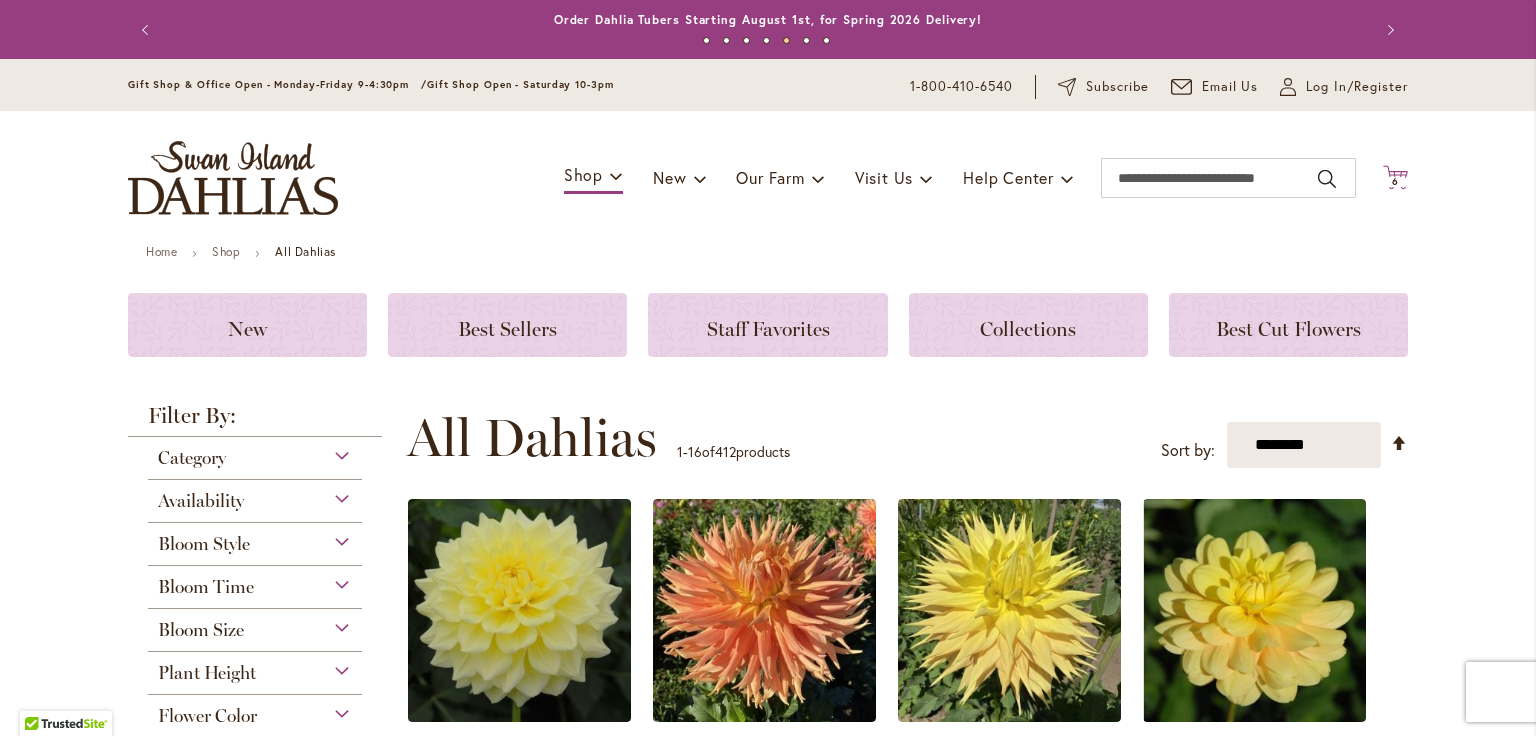 click on "Cart
.cls-1 {
fill: #231f20;
}" 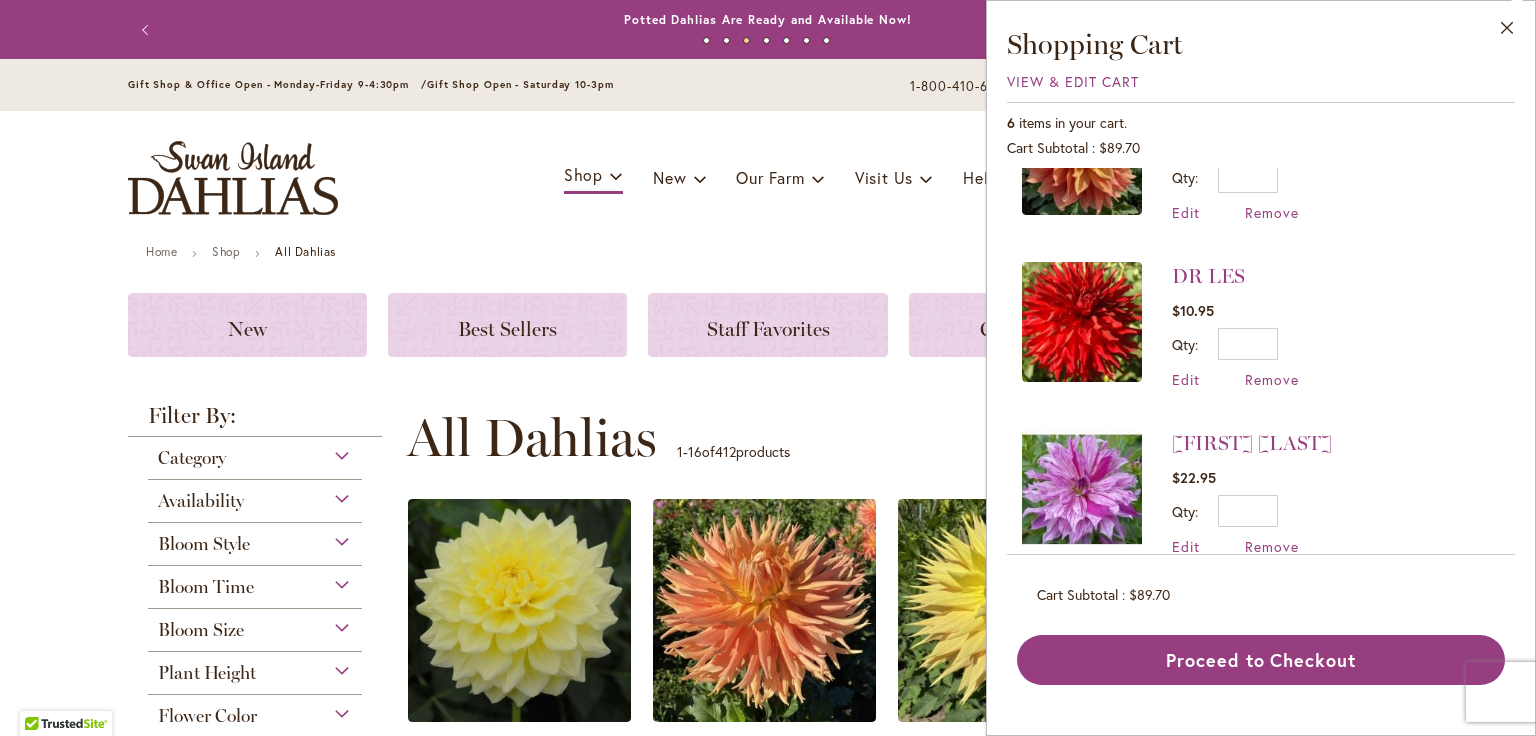 scroll, scrollTop: 612, scrollLeft: 0, axis: vertical 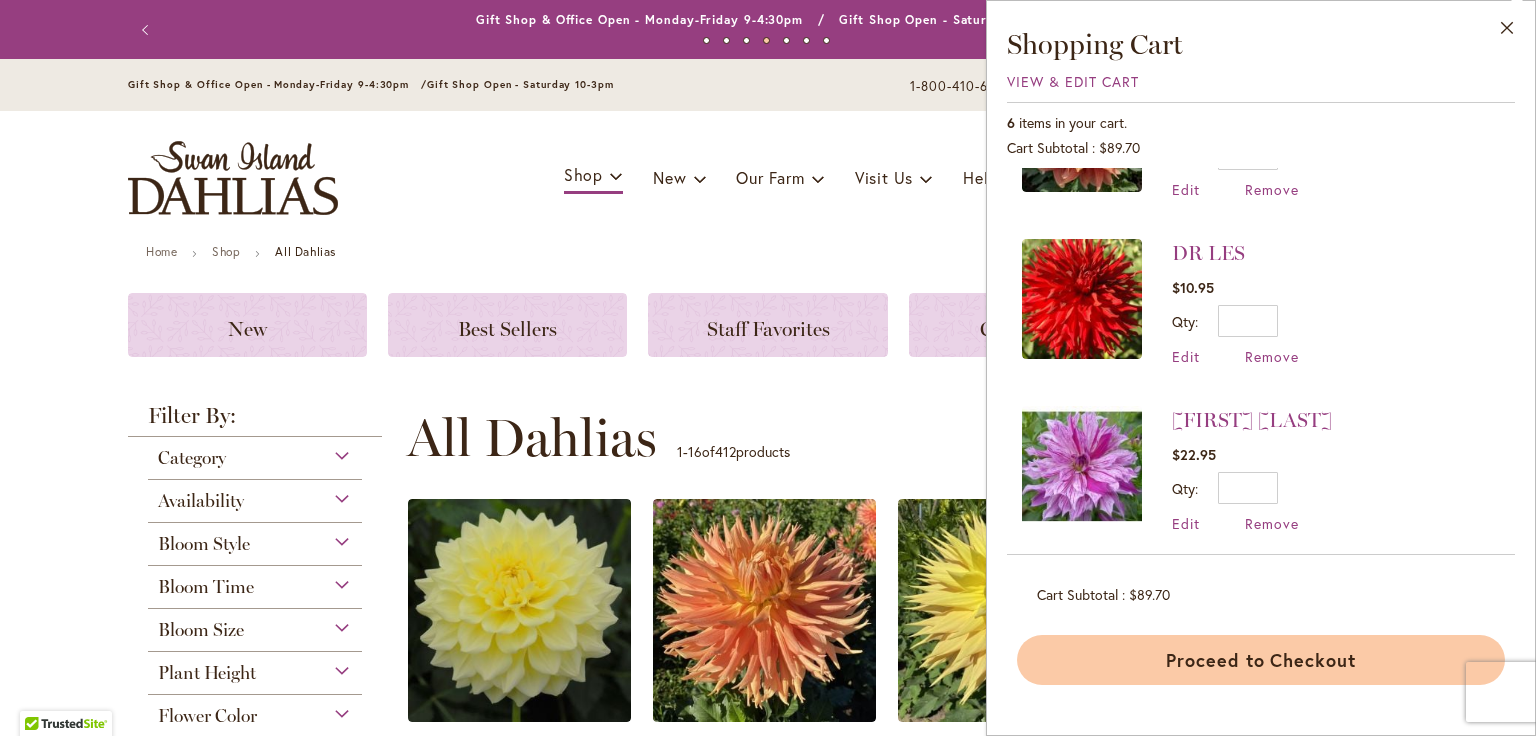 click on "Proceed to Checkout" at bounding box center [1261, 660] 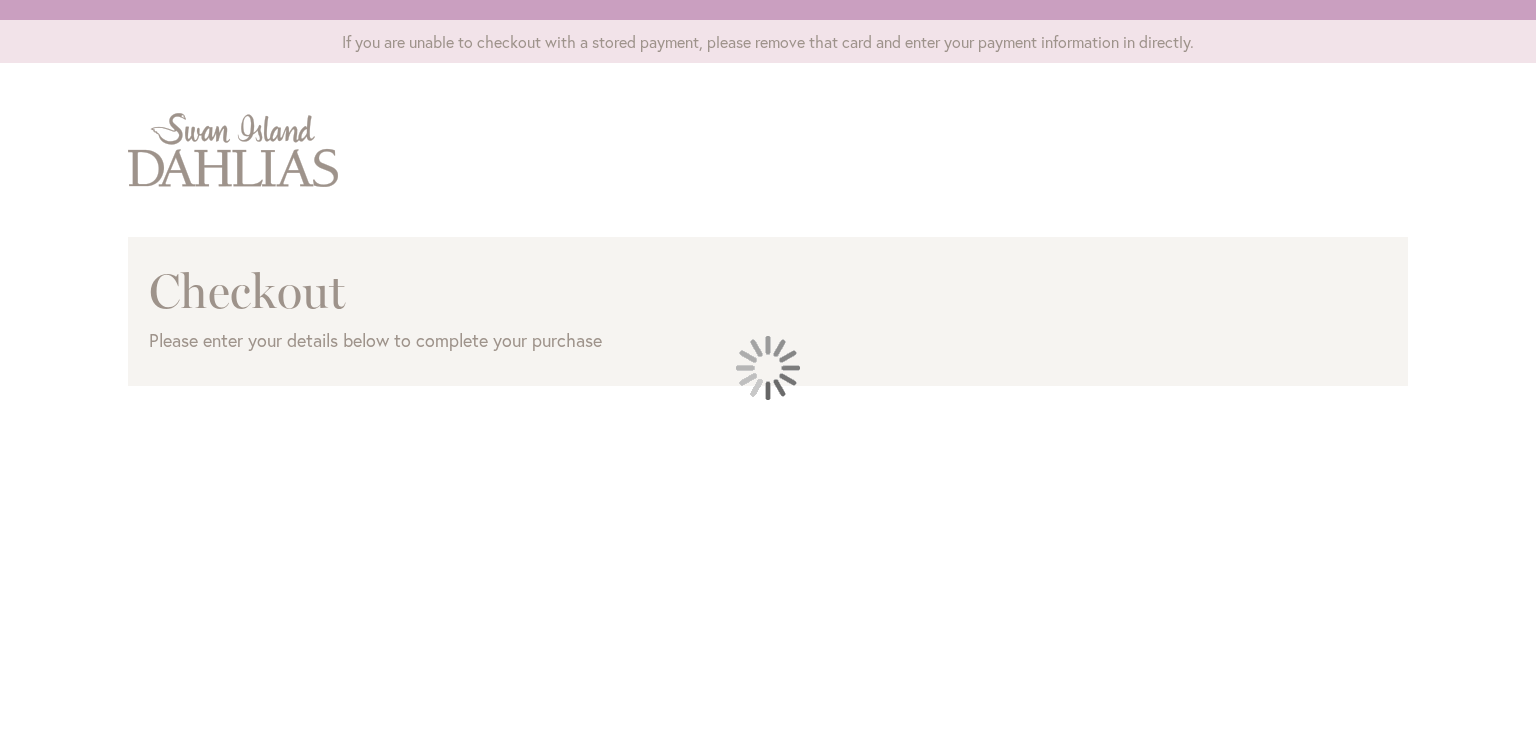 scroll, scrollTop: 0, scrollLeft: 0, axis: both 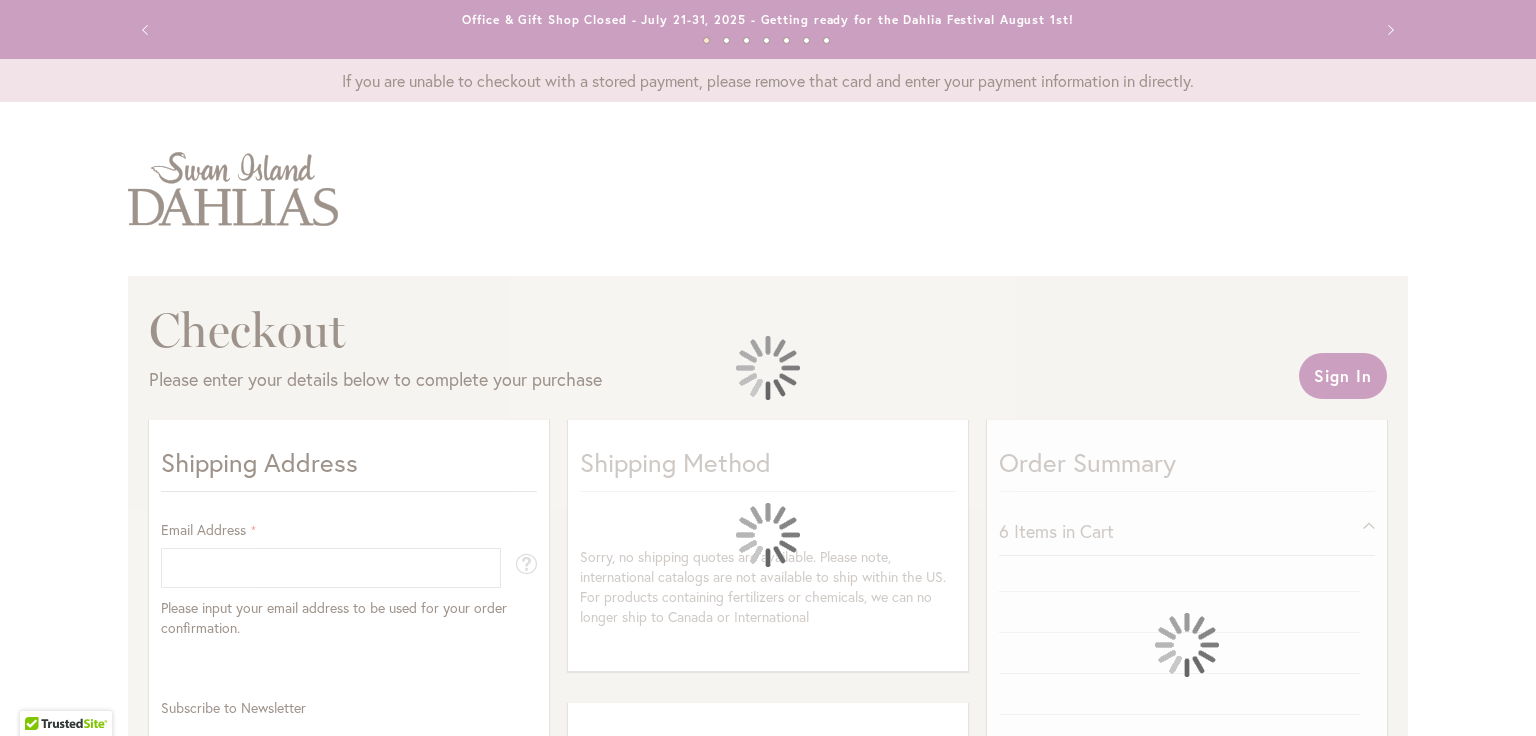 select on "**" 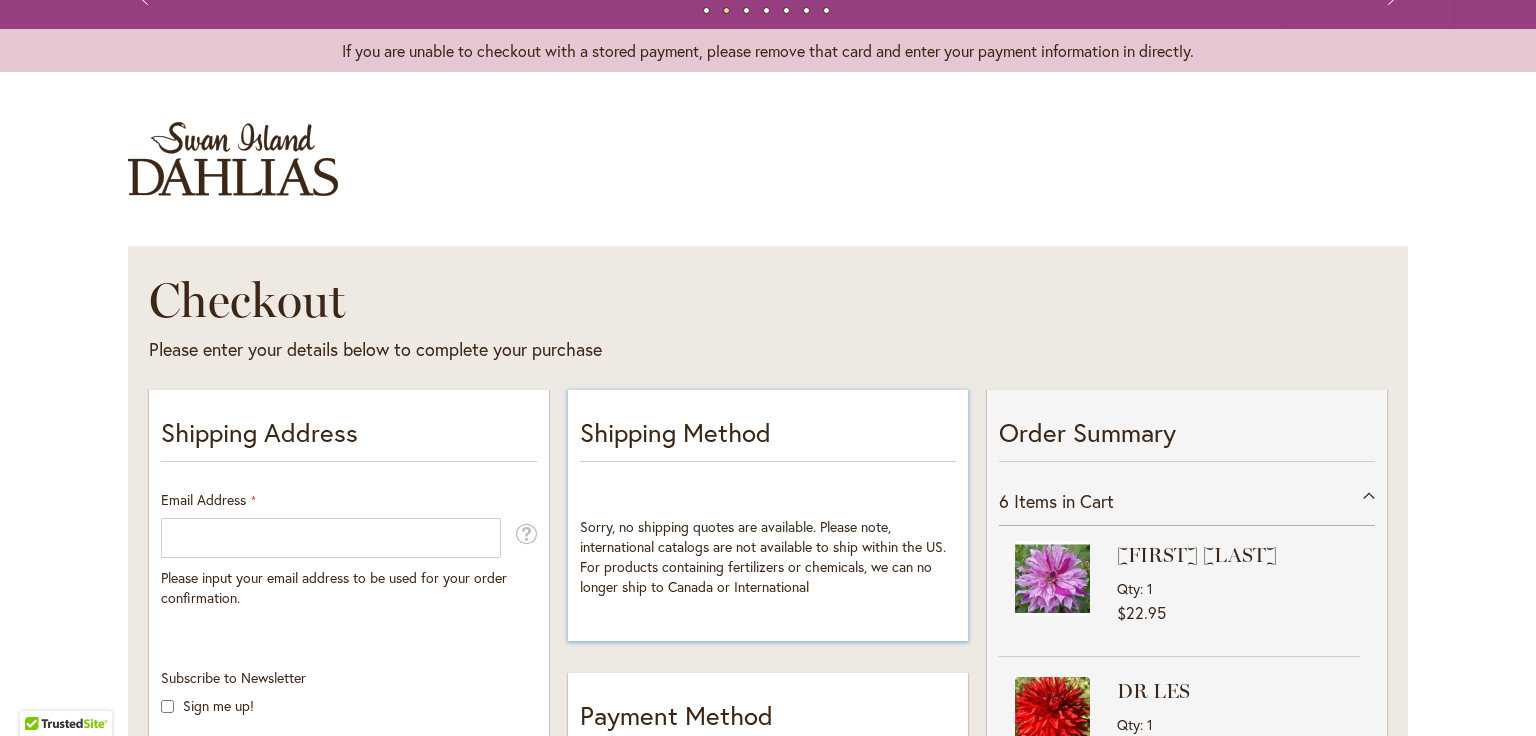 scroll, scrollTop: 100, scrollLeft: 0, axis: vertical 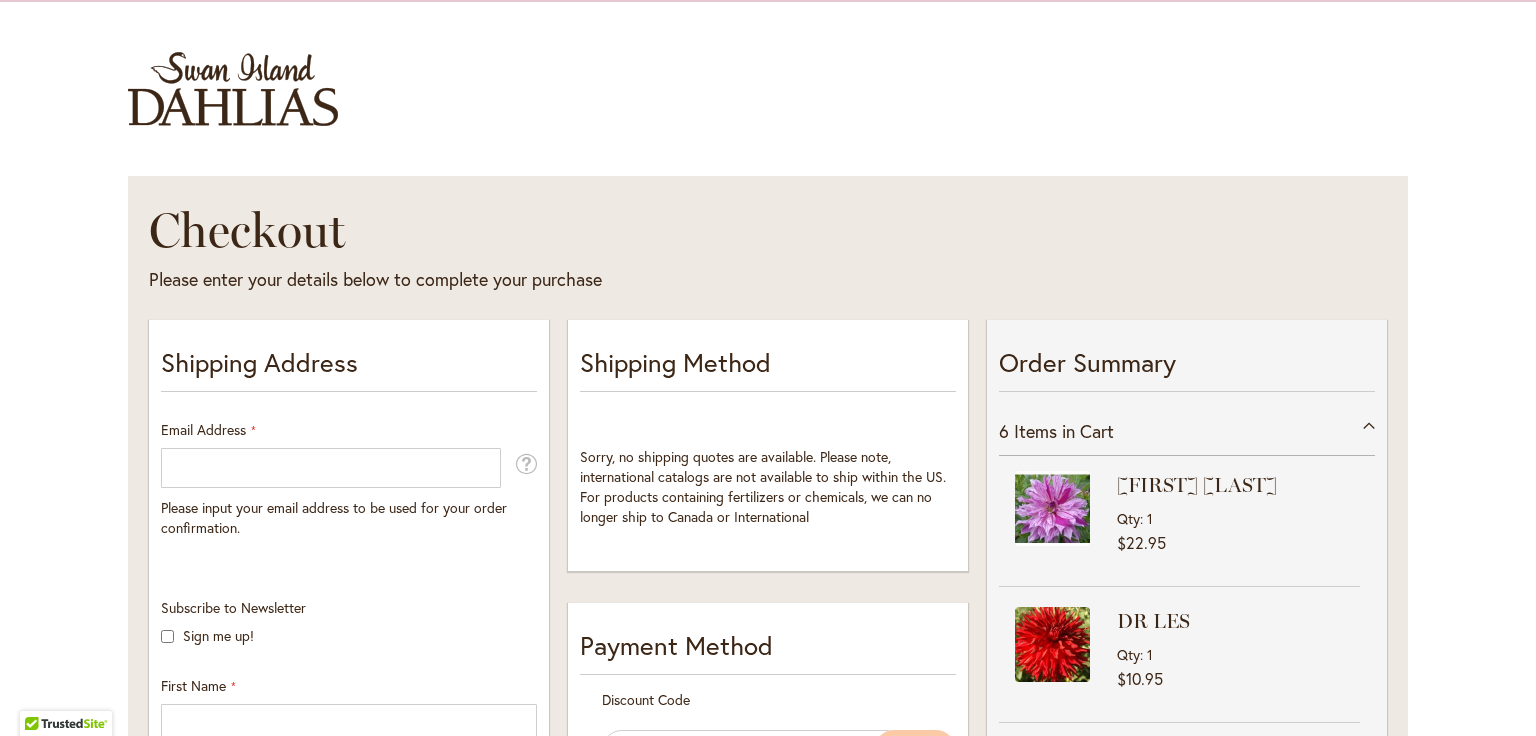 click at bounding box center (0, 736) 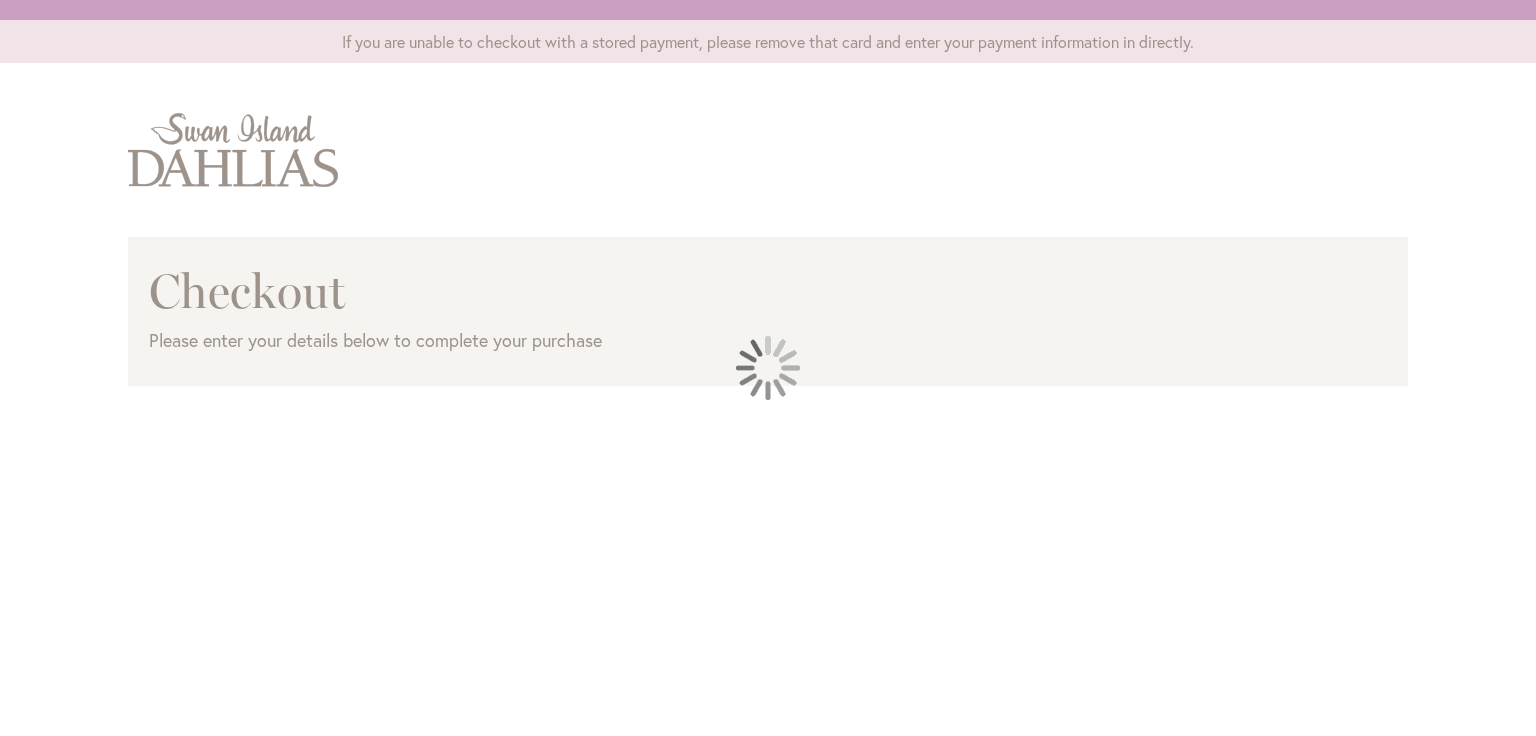scroll, scrollTop: 0, scrollLeft: 0, axis: both 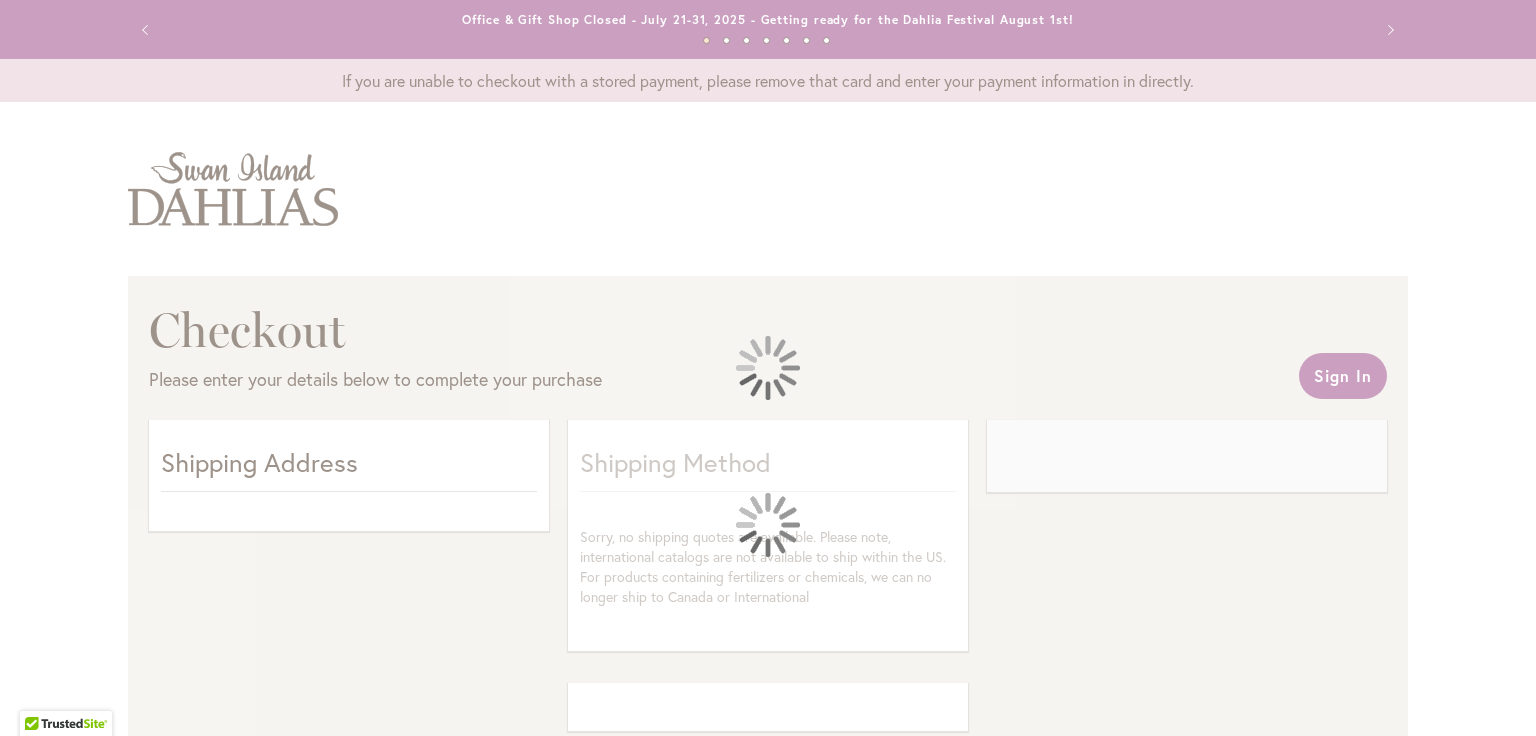 select on "**" 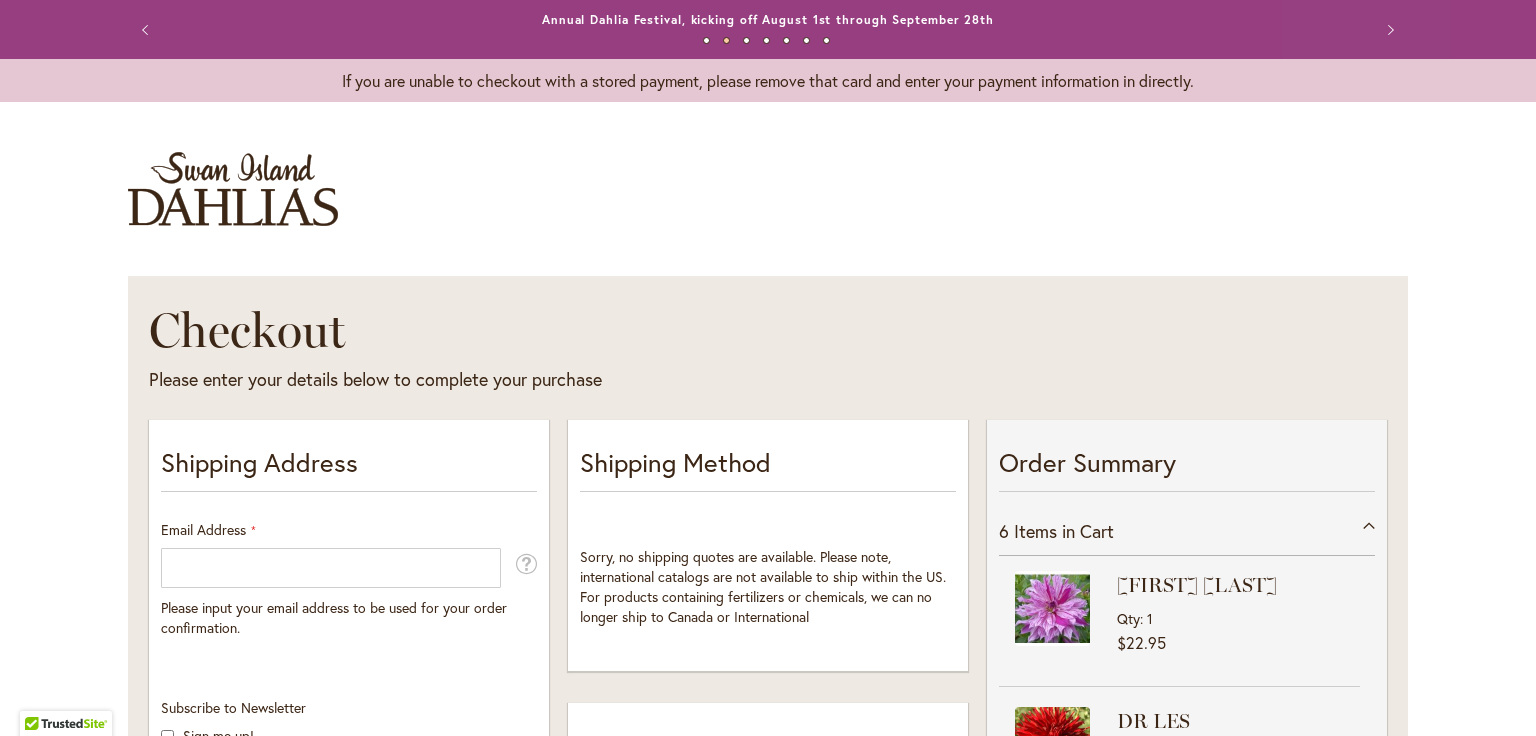 click at bounding box center (0, 736) 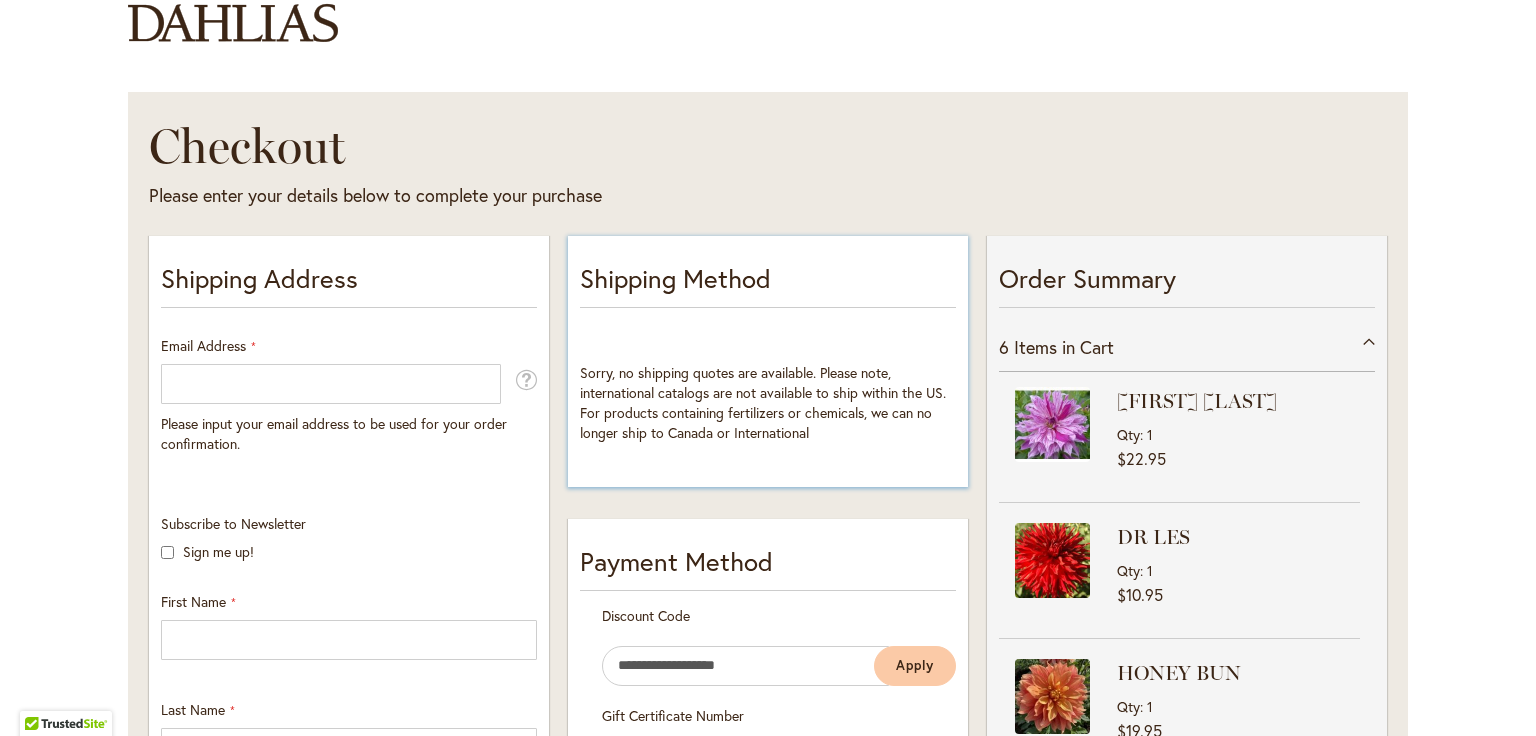 scroll, scrollTop: 200, scrollLeft: 0, axis: vertical 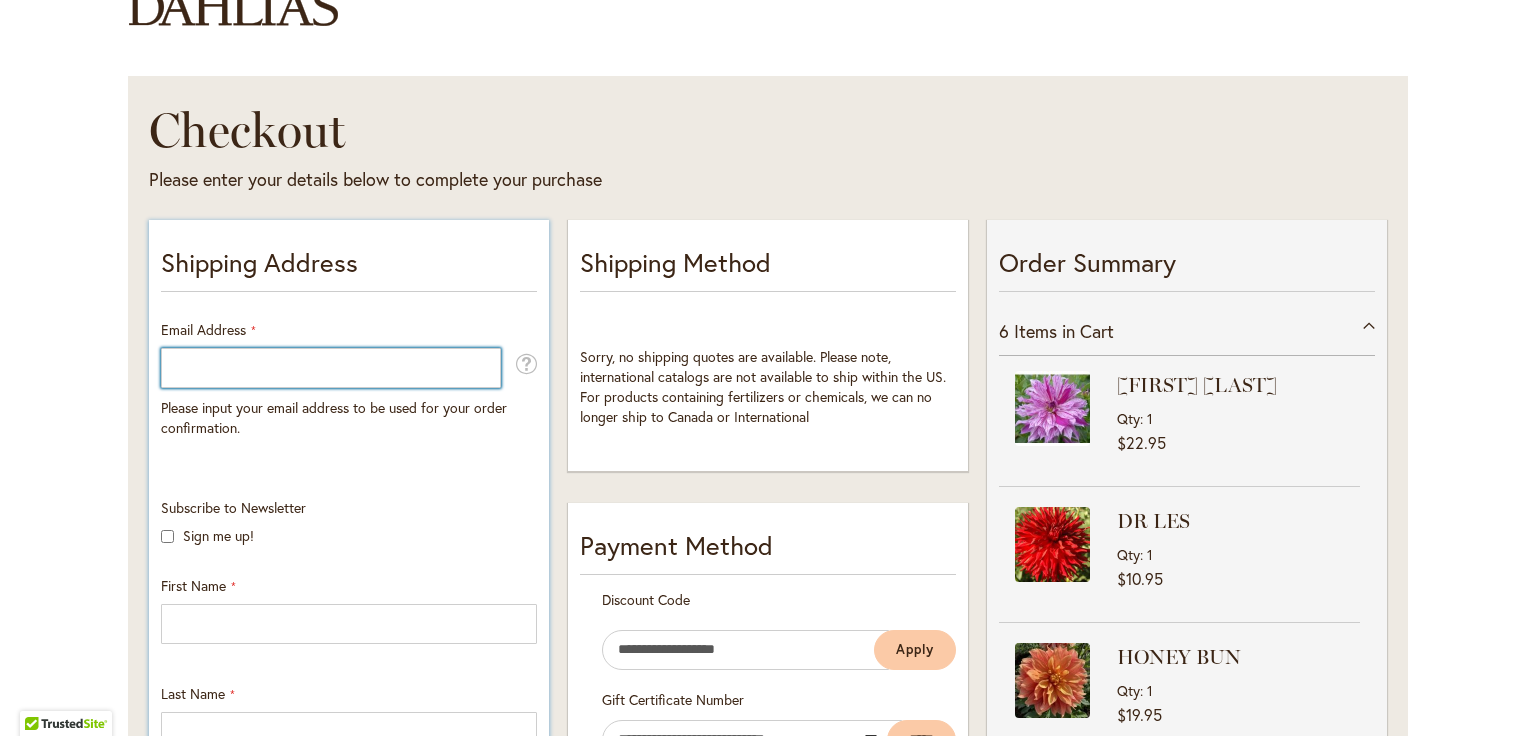 click on "Email Address" at bounding box center [331, 368] 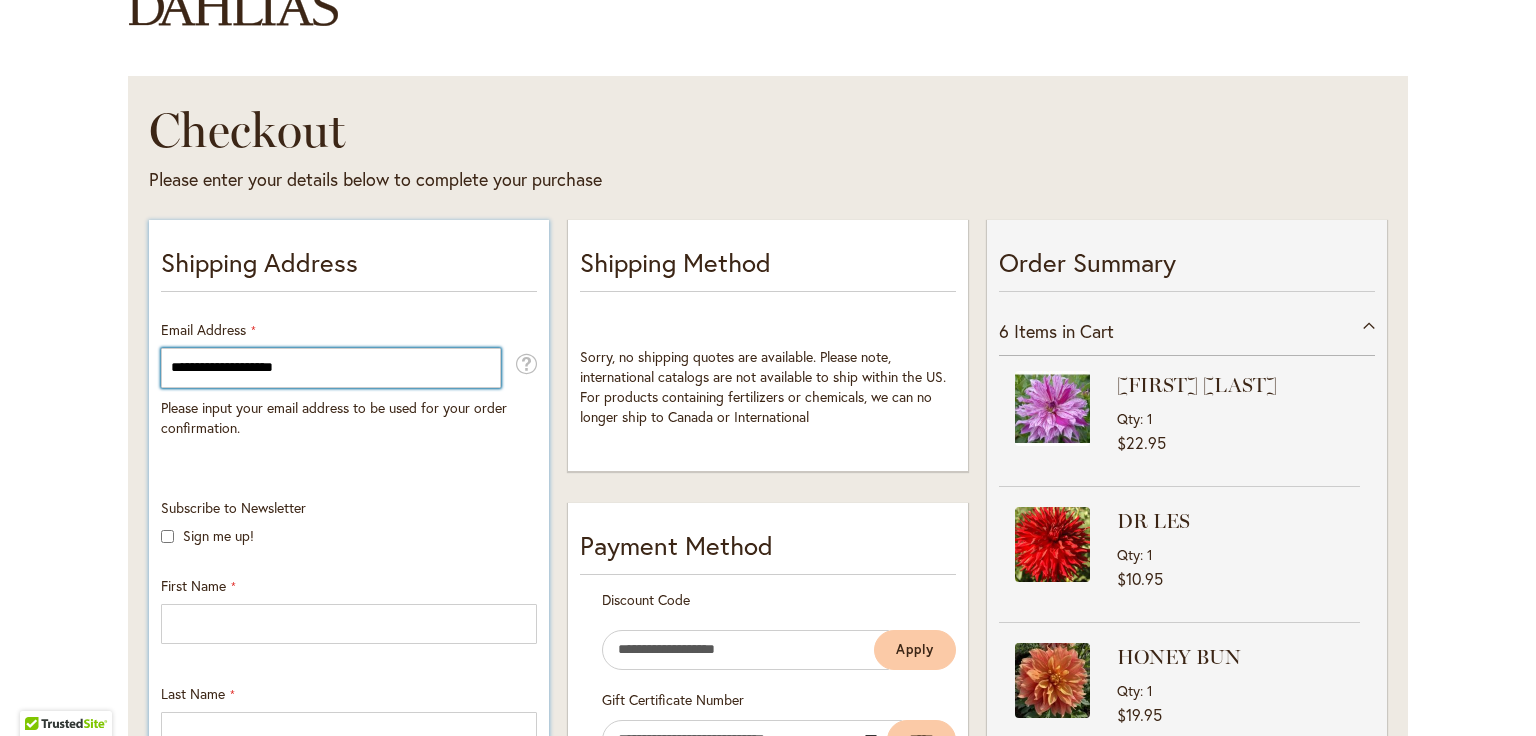 type on "**********" 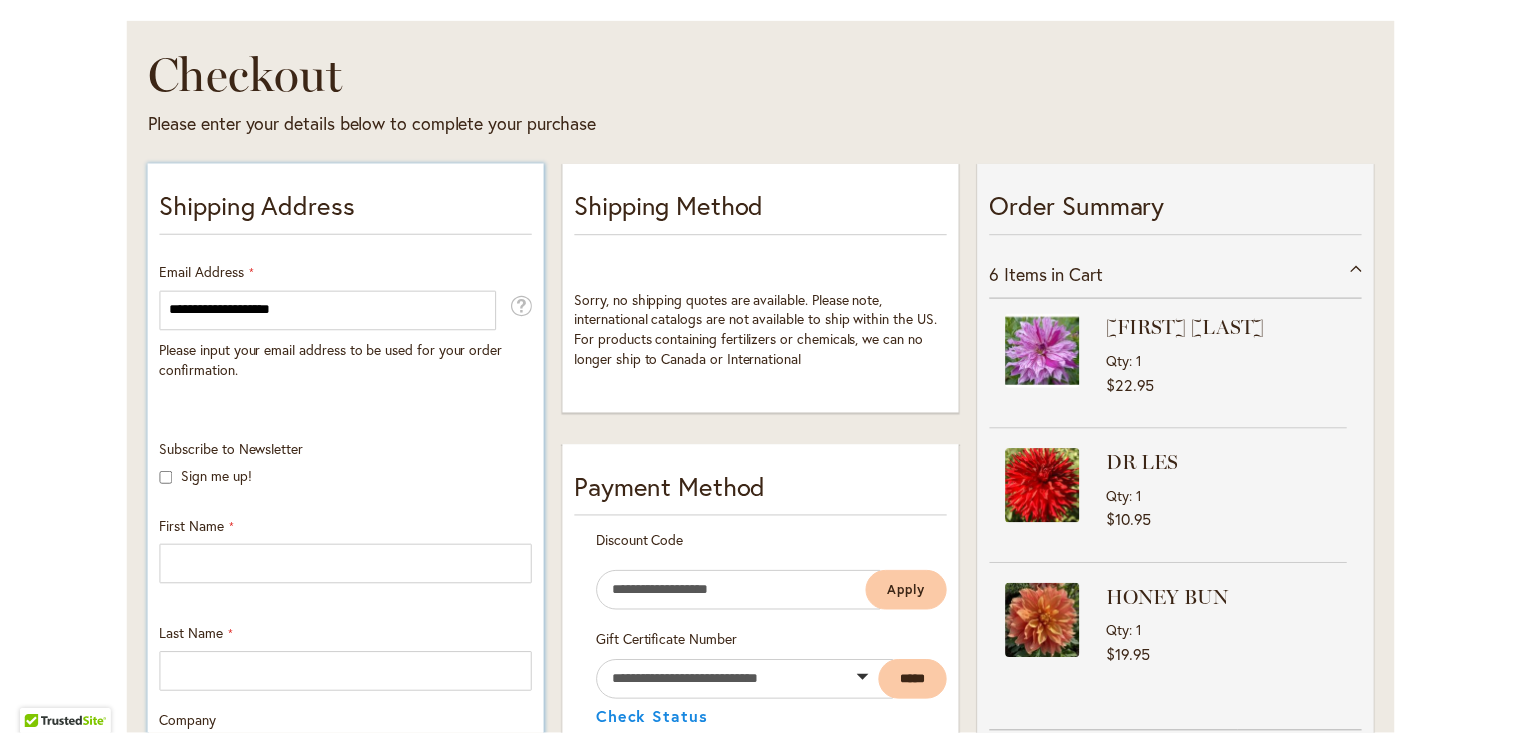 scroll, scrollTop: 333, scrollLeft: 0, axis: vertical 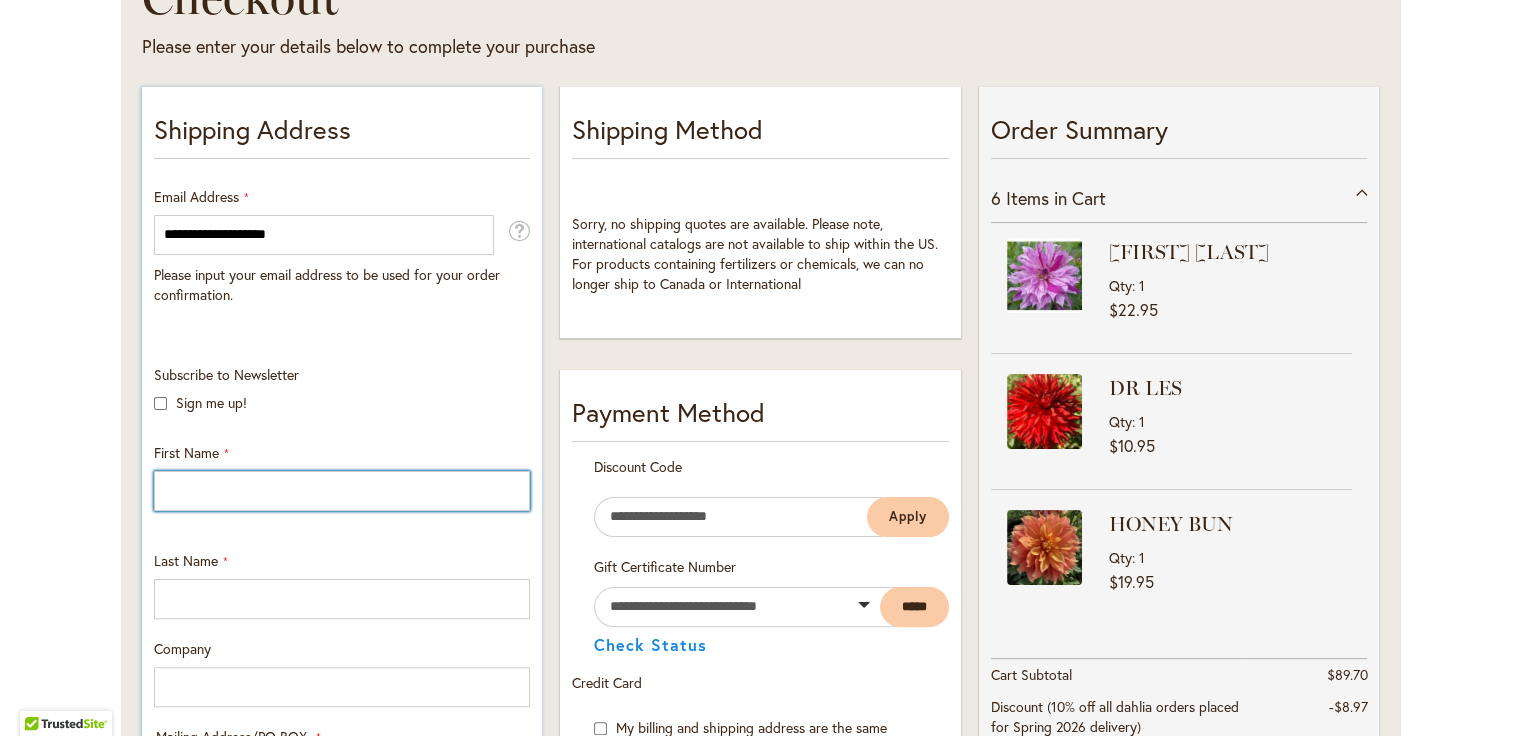 click on "First Name" at bounding box center (342, 491) 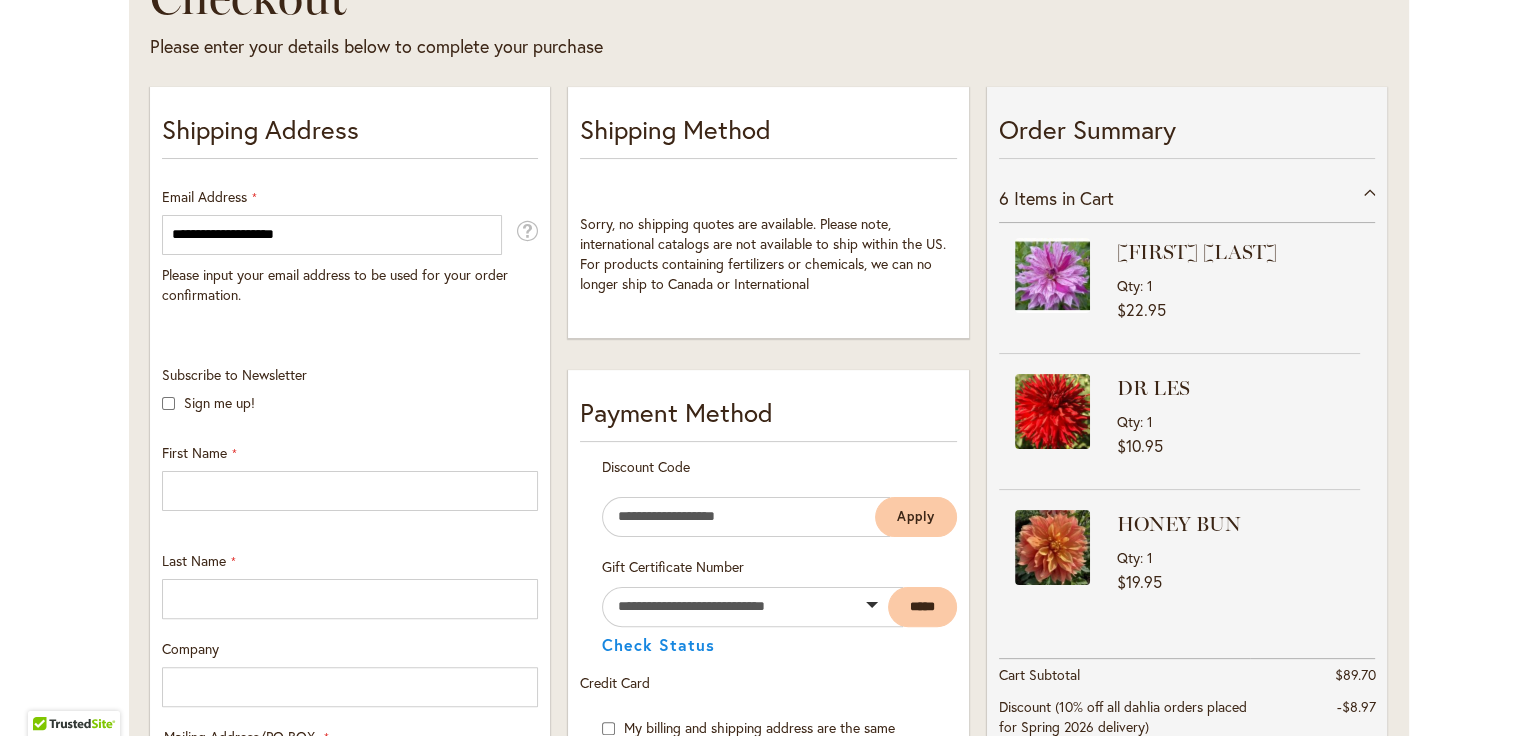 scroll, scrollTop: 0, scrollLeft: 0, axis: both 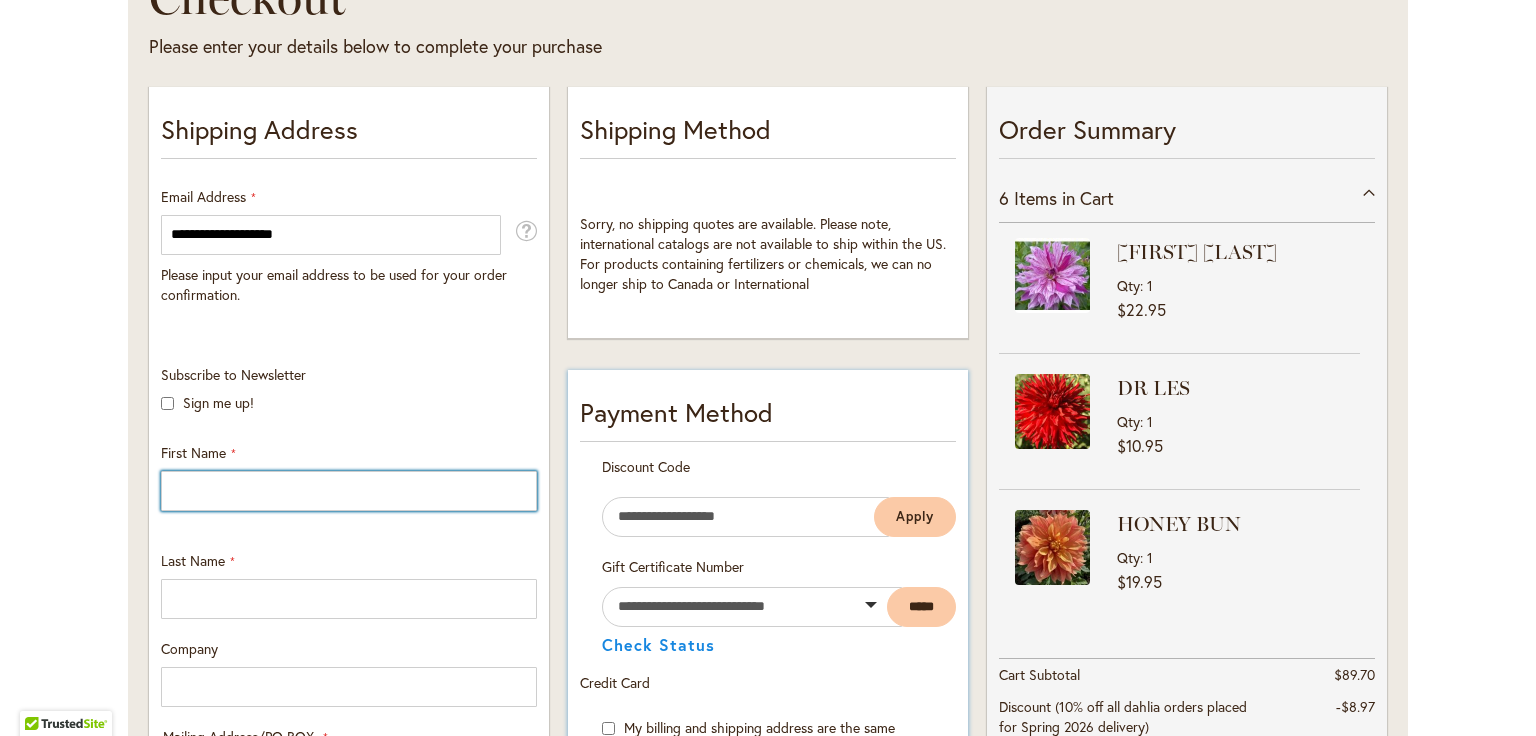 type on "*********" 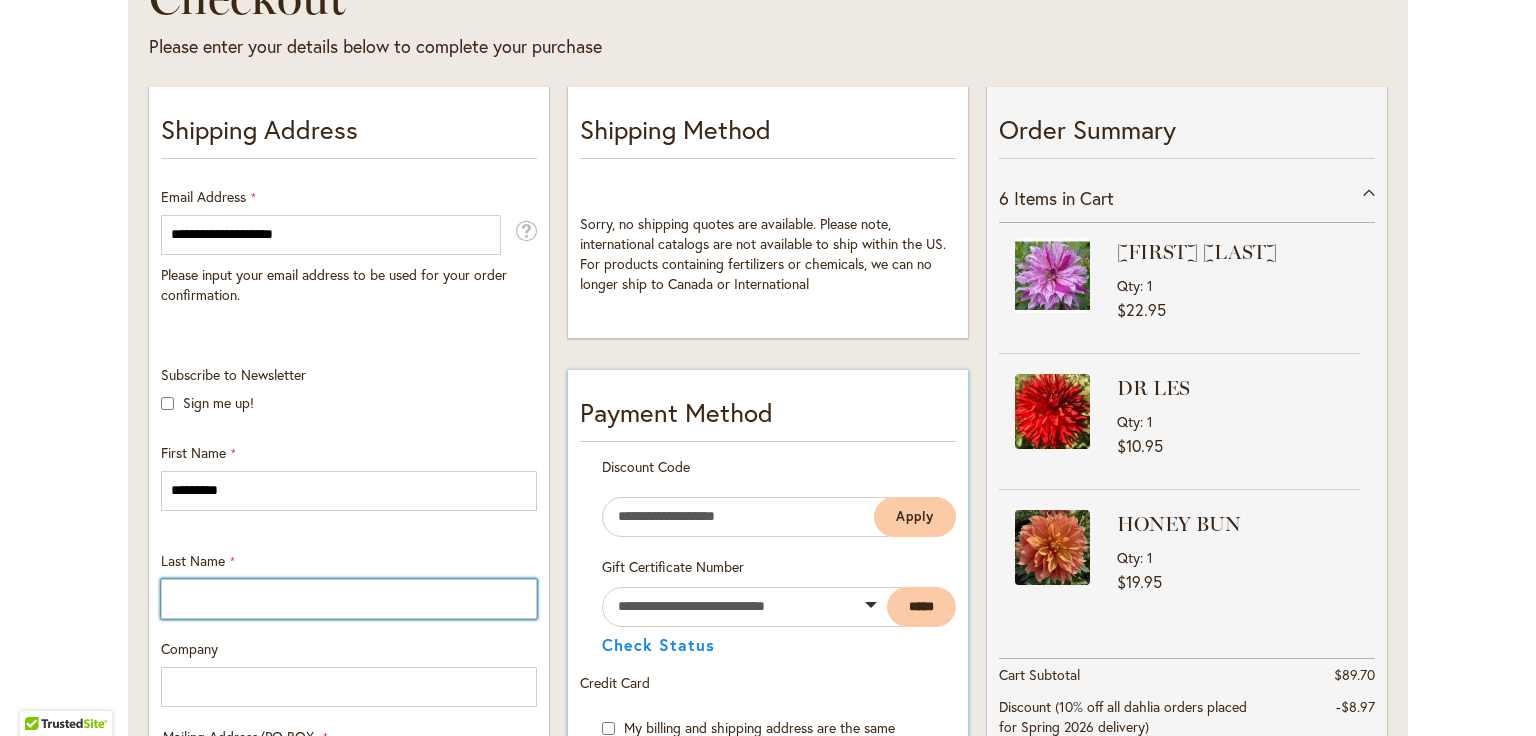 type on "********" 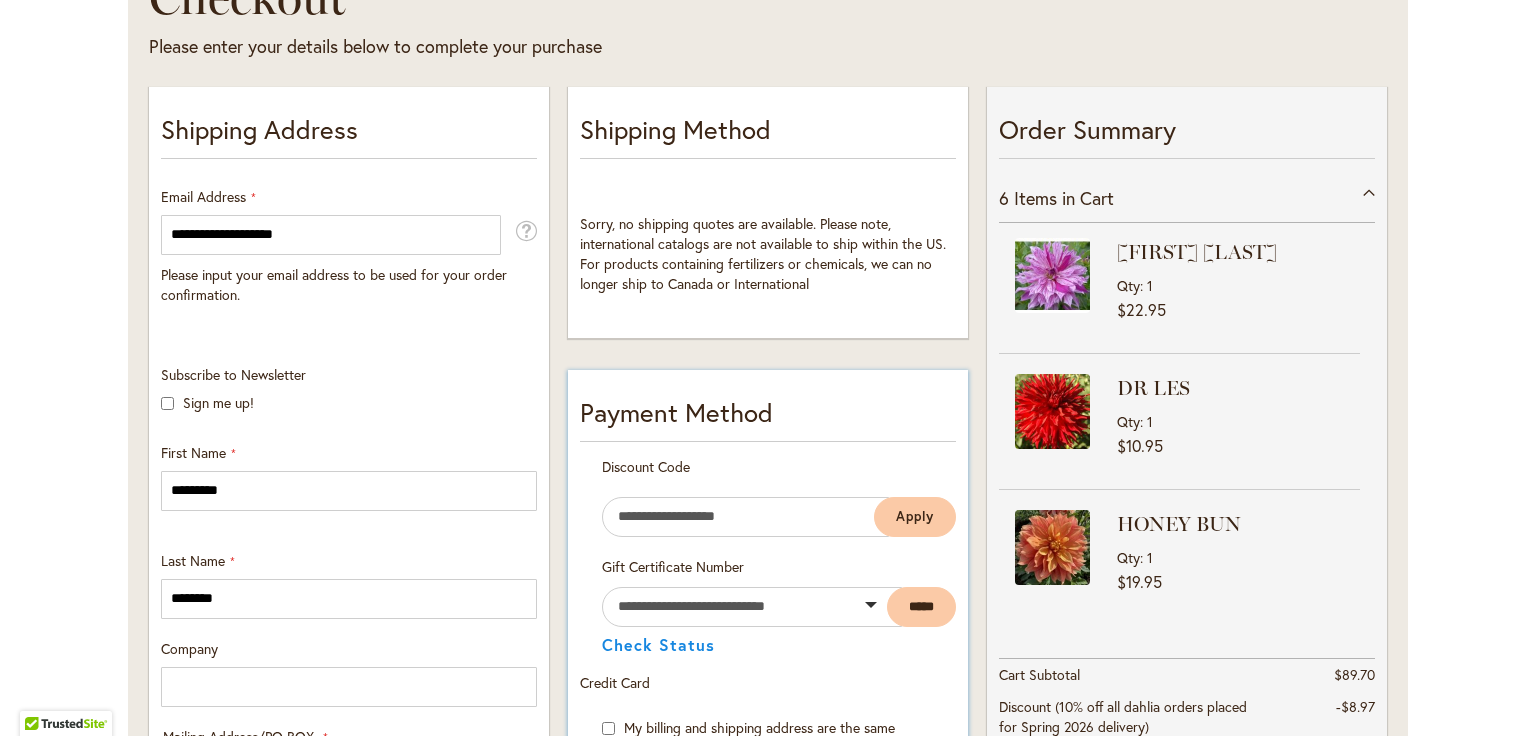 type on "**********" 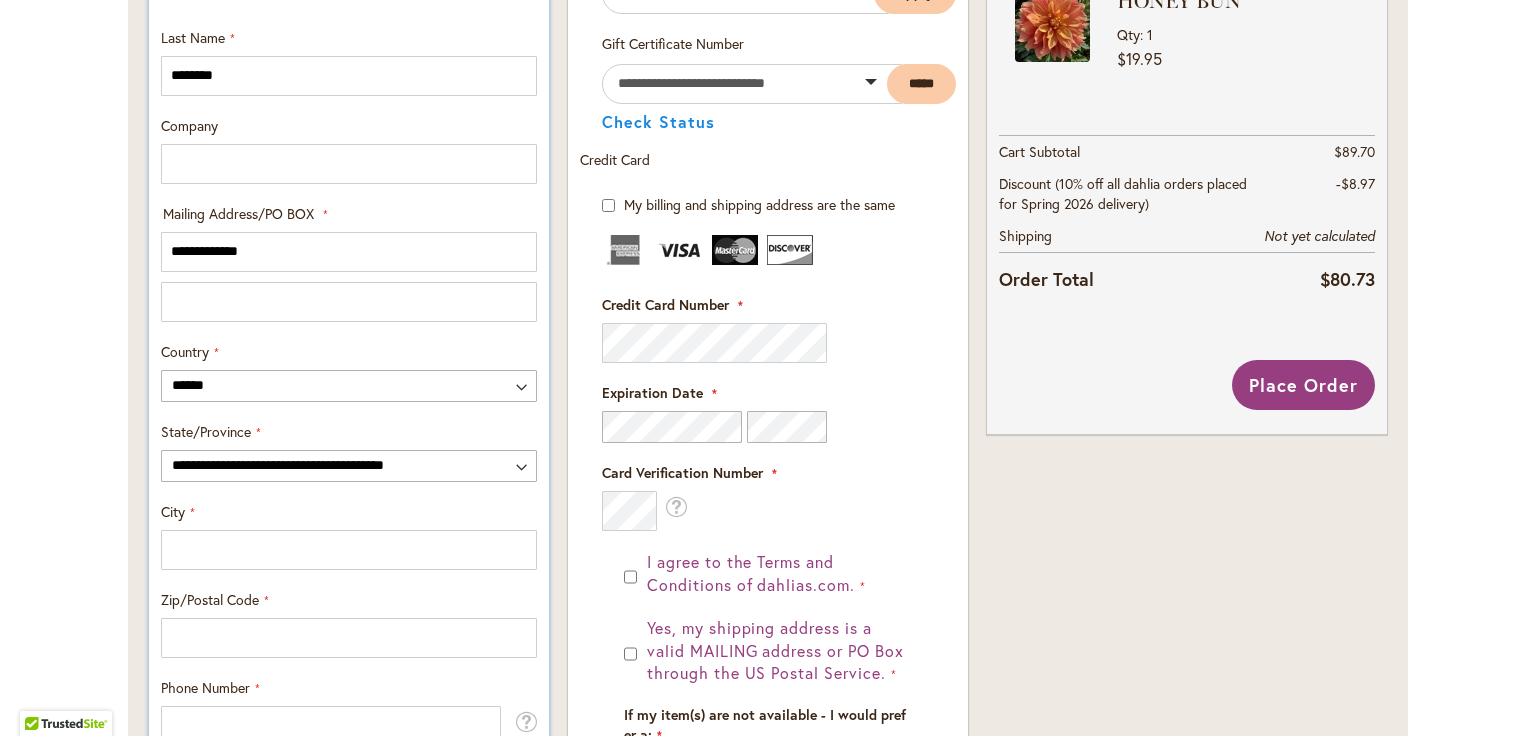 scroll, scrollTop: 866, scrollLeft: 0, axis: vertical 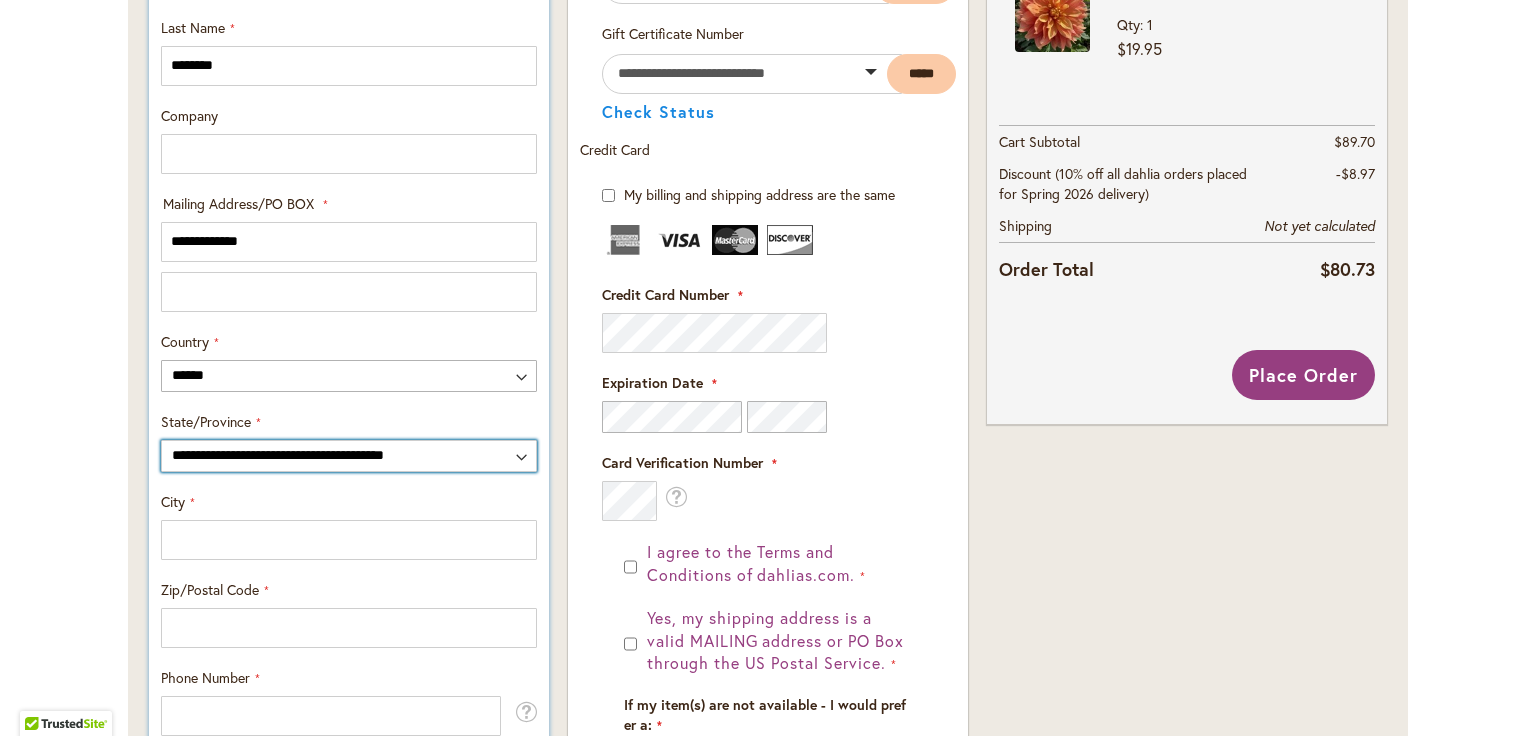 click on "**********" at bounding box center [349, 456] 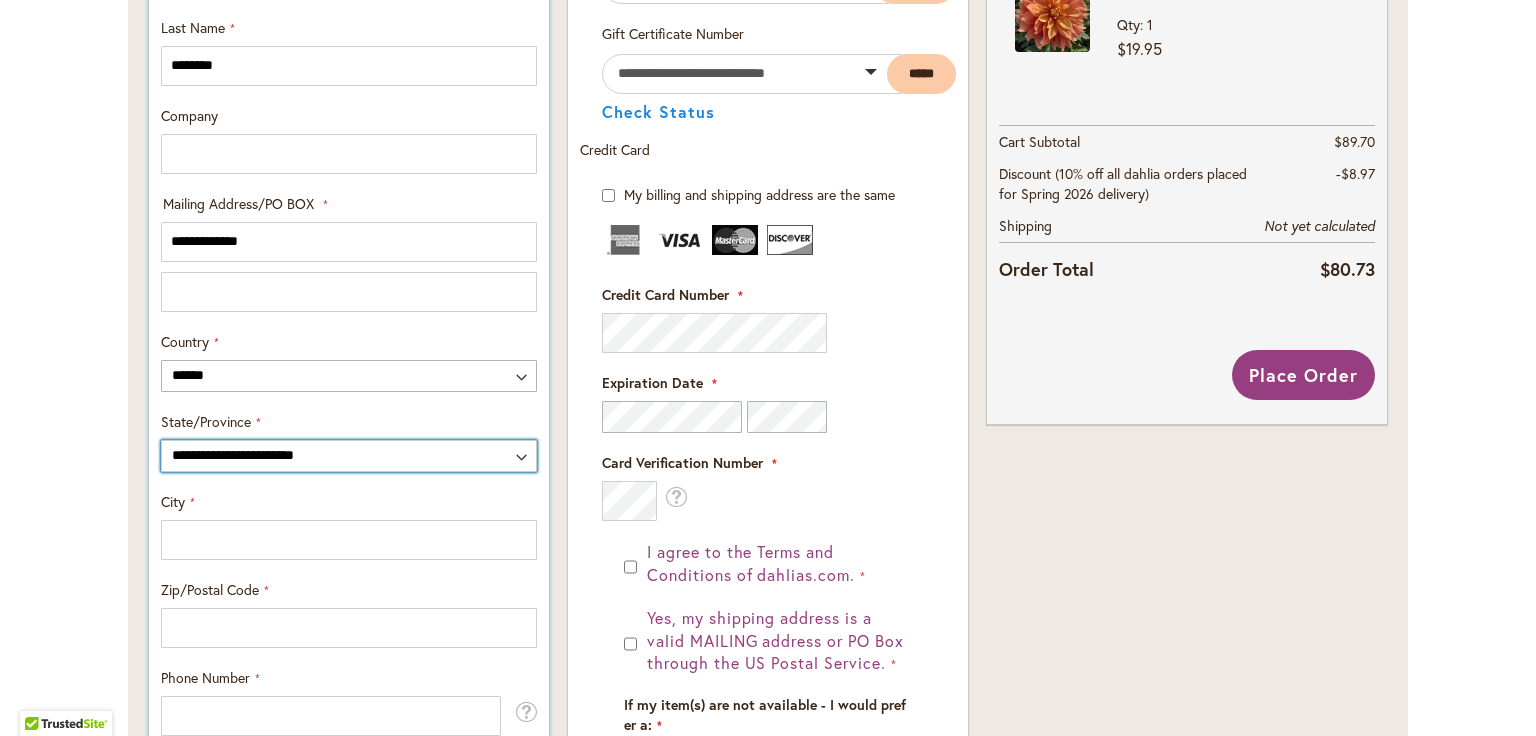 click on "**********" at bounding box center (349, 456) 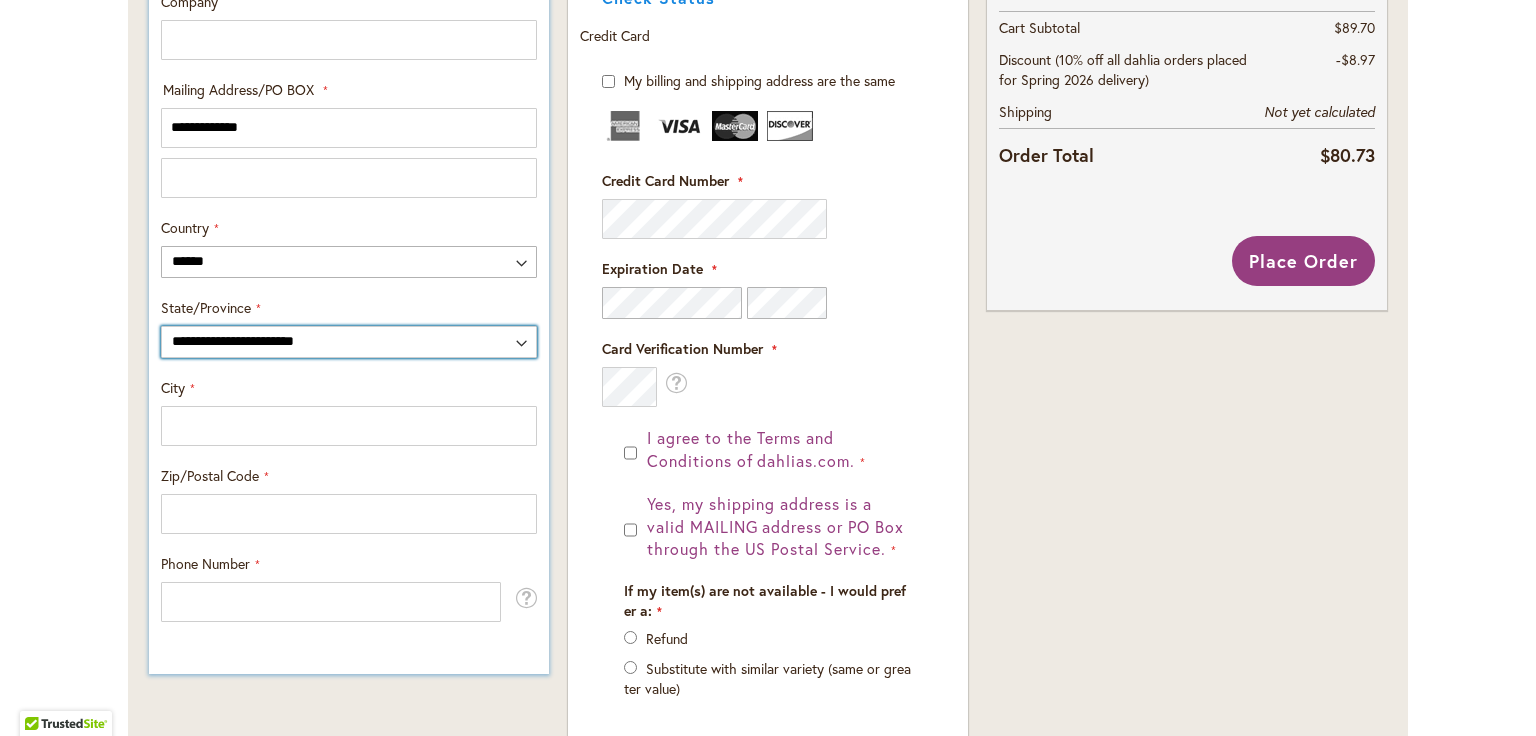 scroll, scrollTop: 1000, scrollLeft: 0, axis: vertical 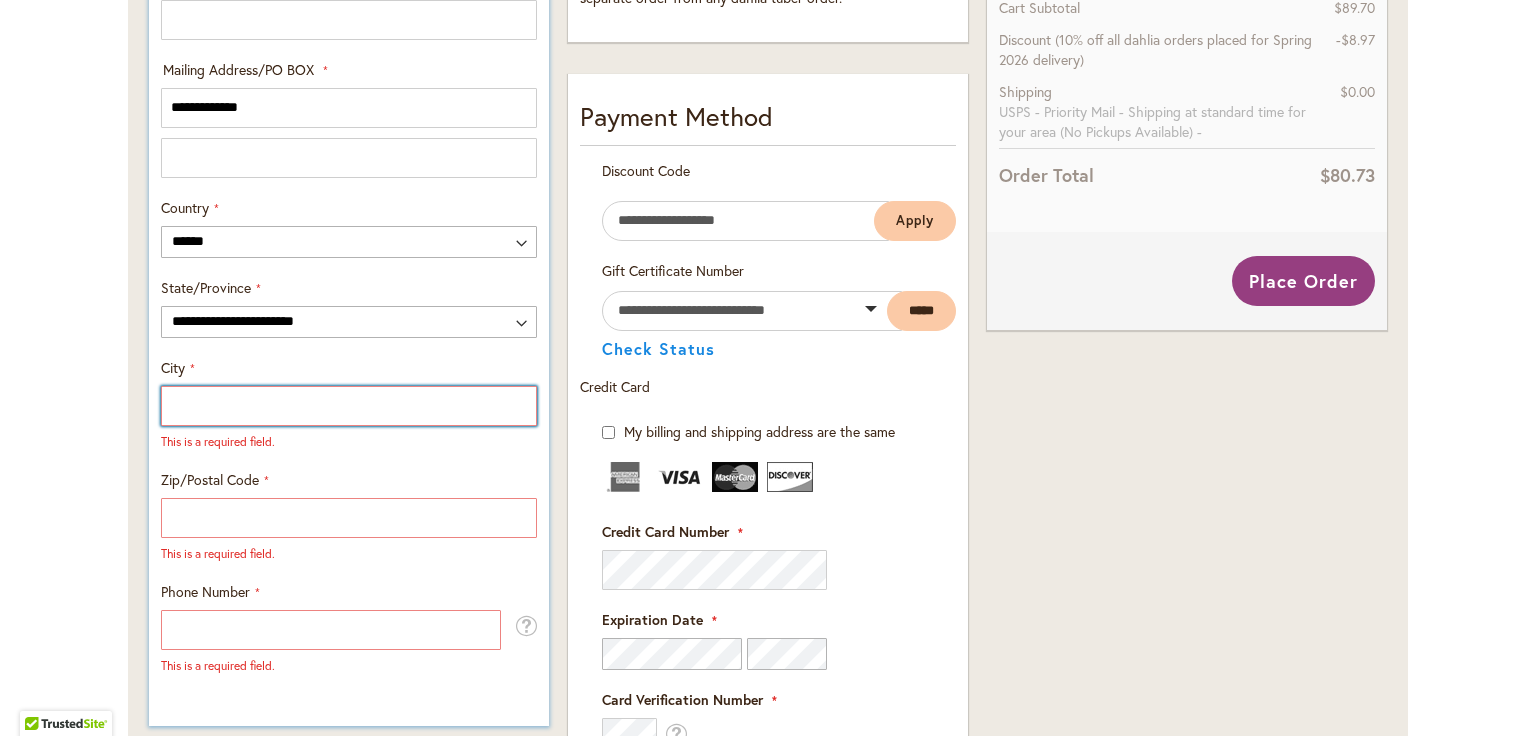 click on "City" at bounding box center [349, 406] 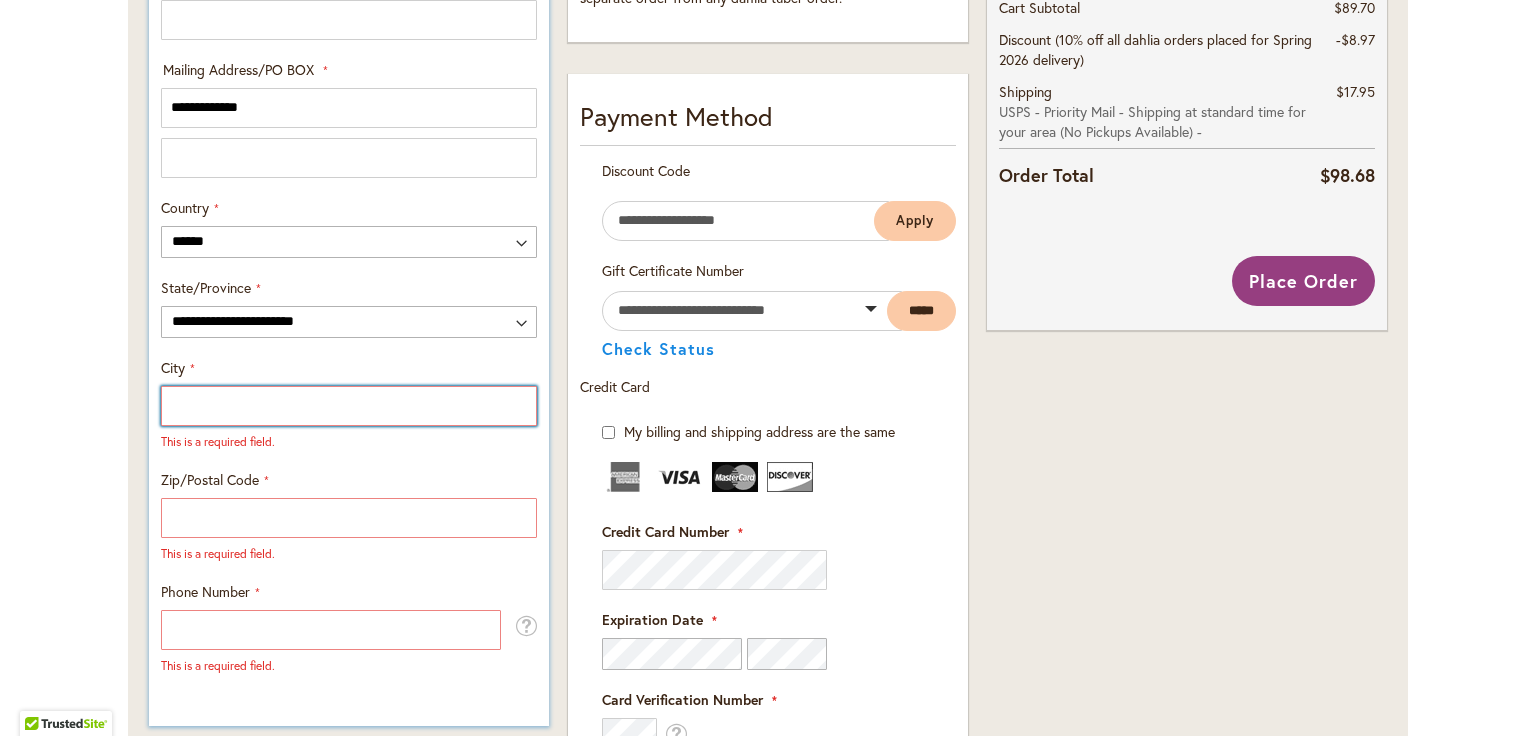 click on "City" at bounding box center [349, 406] 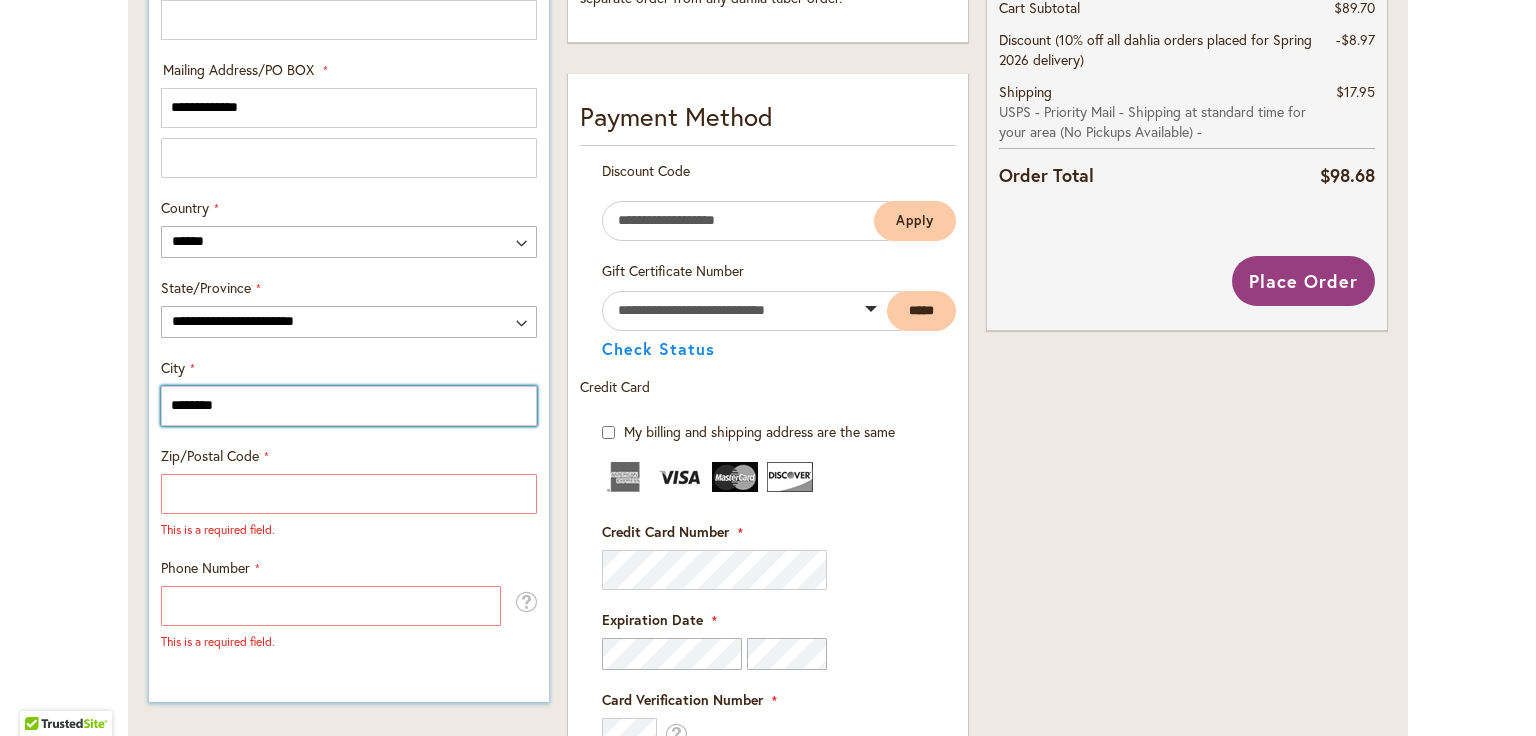 click on "********" at bounding box center [349, 406] 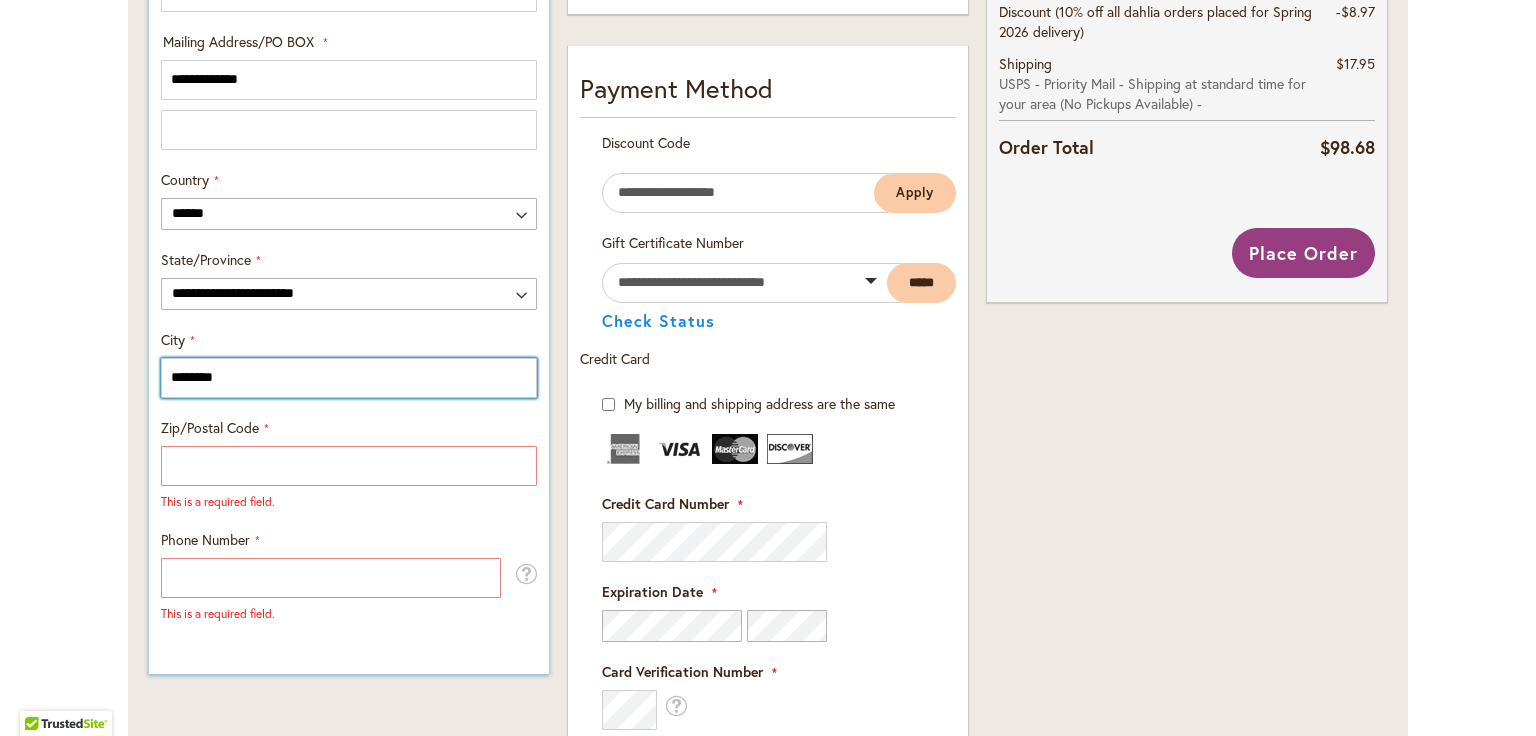 scroll, scrollTop: 1133, scrollLeft: 0, axis: vertical 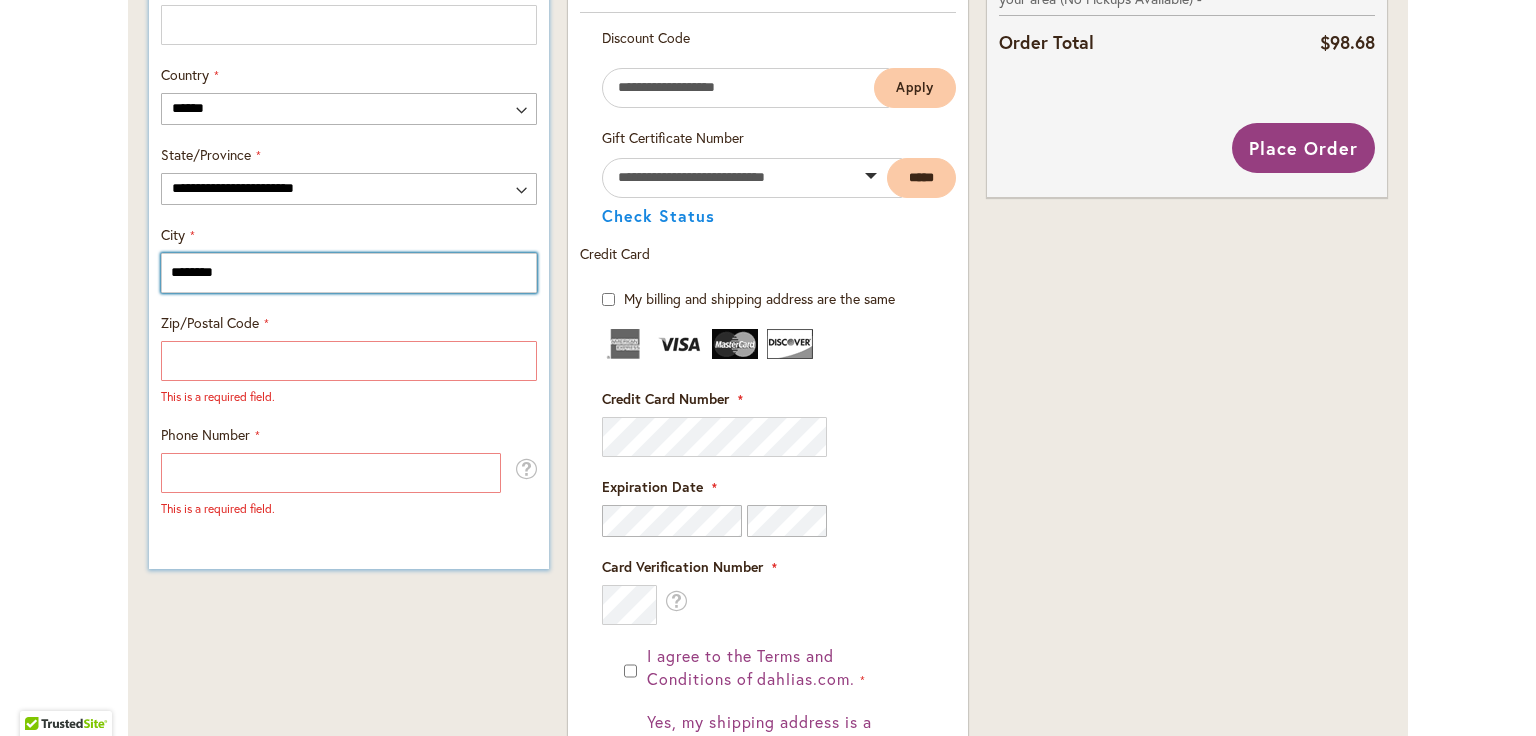 type on "********" 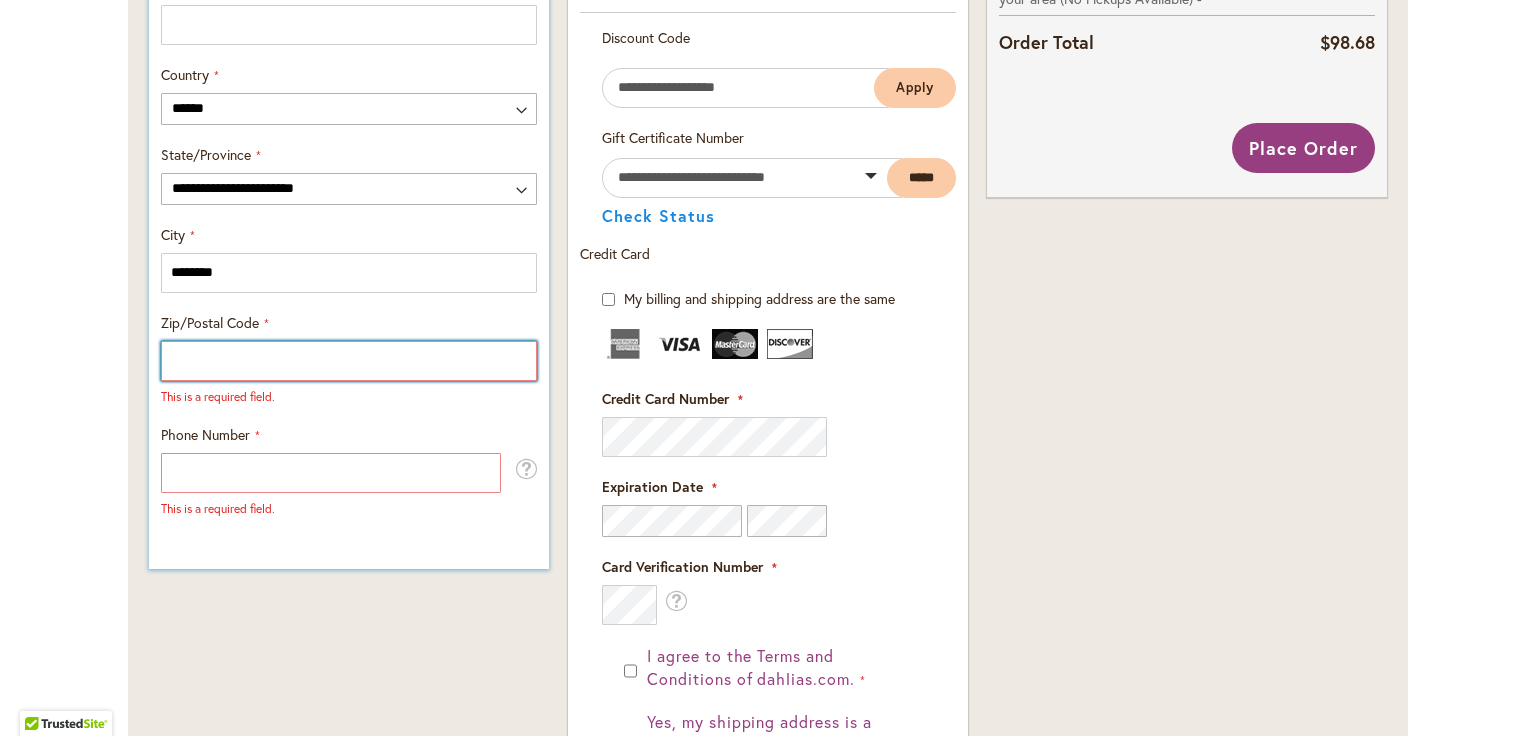 click on "Zip/Postal Code" at bounding box center (349, 361) 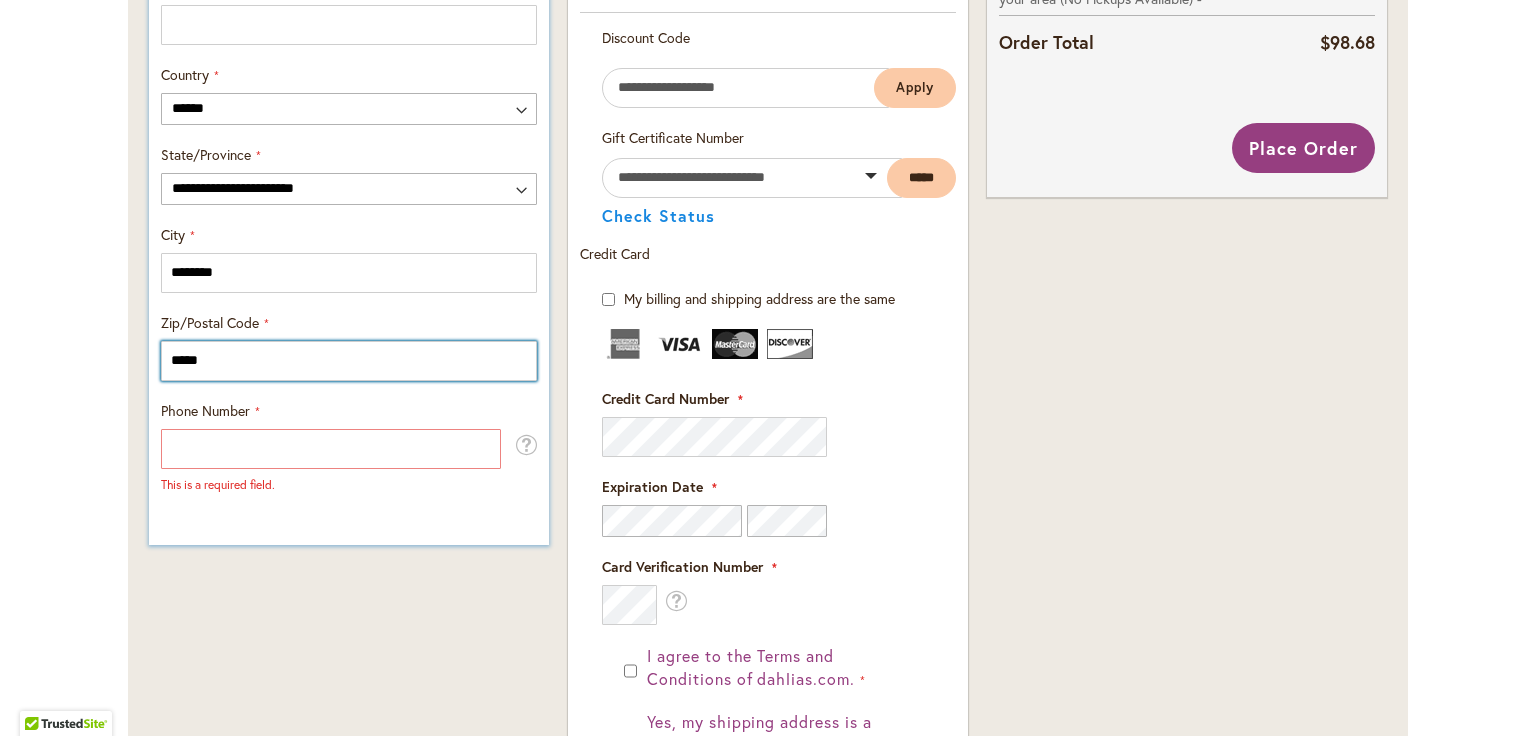 type on "*****" 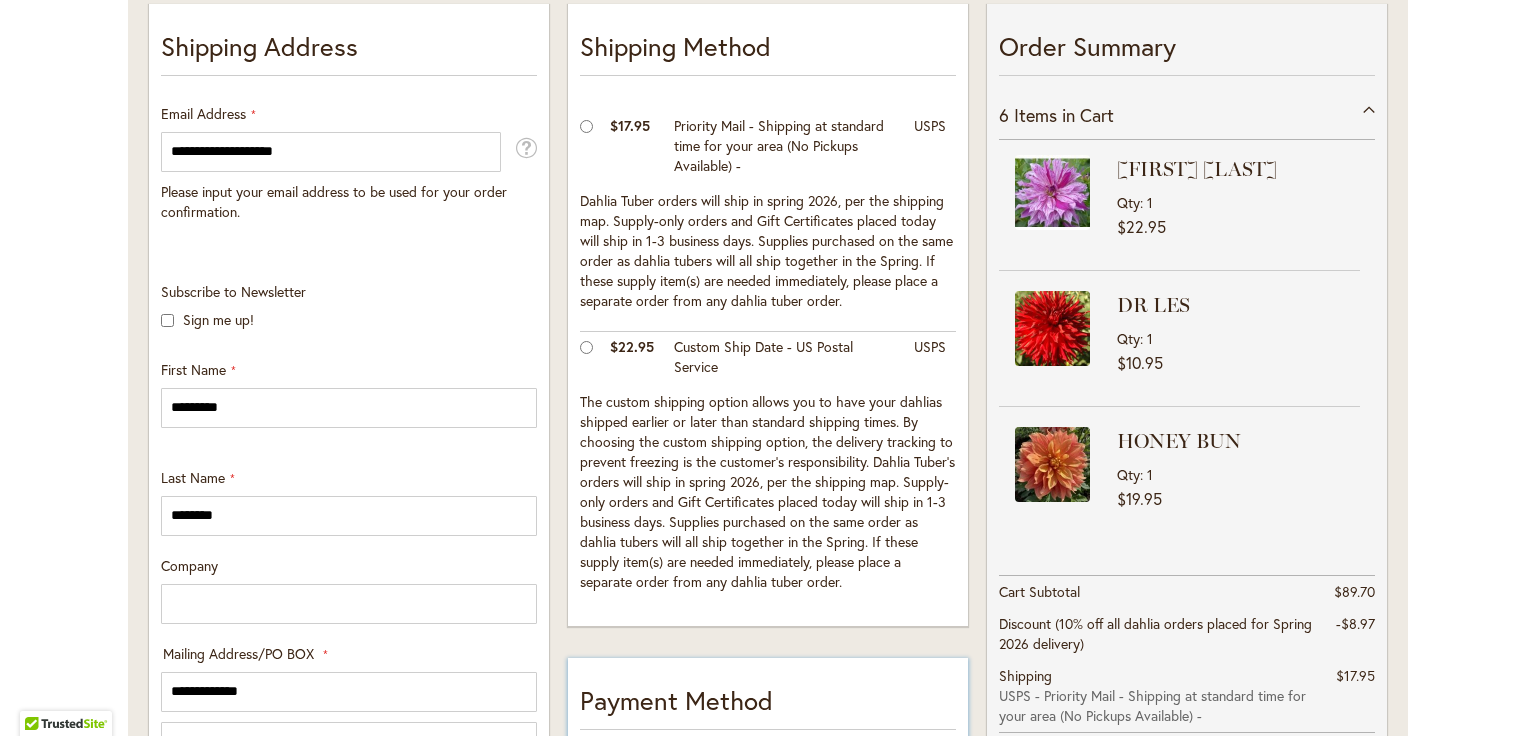 scroll, scrollTop: 433, scrollLeft: 0, axis: vertical 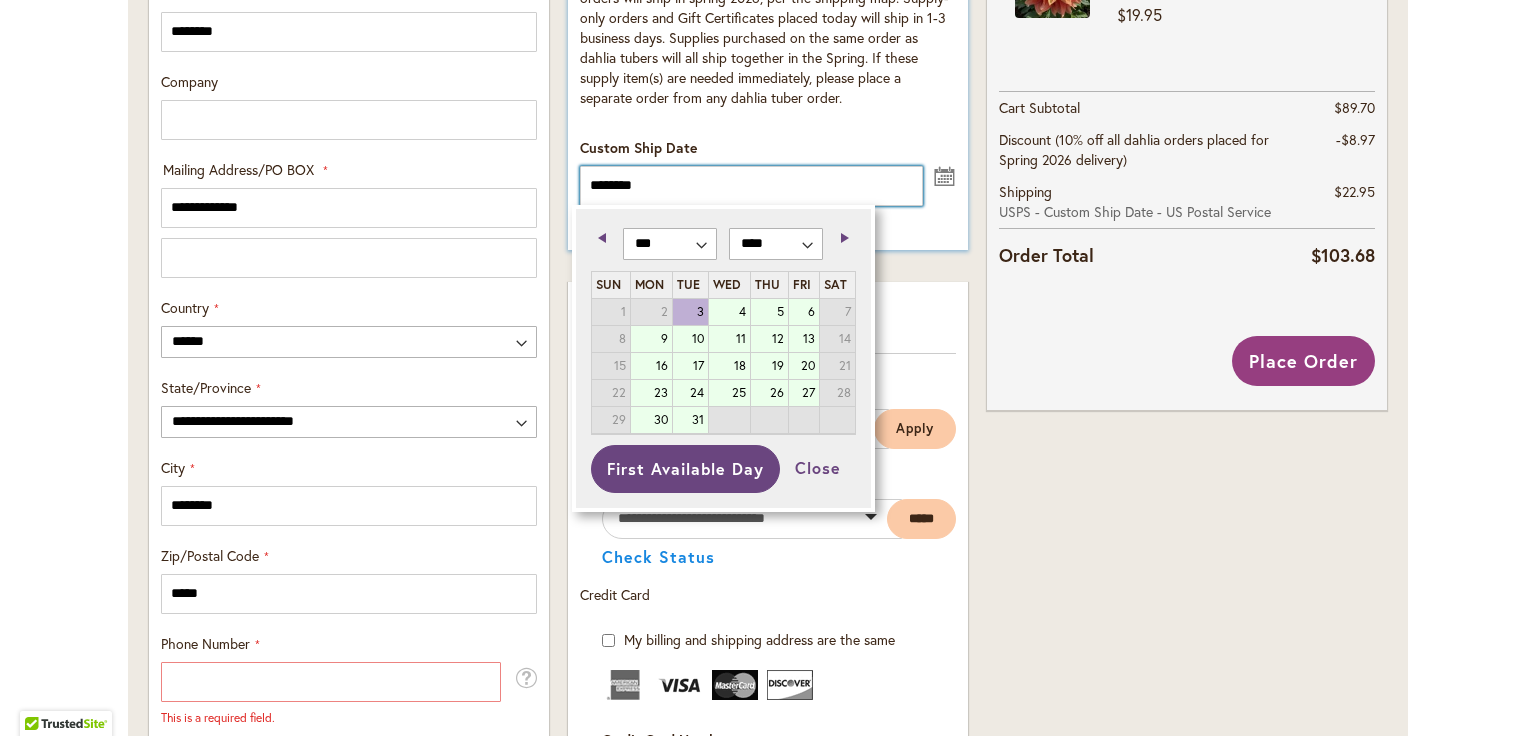 click on "********" at bounding box center (751, 186) 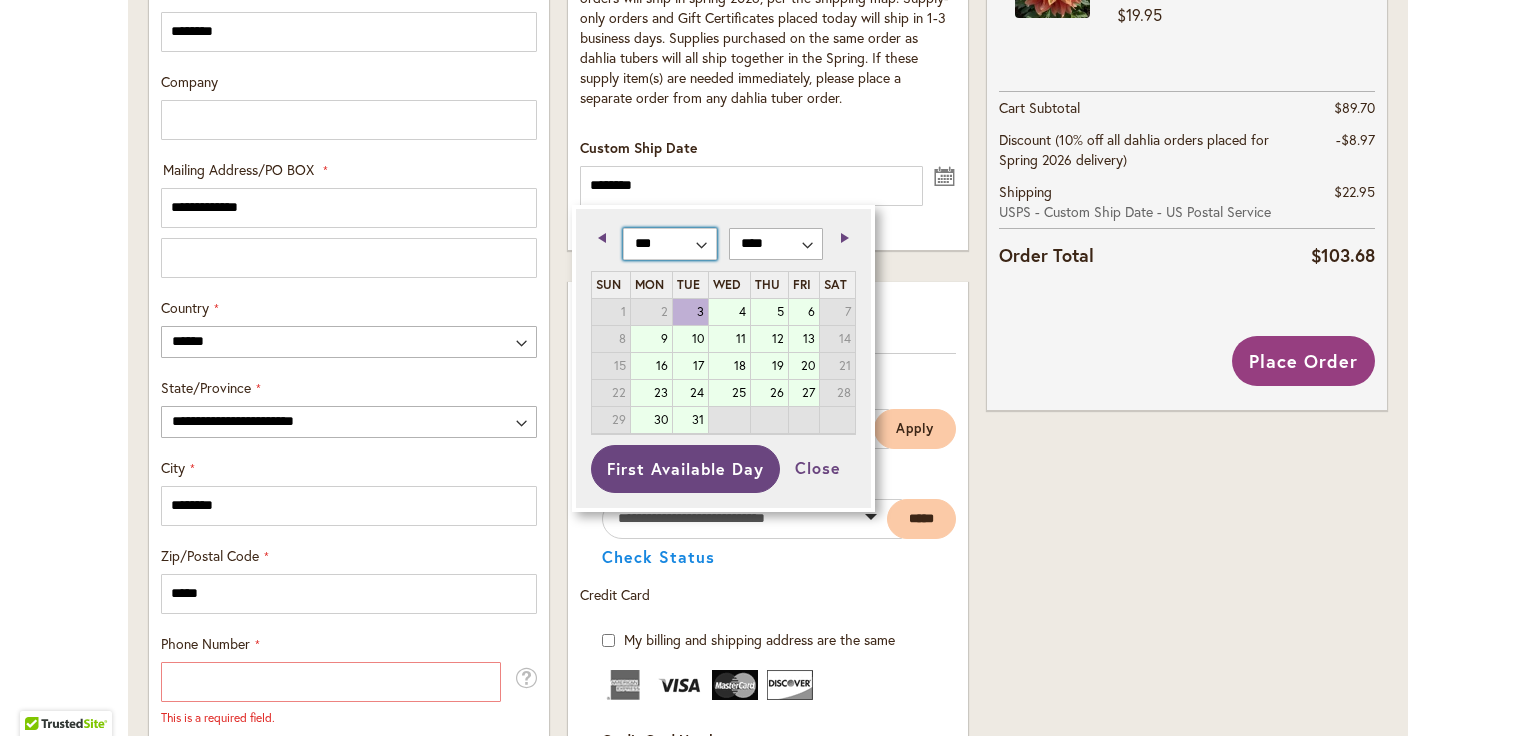 click on "*** *** *** *** *** *** *** *** *** *** *** ***" at bounding box center (670, 244) 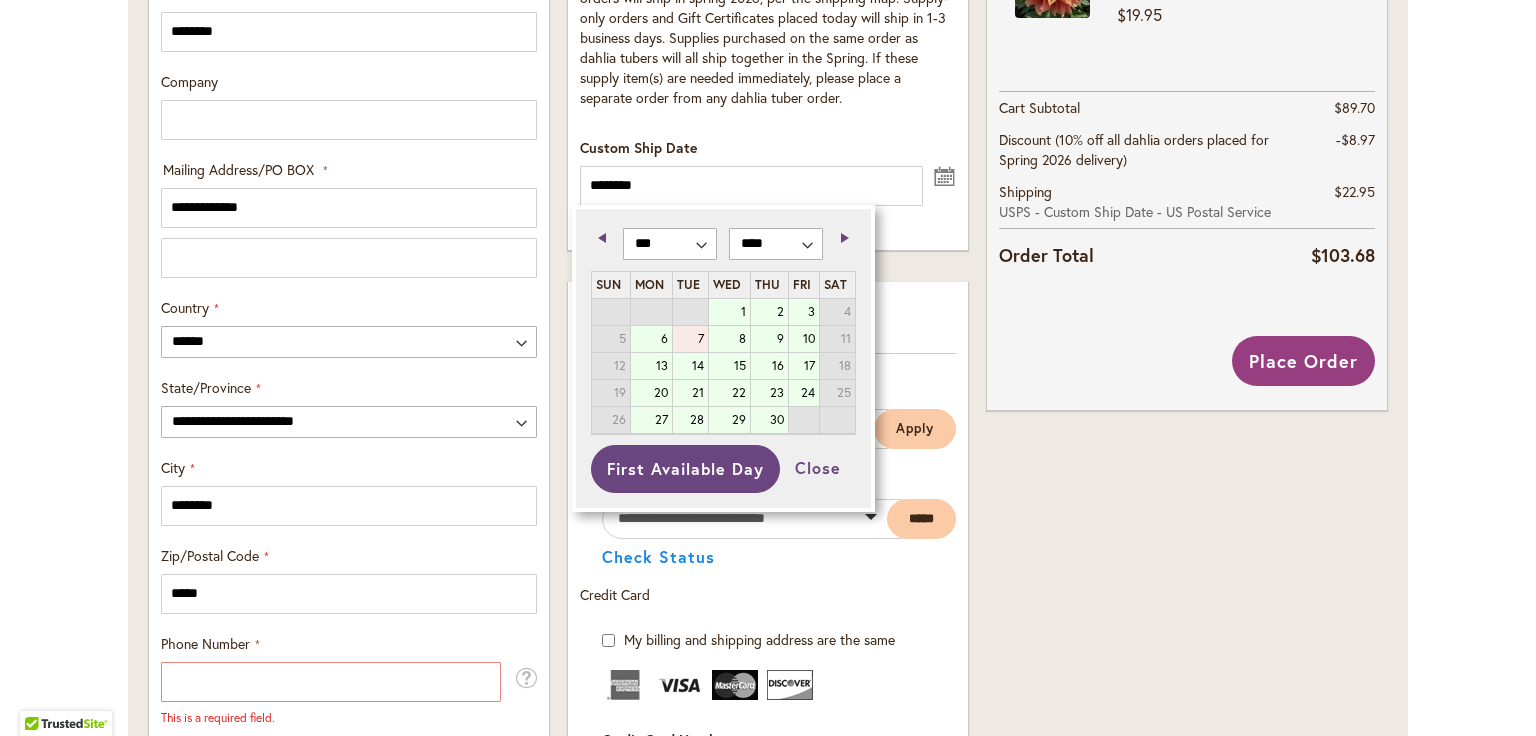 click on "7" at bounding box center [690, 339] 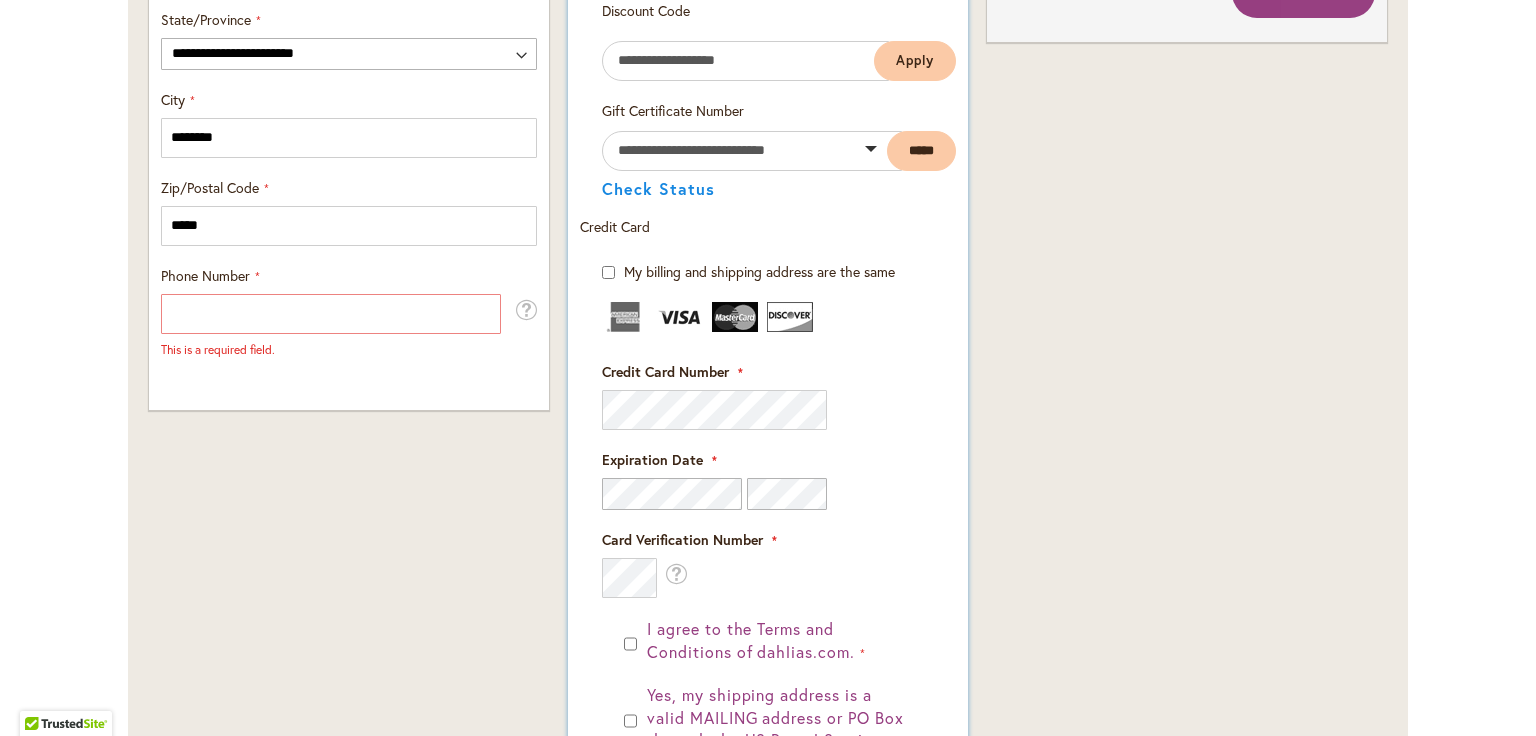 scroll, scrollTop: 1300, scrollLeft: 0, axis: vertical 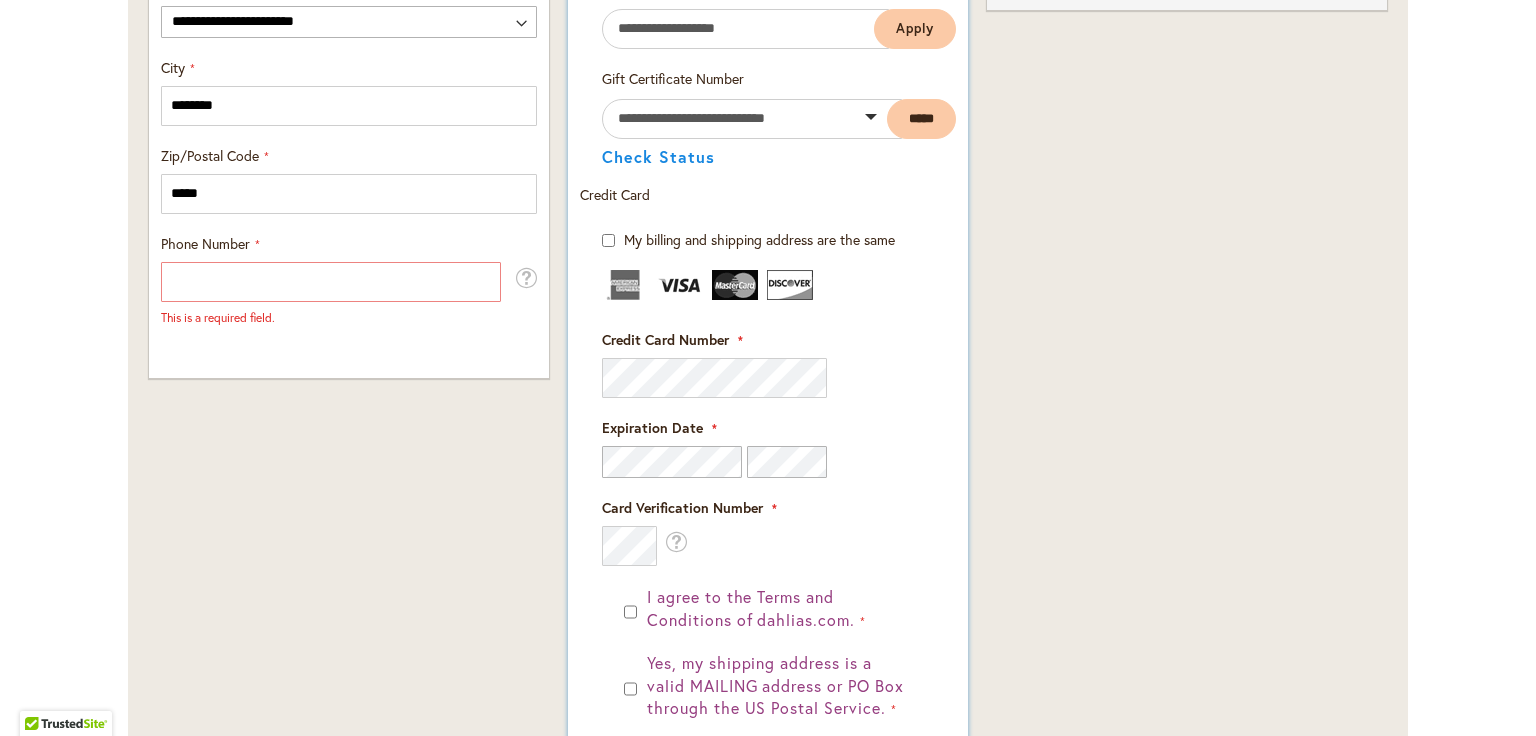 click at bounding box center [602, 358] 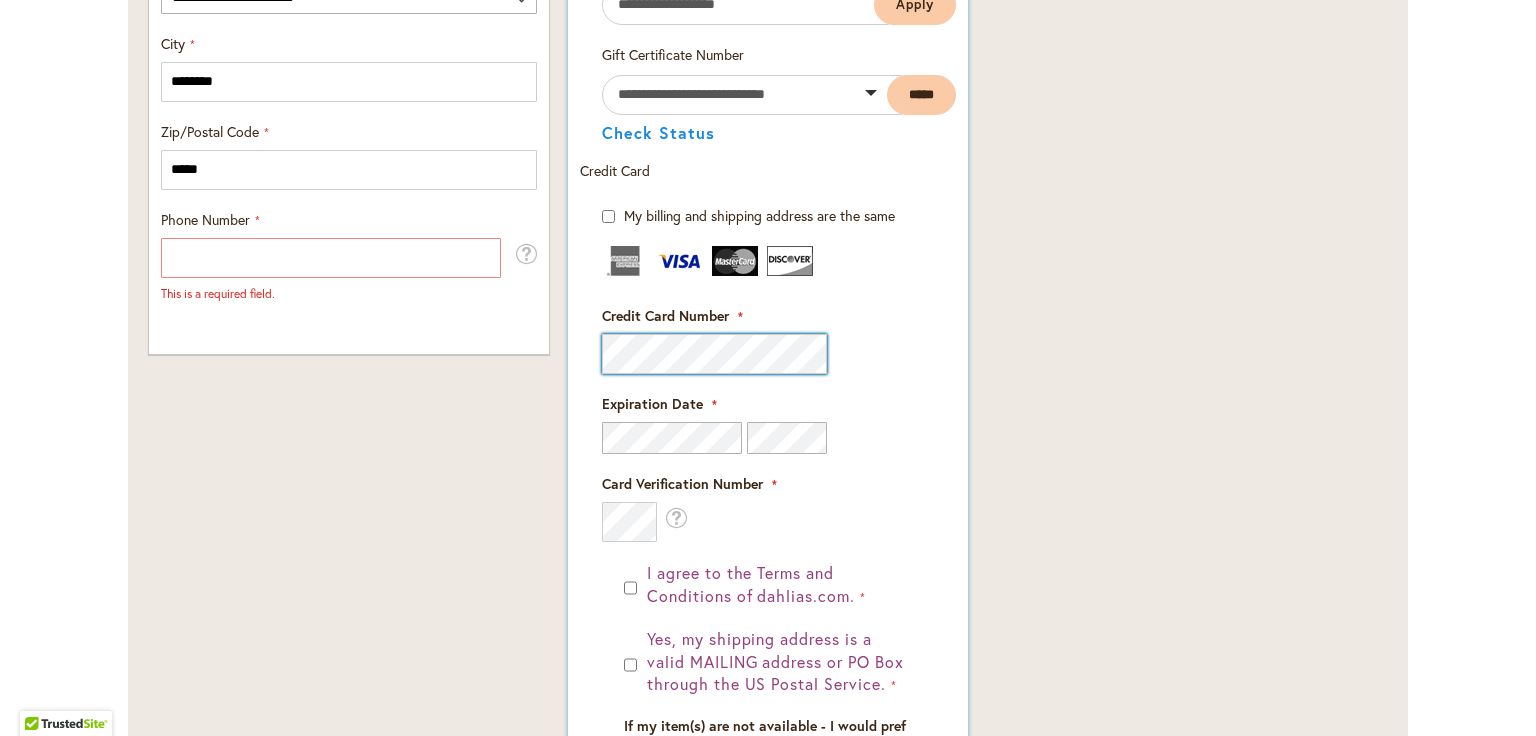 scroll, scrollTop: 1400, scrollLeft: 0, axis: vertical 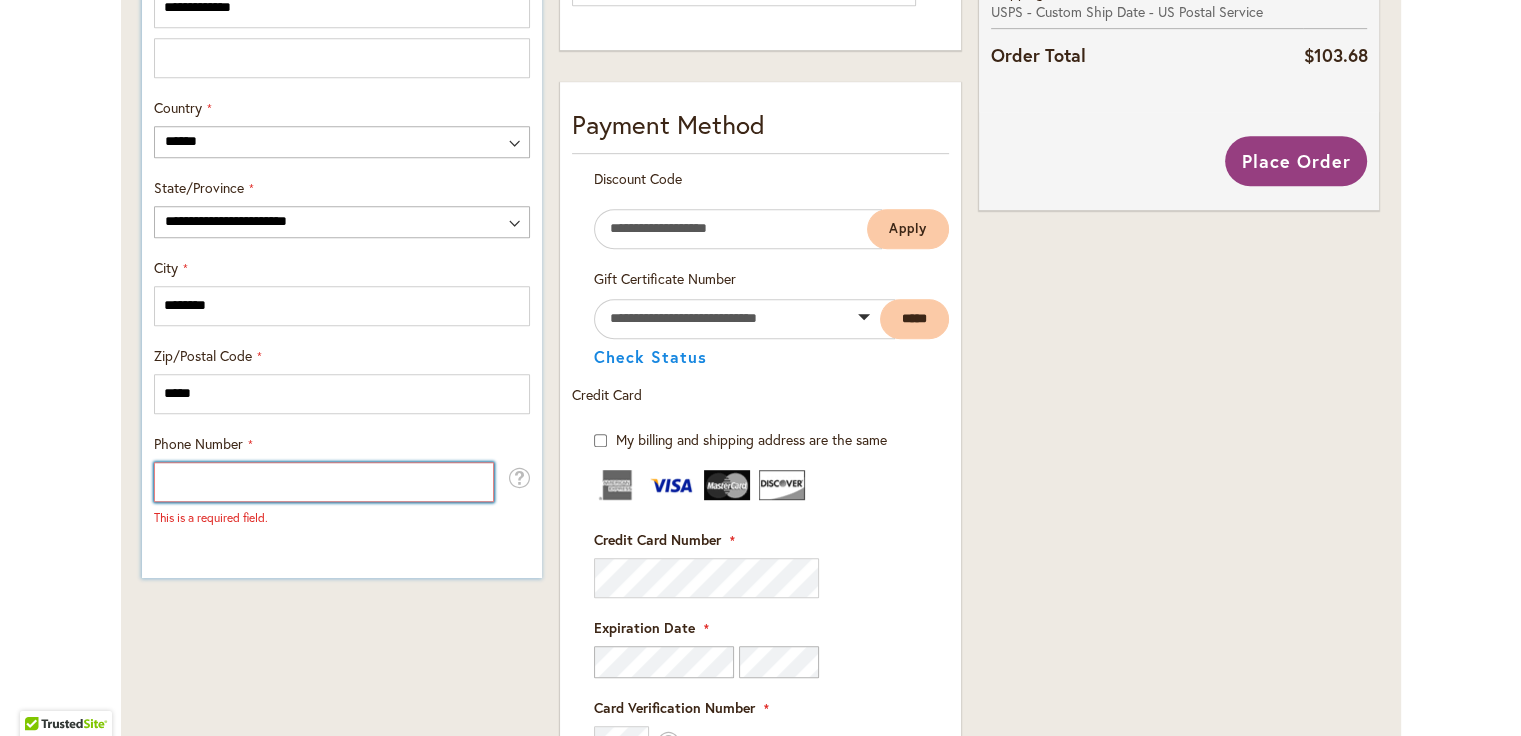 click on "Phone Number" at bounding box center (324, 482) 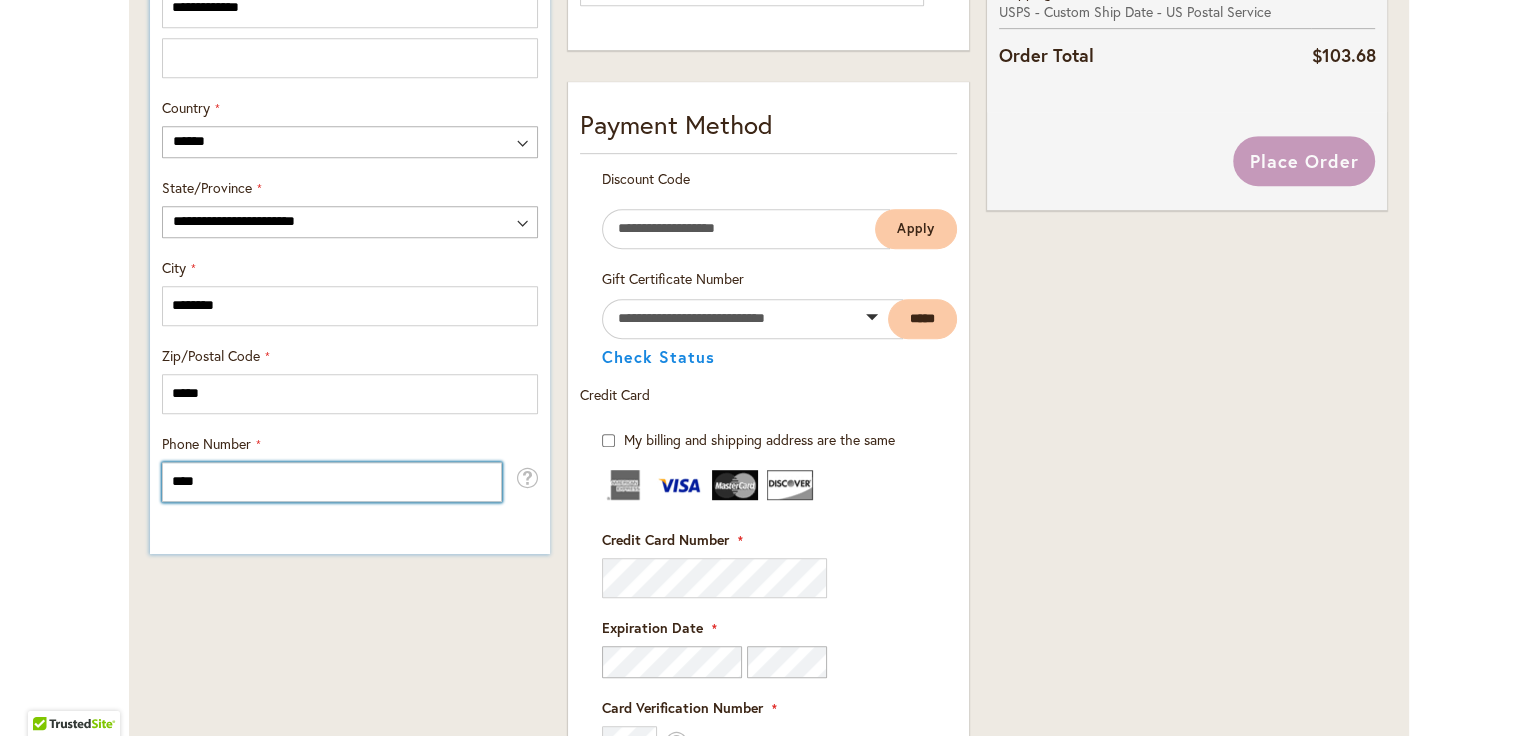 scroll, scrollTop: 0, scrollLeft: 0, axis: both 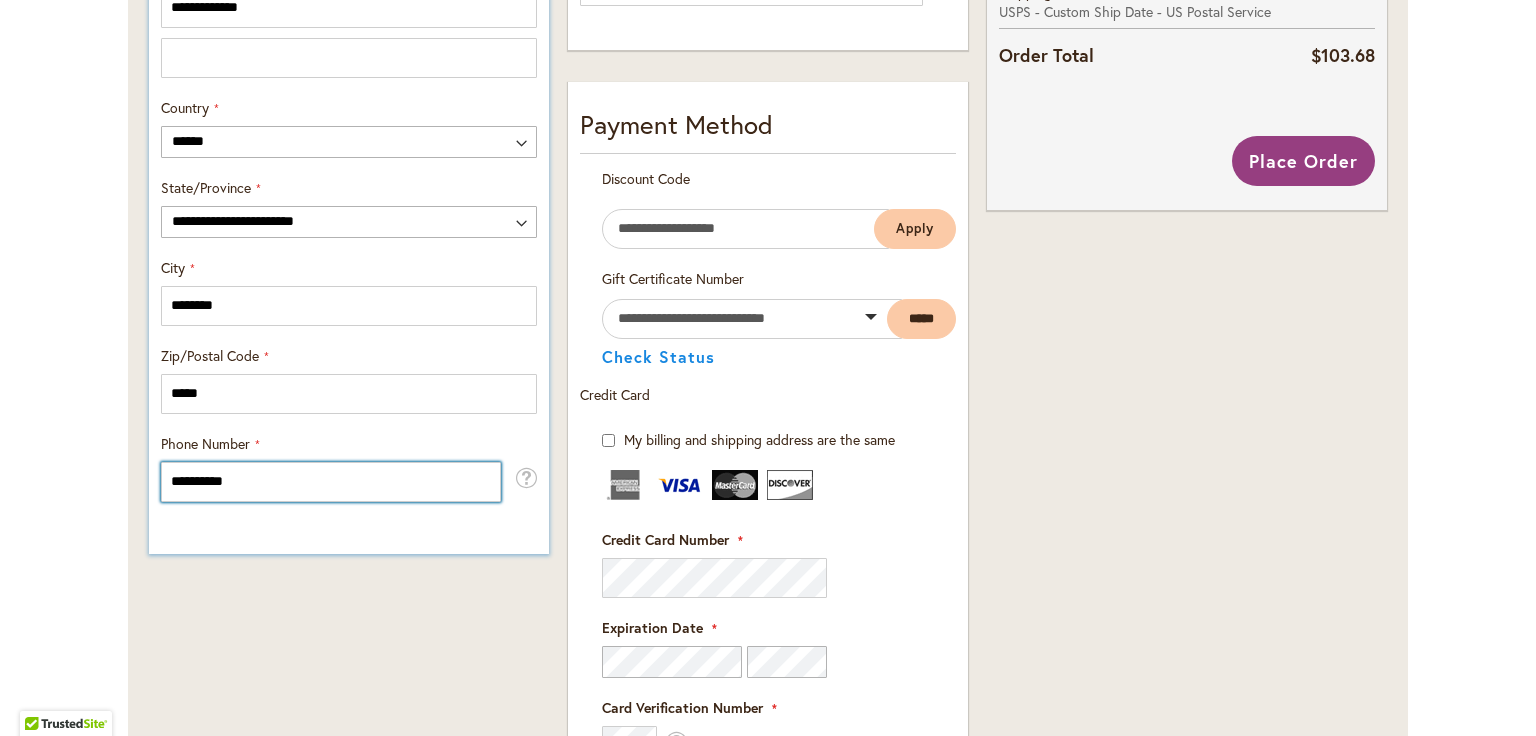 type on "**********" 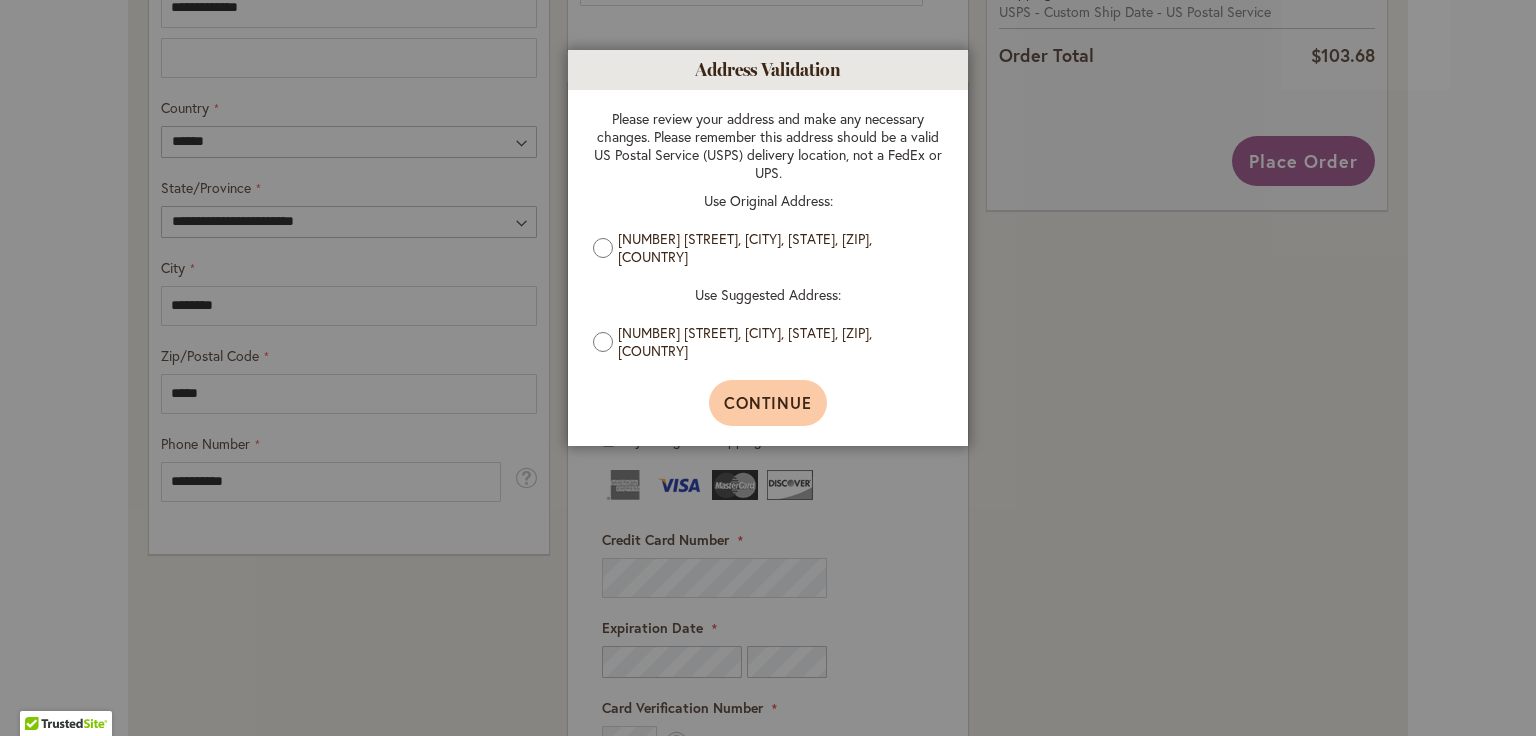 click on "Continue" at bounding box center [768, 402] 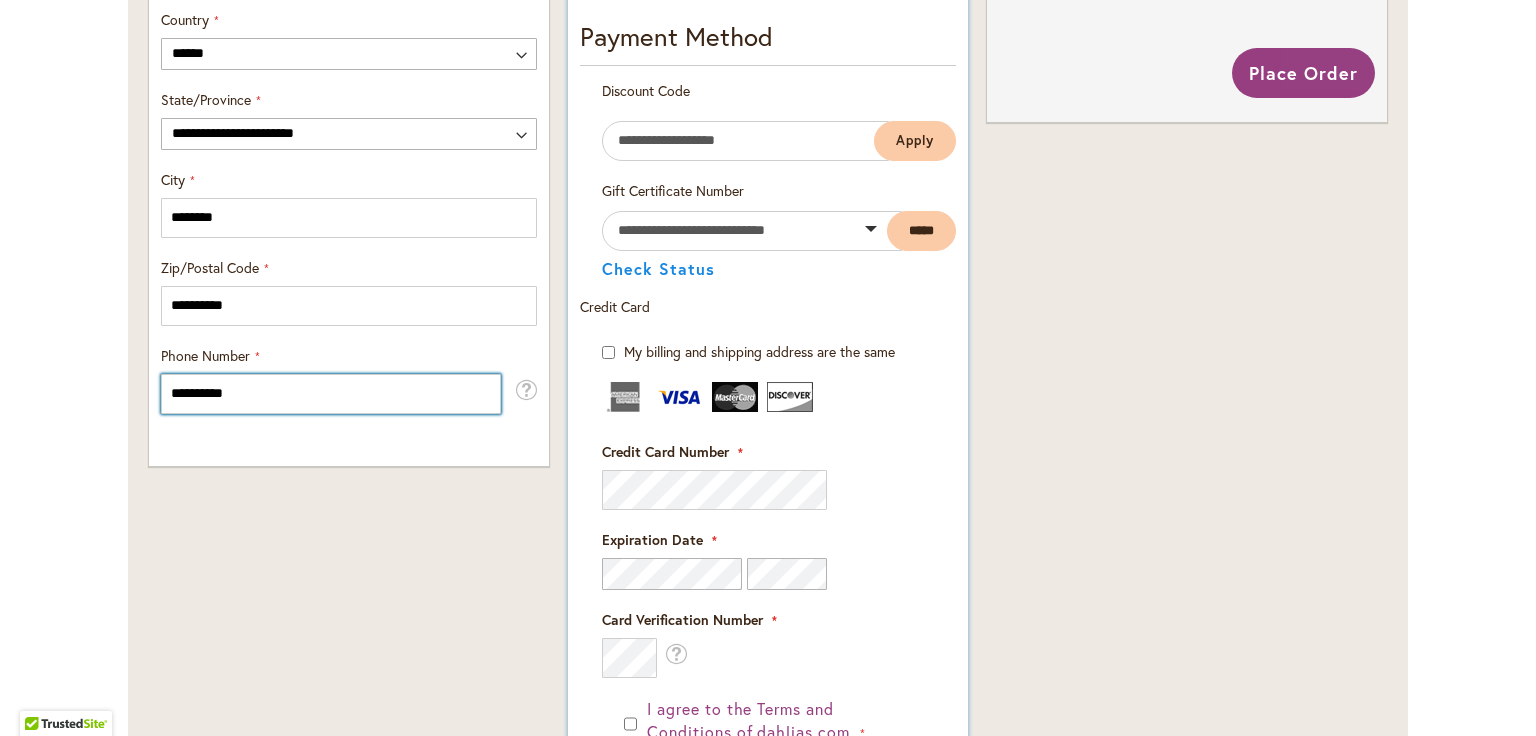 scroll, scrollTop: 1128, scrollLeft: 0, axis: vertical 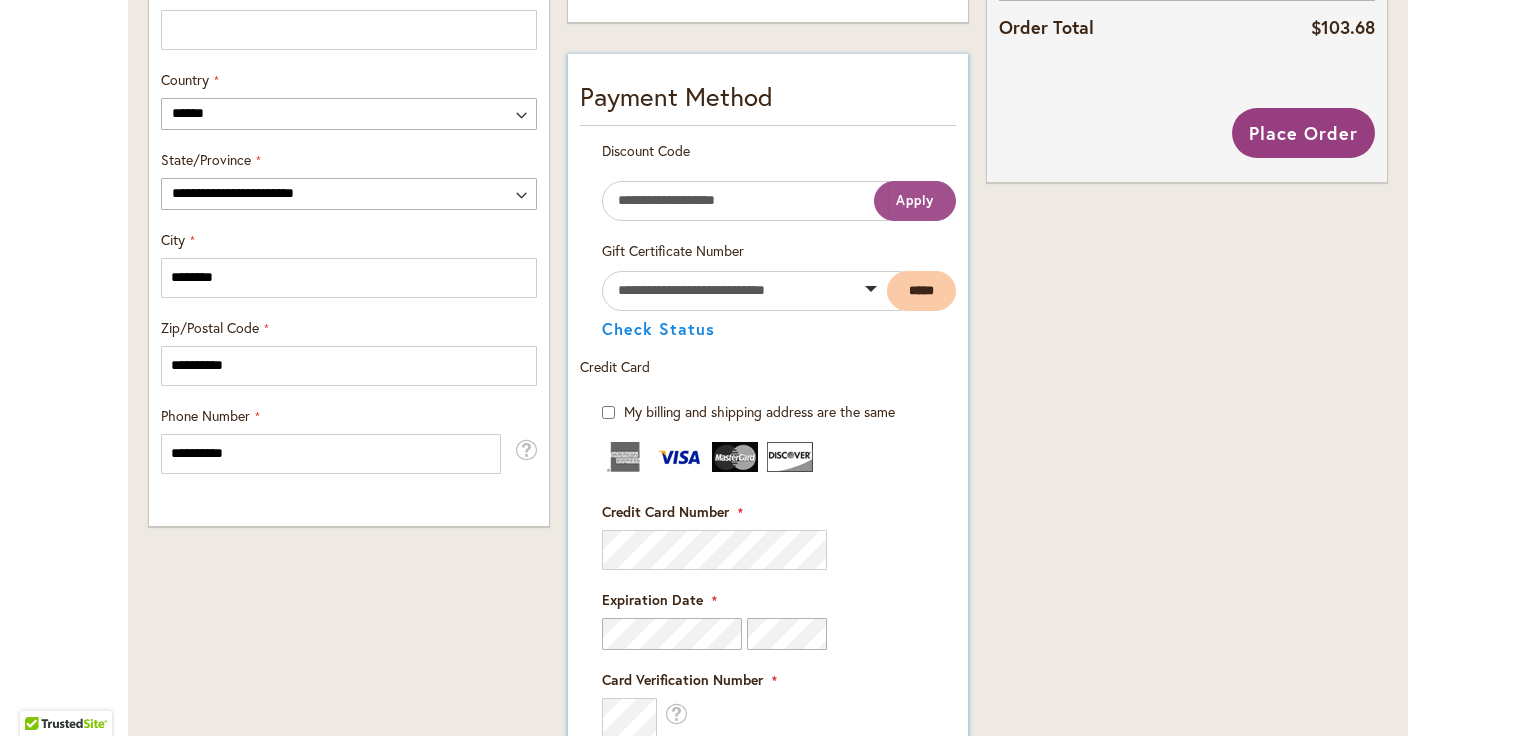 click on "Apply" at bounding box center [915, 200] 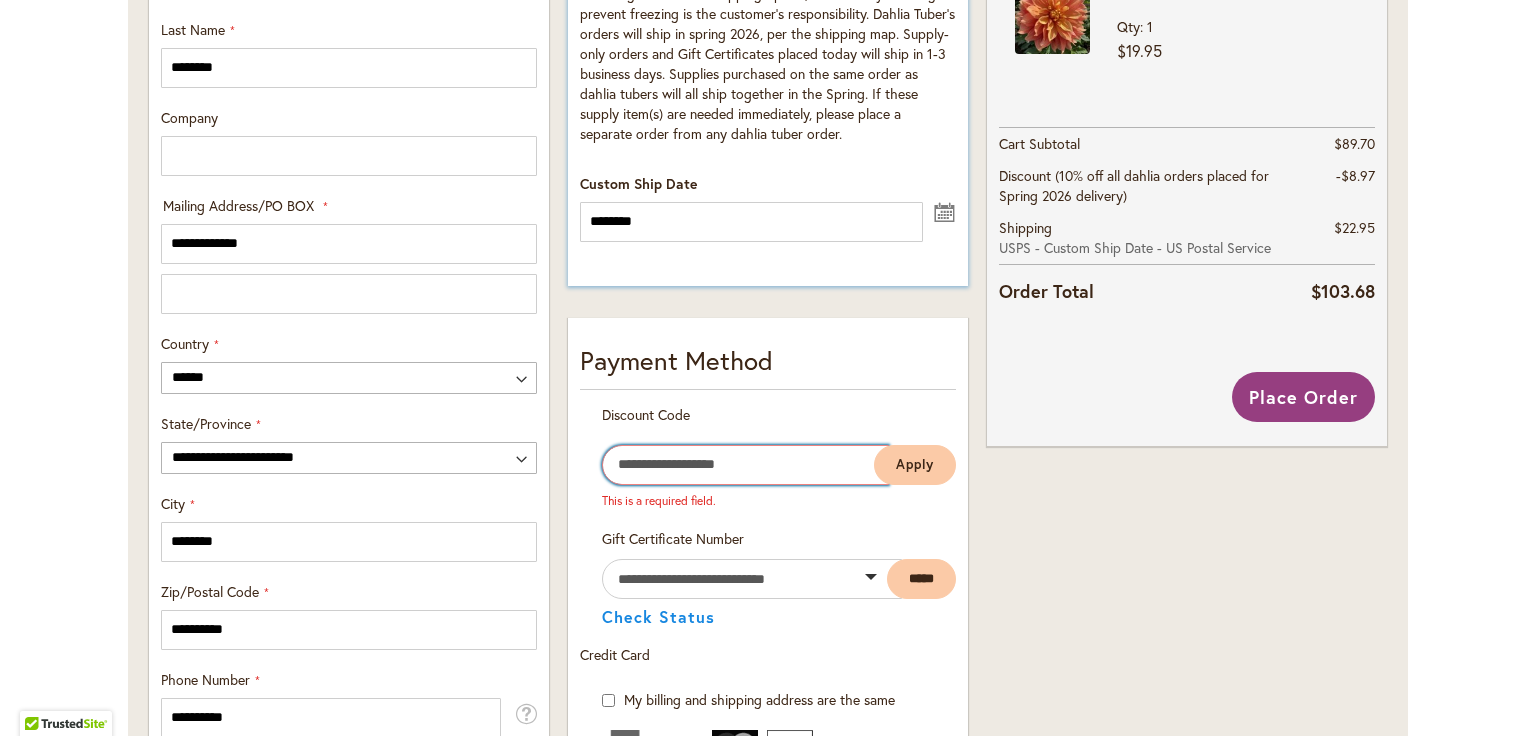 scroll, scrollTop: 866, scrollLeft: 0, axis: vertical 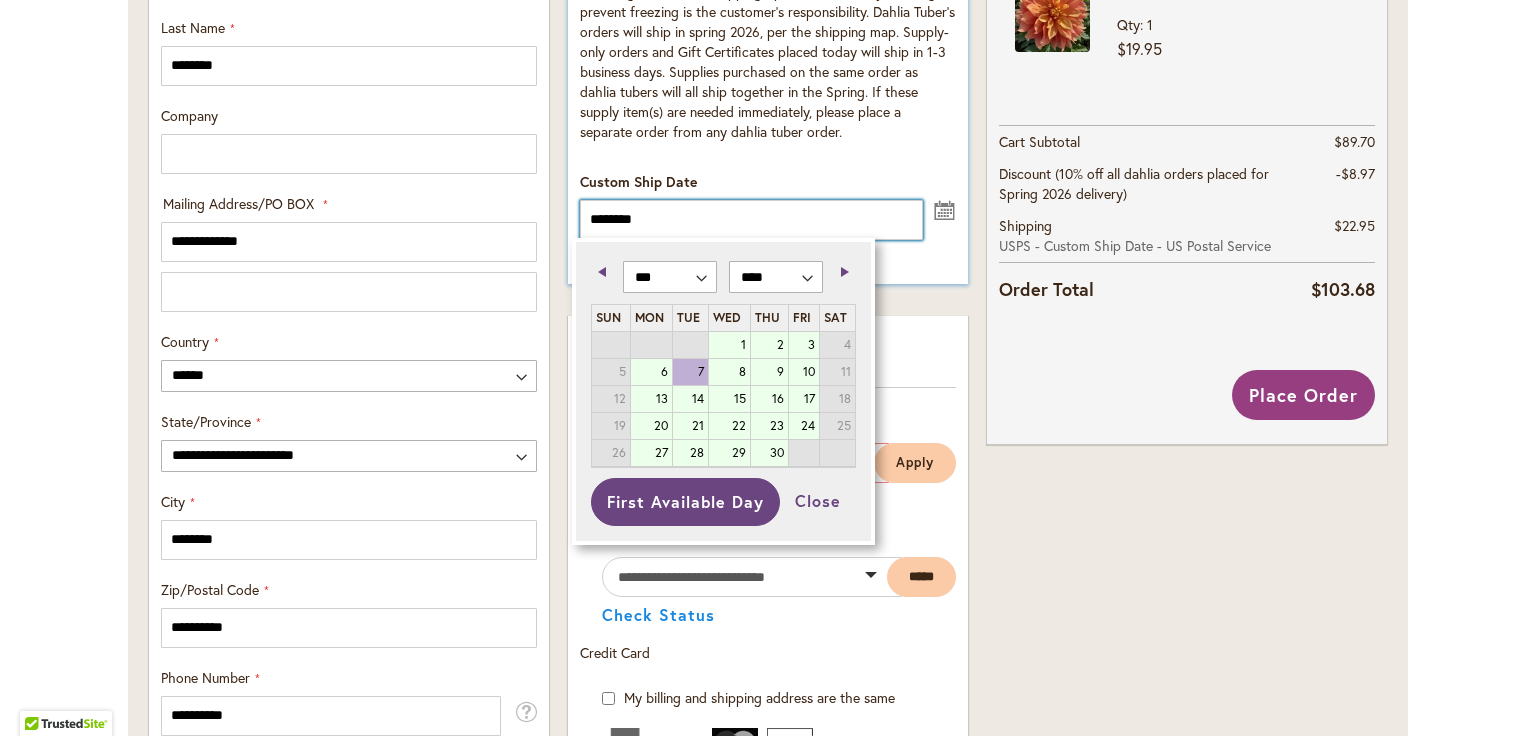 click on "********" at bounding box center (751, 220) 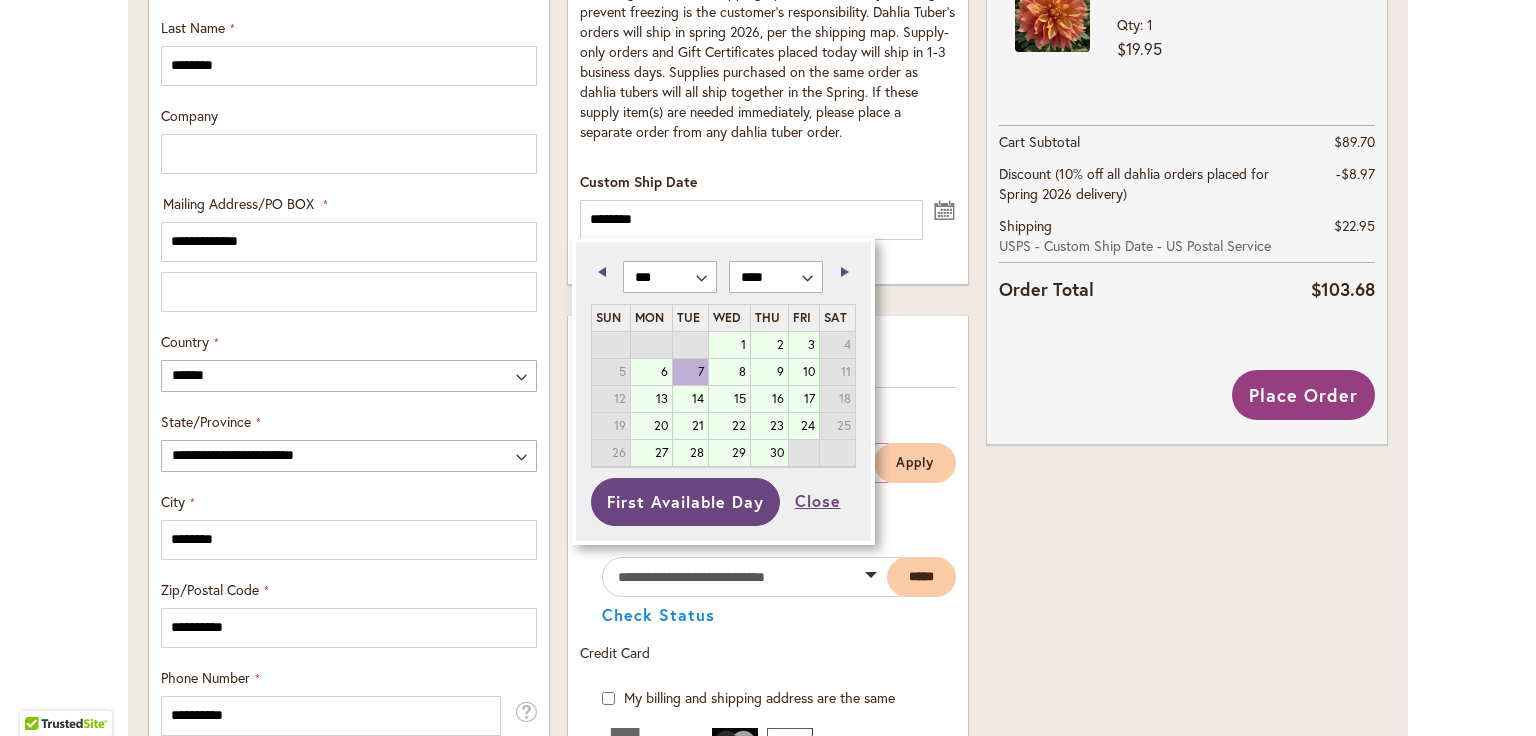 click on "Close" at bounding box center (818, 501) 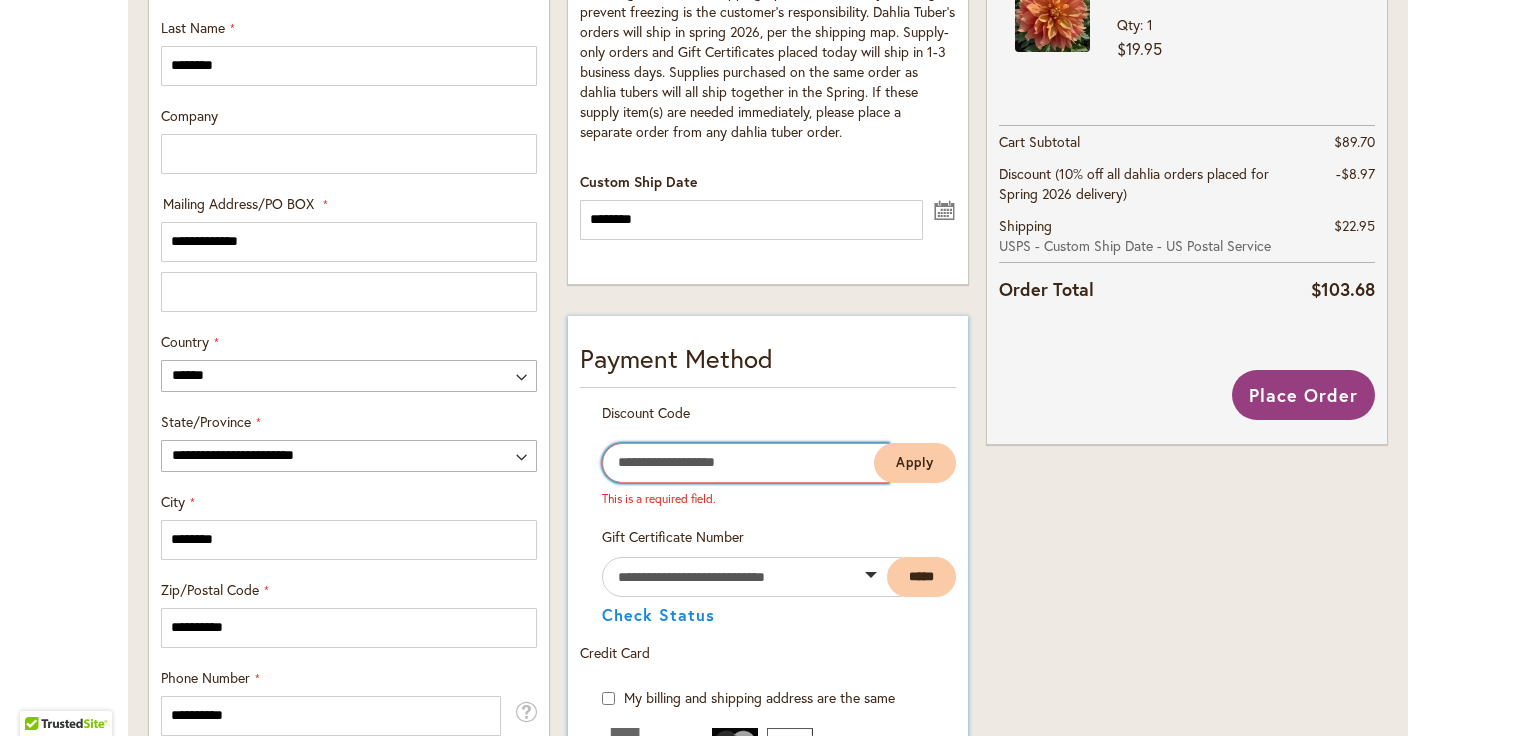 click on "Enter discount code" at bounding box center [745, 463] 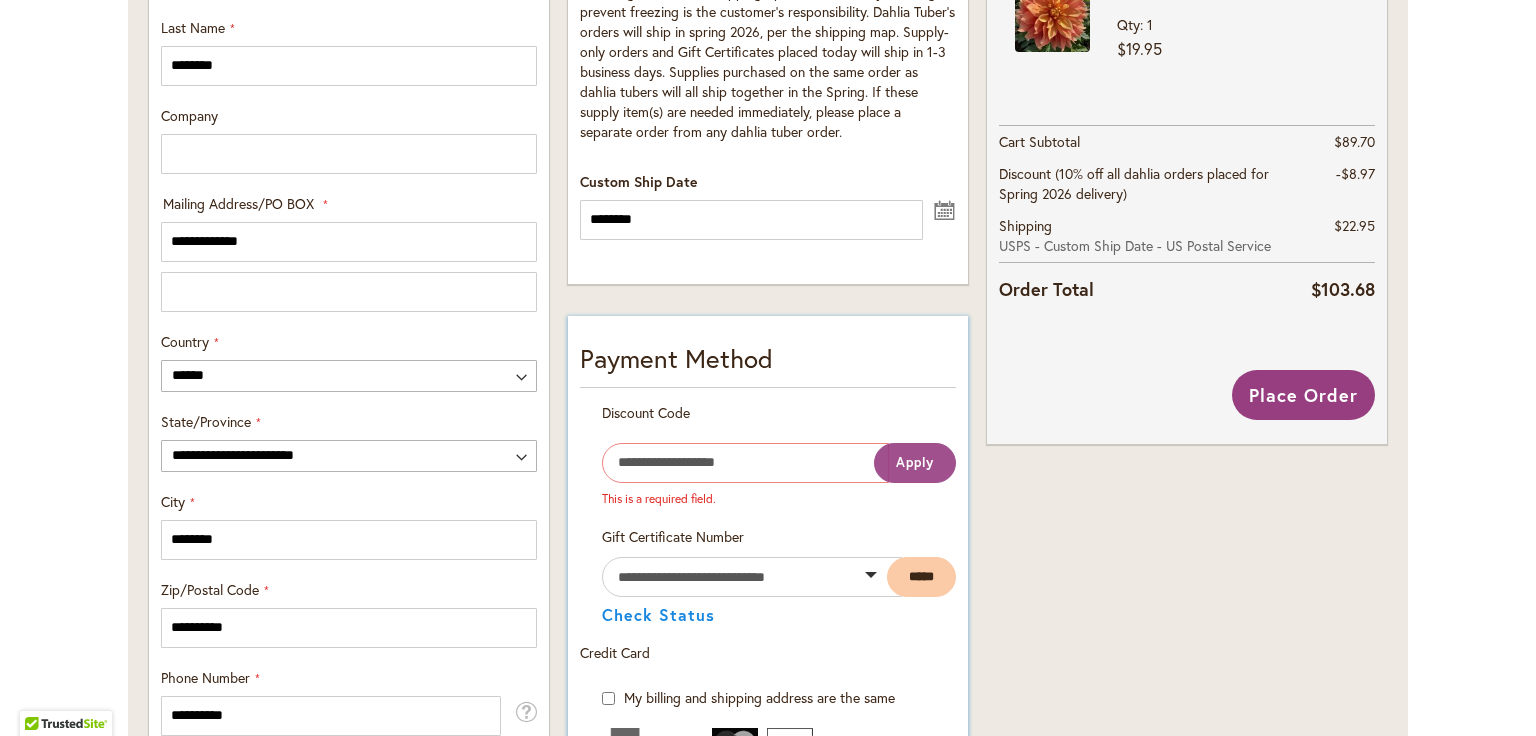 click on "Apply" at bounding box center [915, 462] 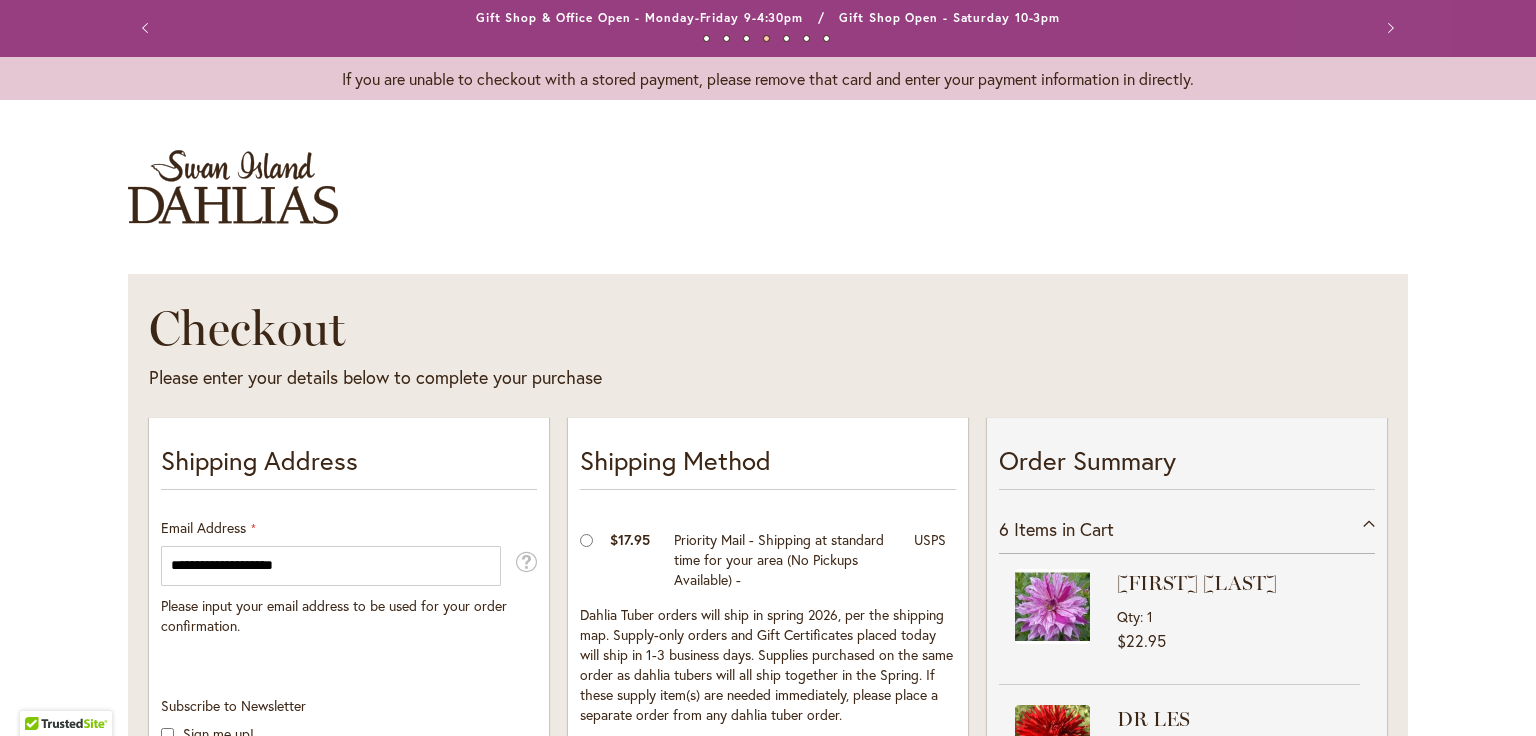 scroll, scrollTop: 0, scrollLeft: 0, axis: both 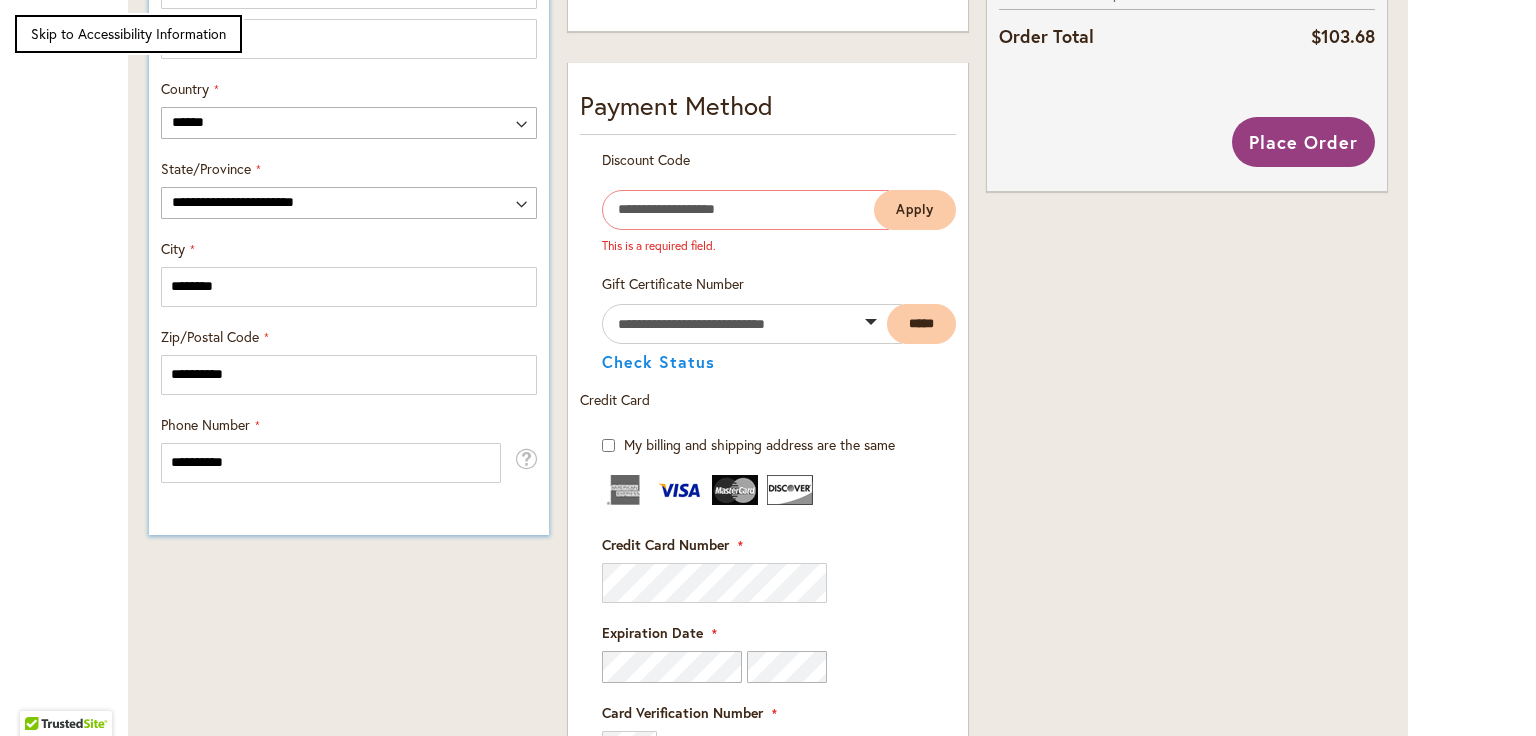 click on "Skip to Accessibility Information" at bounding box center (128, 34) 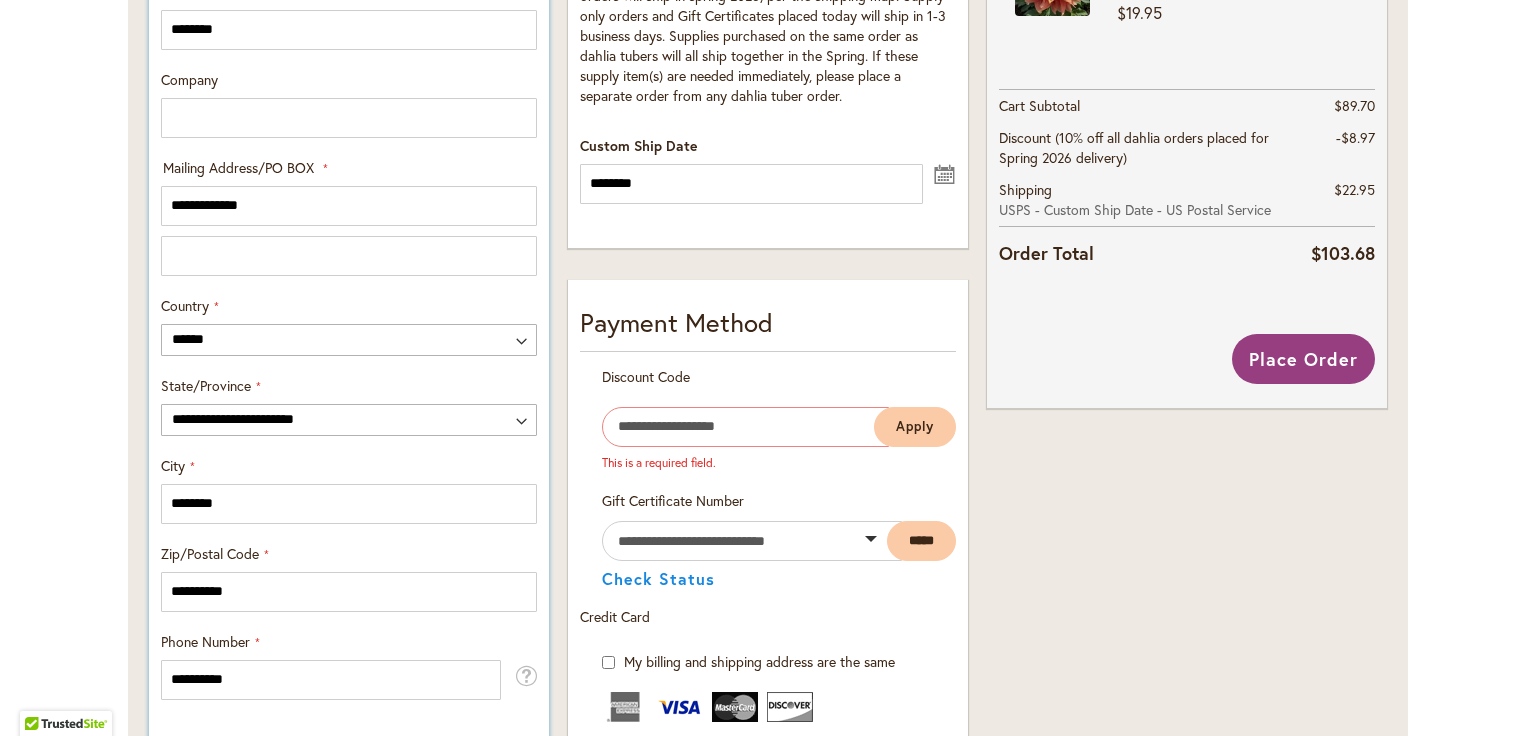 scroll, scrollTop: 919, scrollLeft: 0, axis: vertical 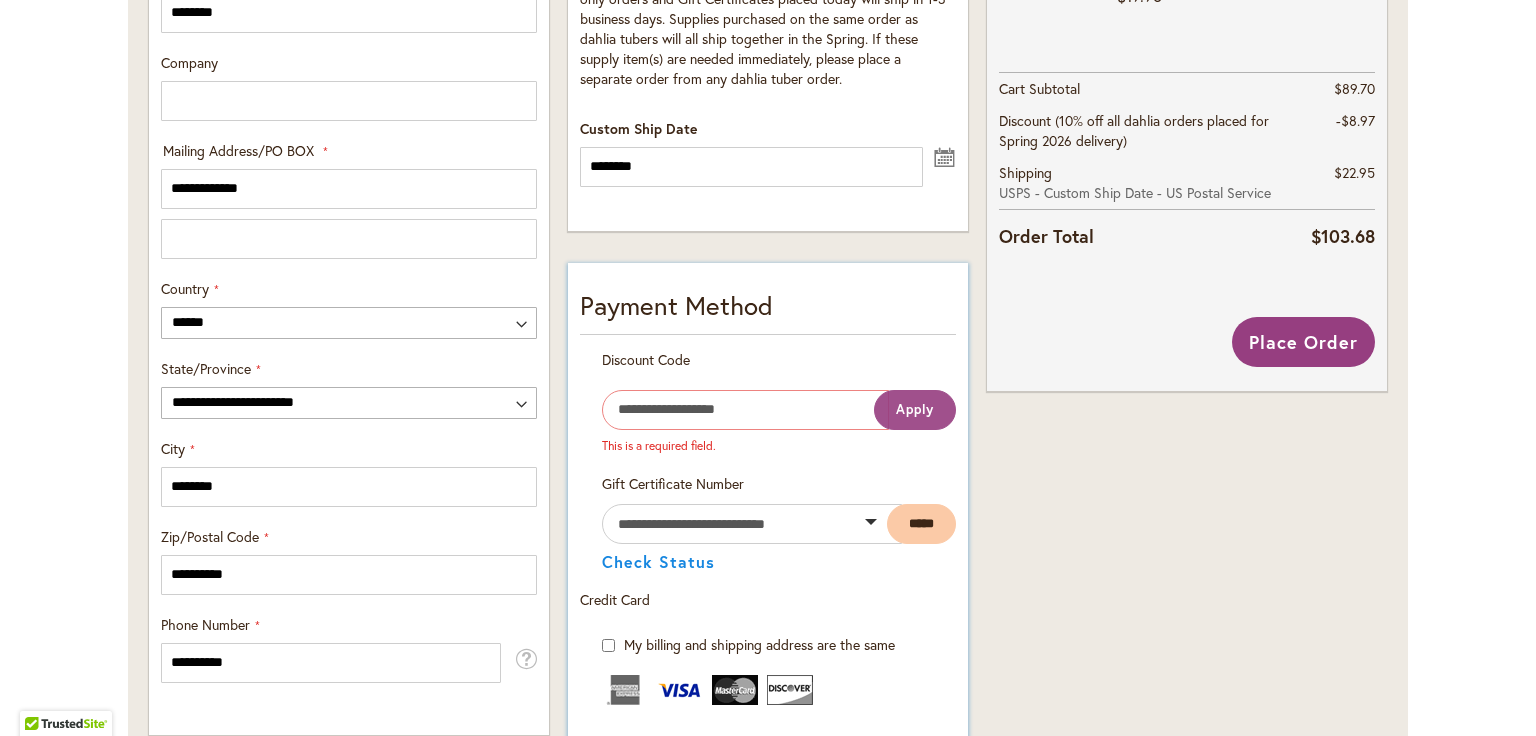 click on "Apply" at bounding box center (915, 409) 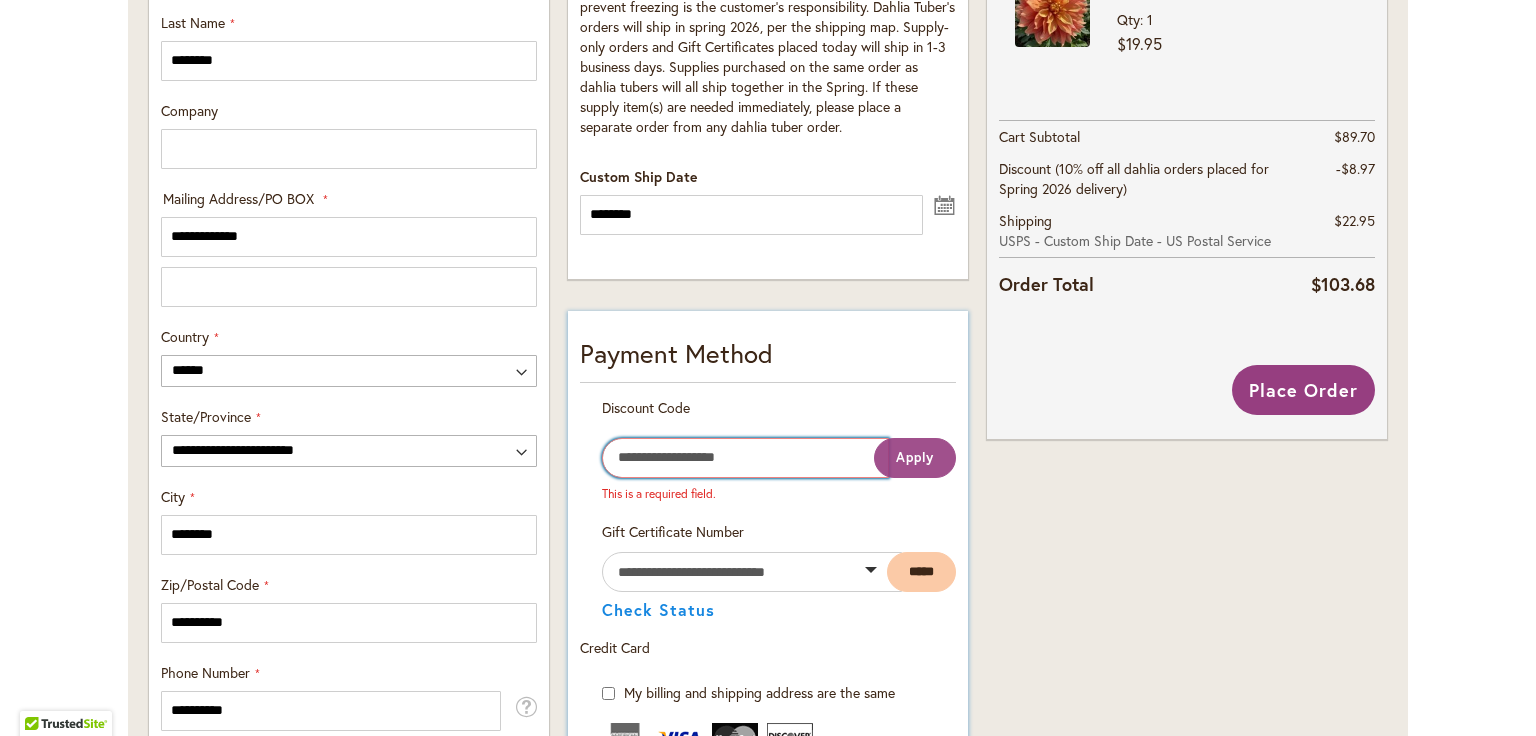 scroll, scrollTop: 888, scrollLeft: 0, axis: vertical 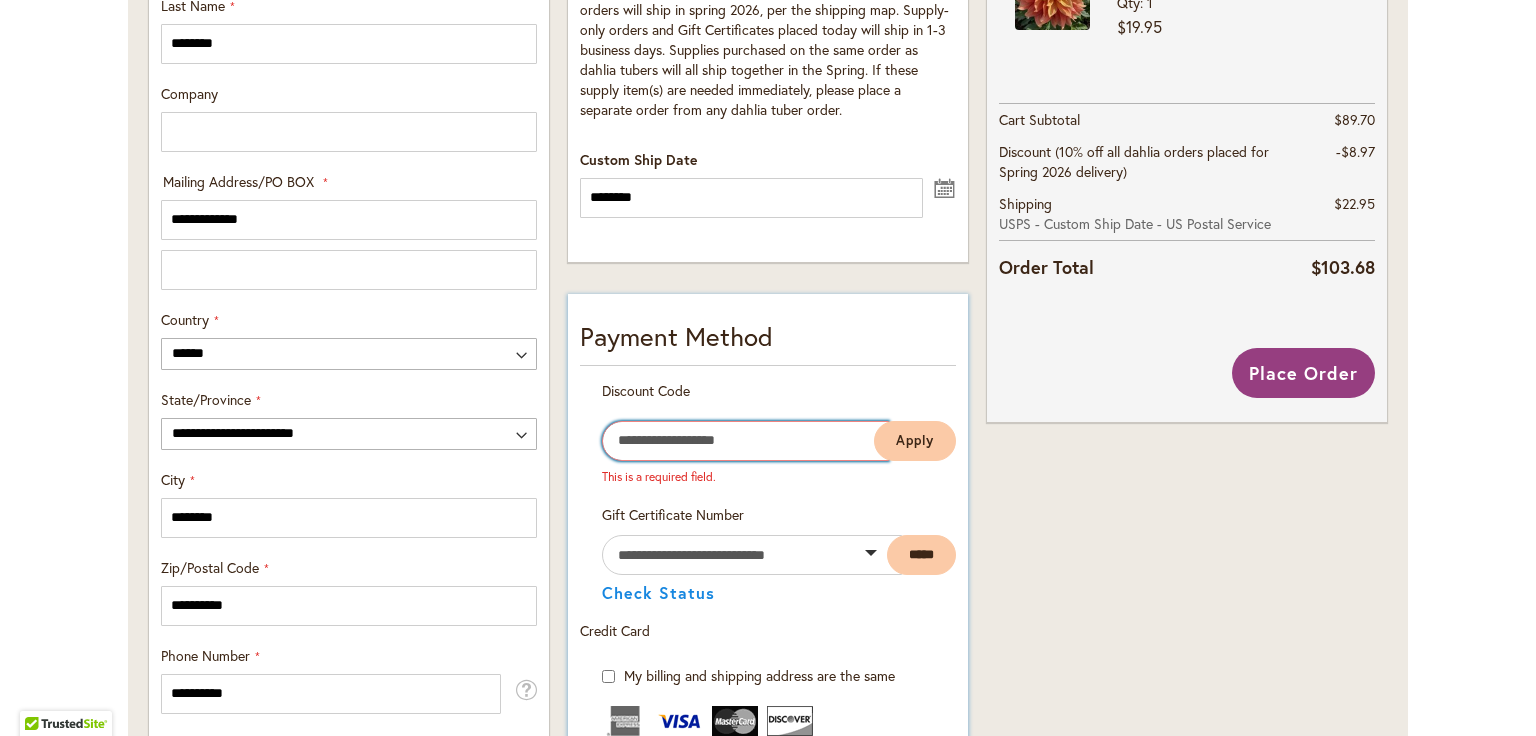 drag, startPoint x: 692, startPoint y: 442, endPoint x: 681, endPoint y: 441, distance: 11.045361 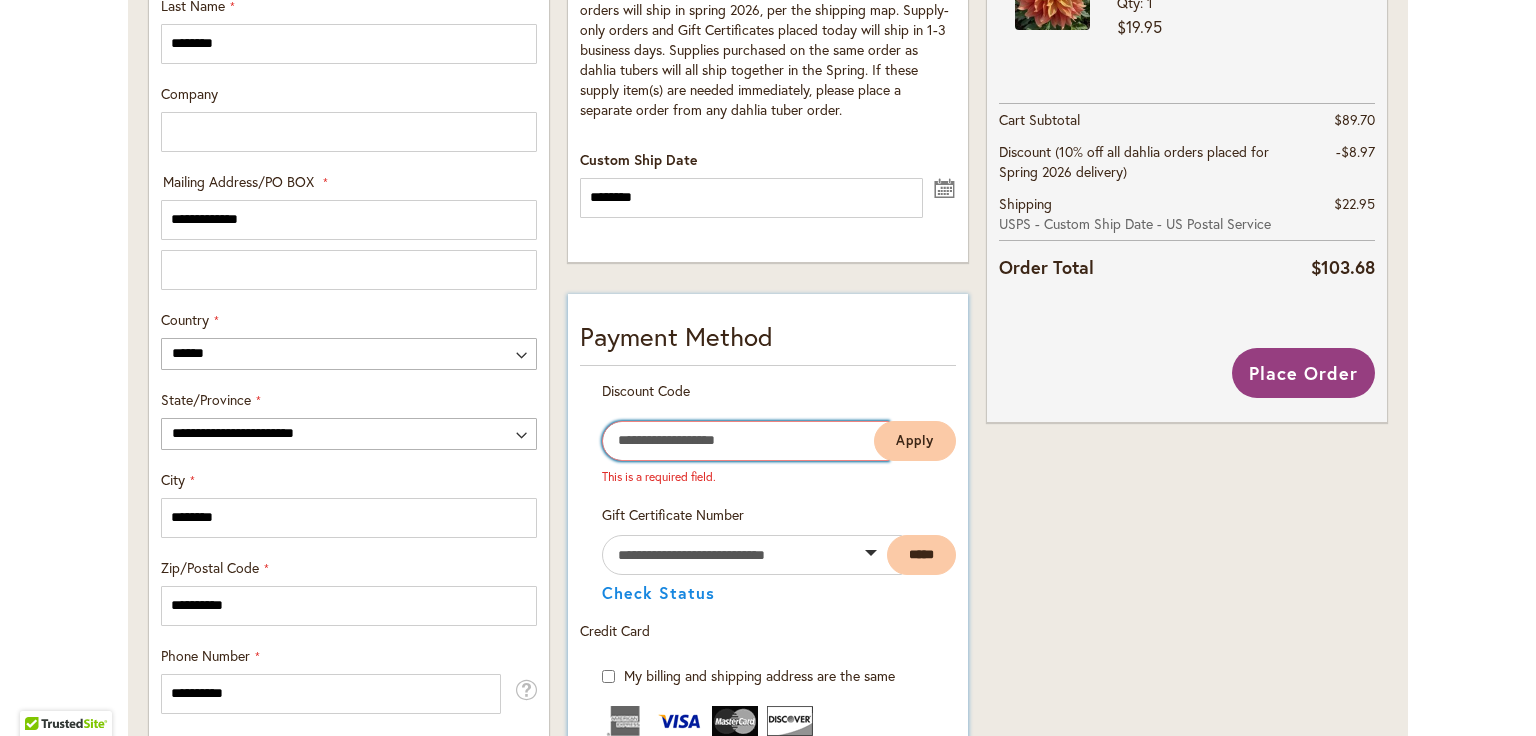 click on "Enter discount code" at bounding box center [745, 441] 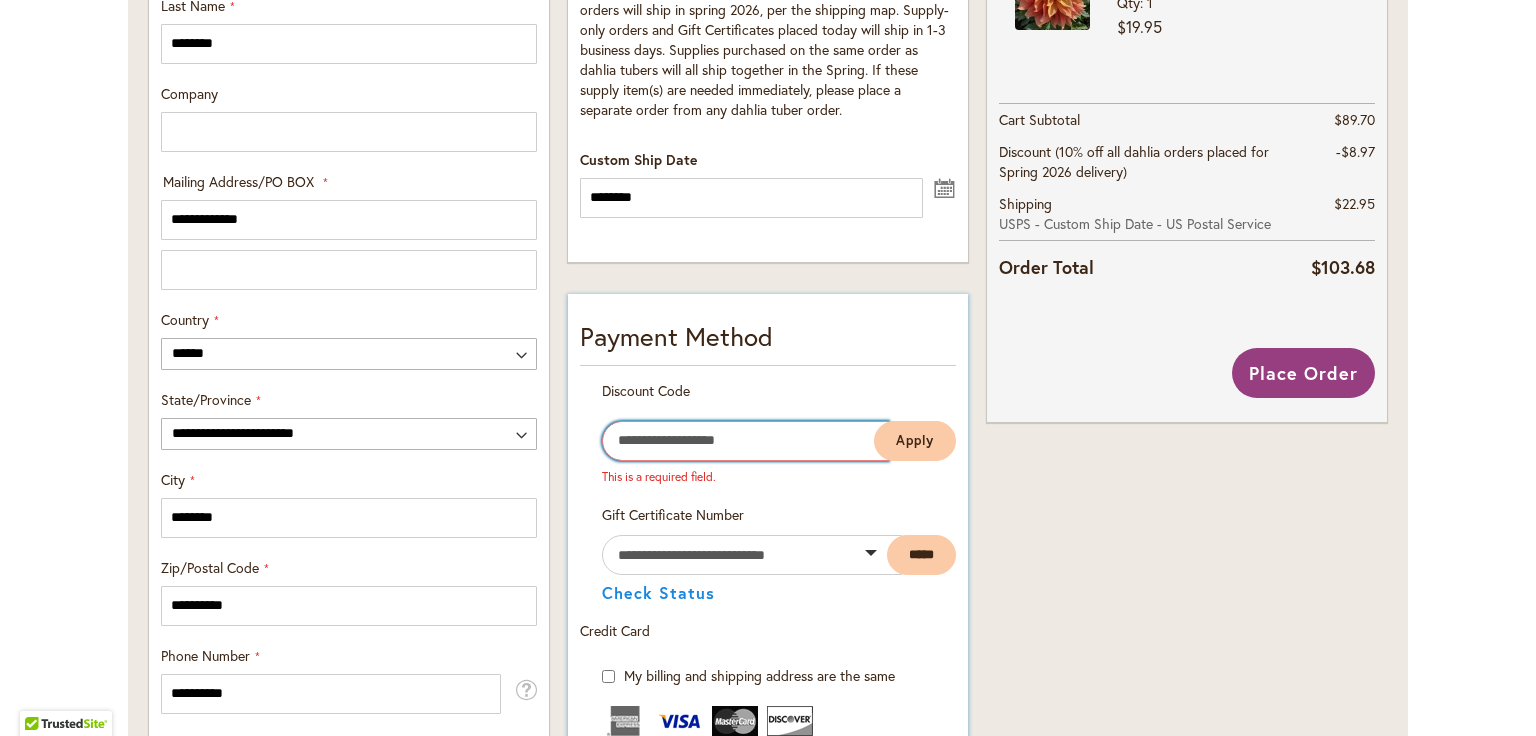 drag, startPoint x: 633, startPoint y: 440, endPoint x: 622, endPoint y: 439, distance: 11.045361 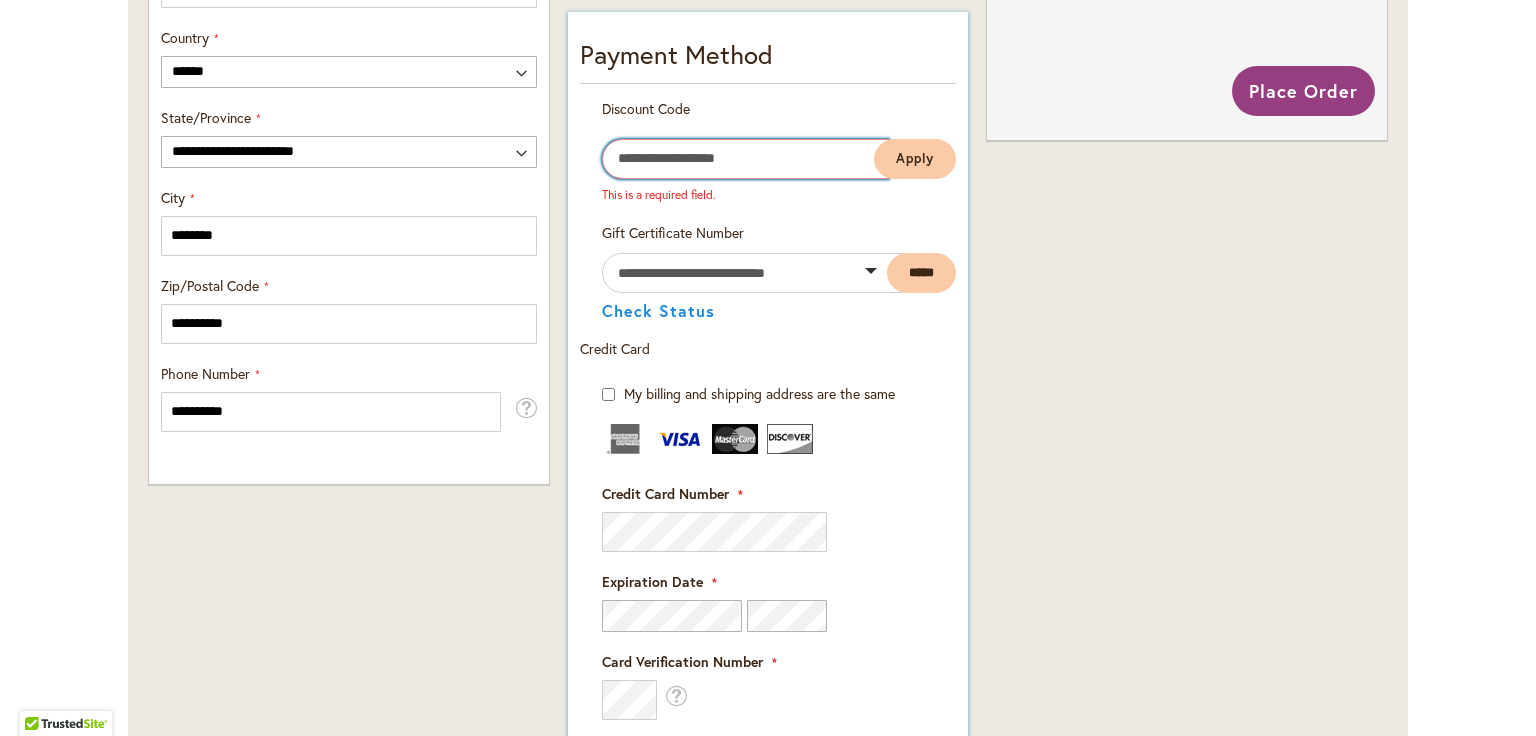 scroll, scrollTop: 1154, scrollLeft: 0, axis: vertical 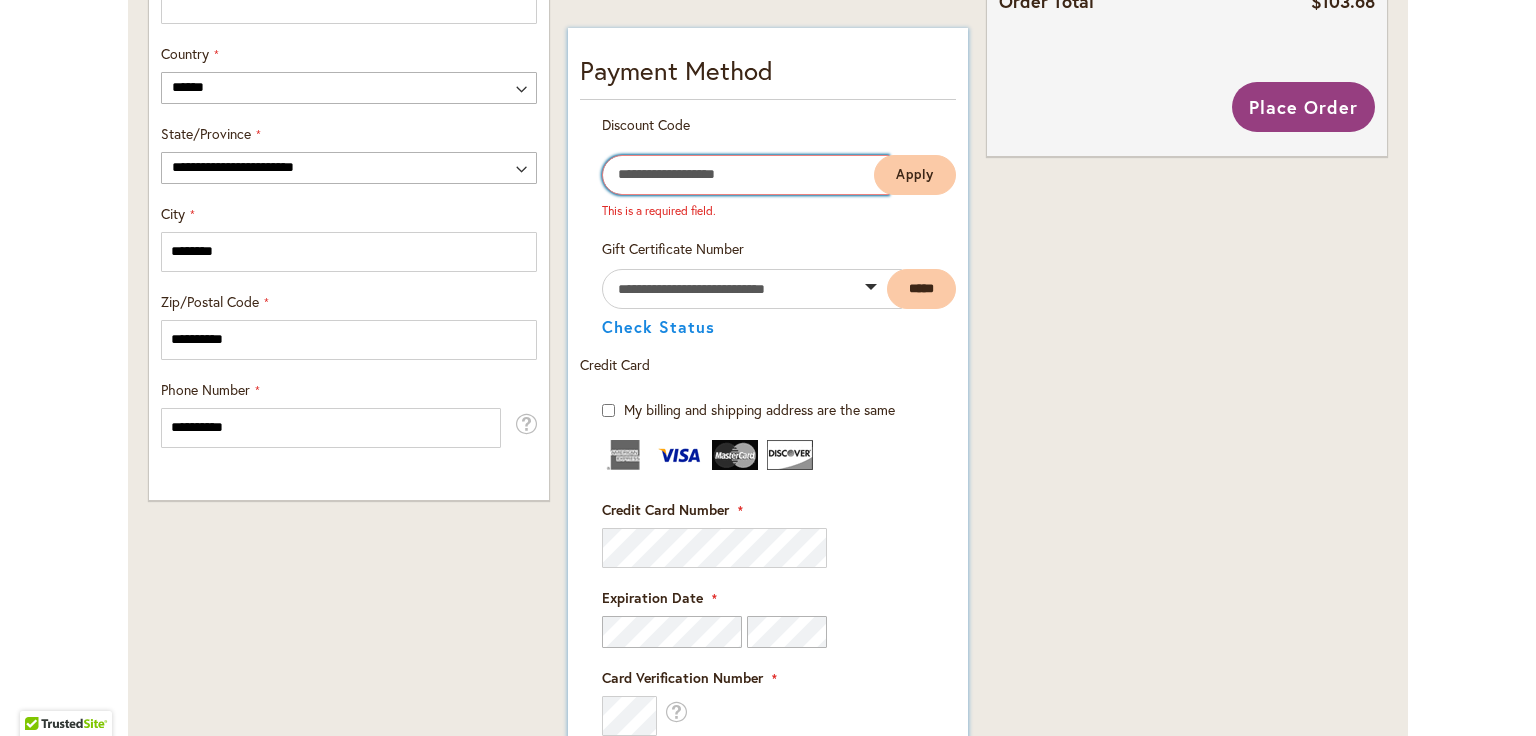click on "Enter discount code" at bounding box center (745, 175) 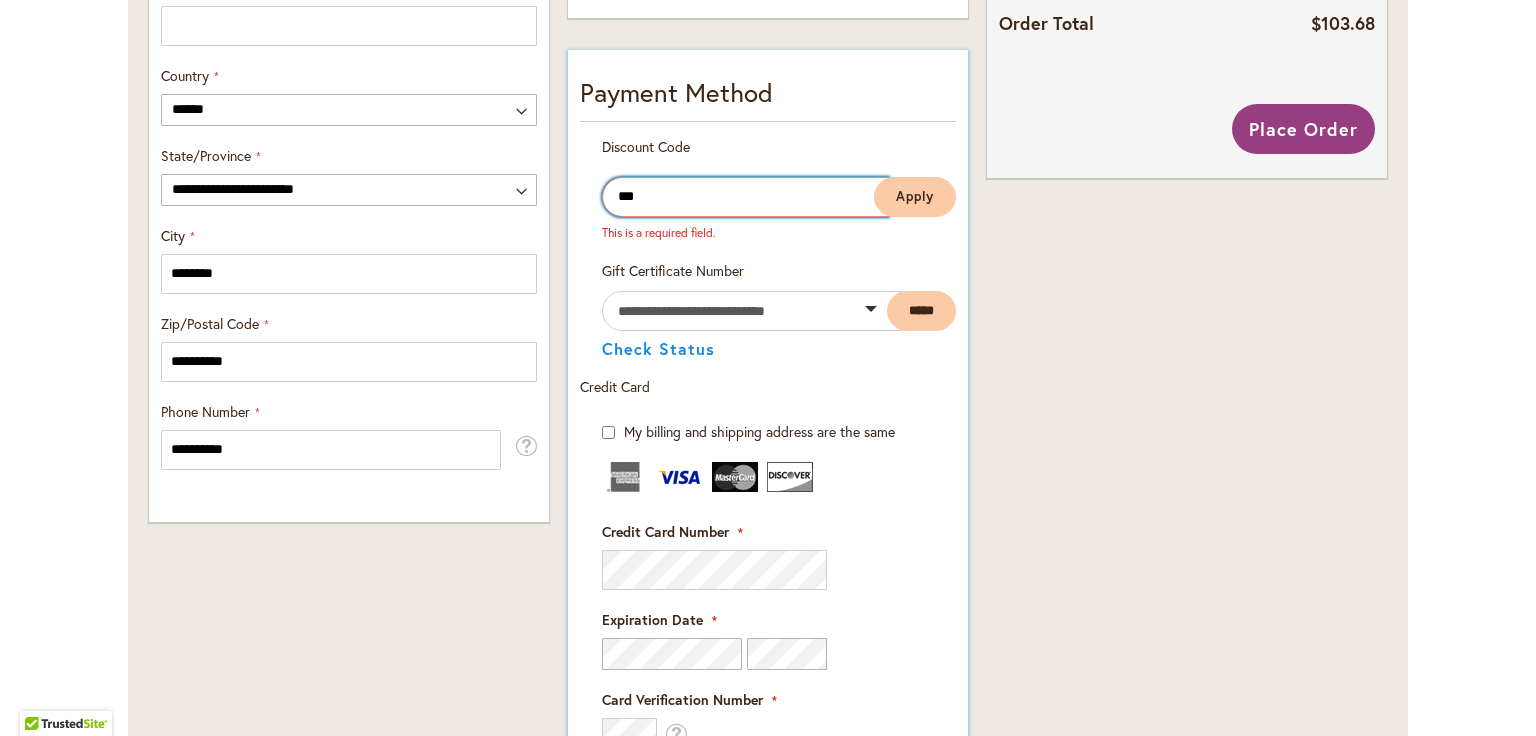 scroll, scrollTop: 1120, scrollLeft: 0, axis: vertical 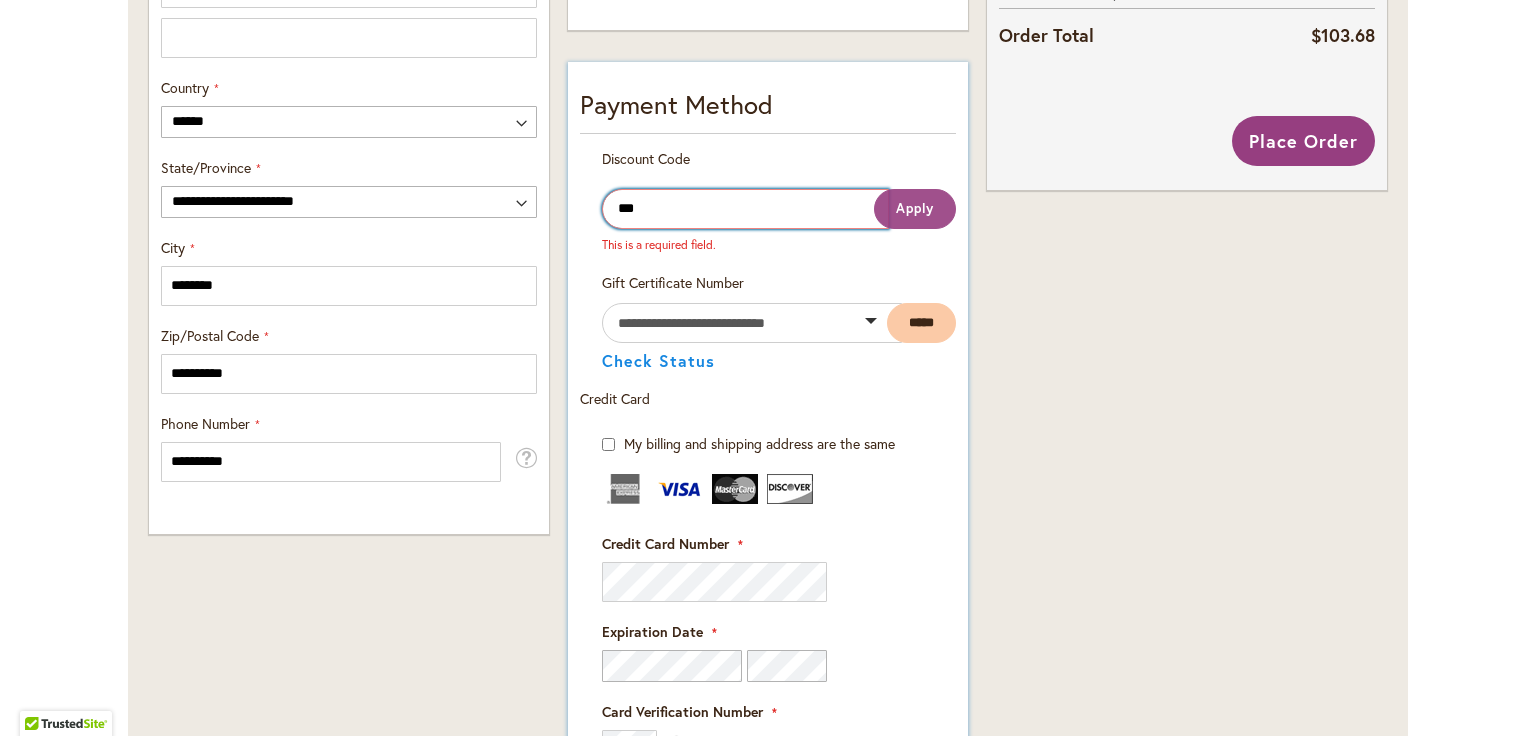 type on "***" 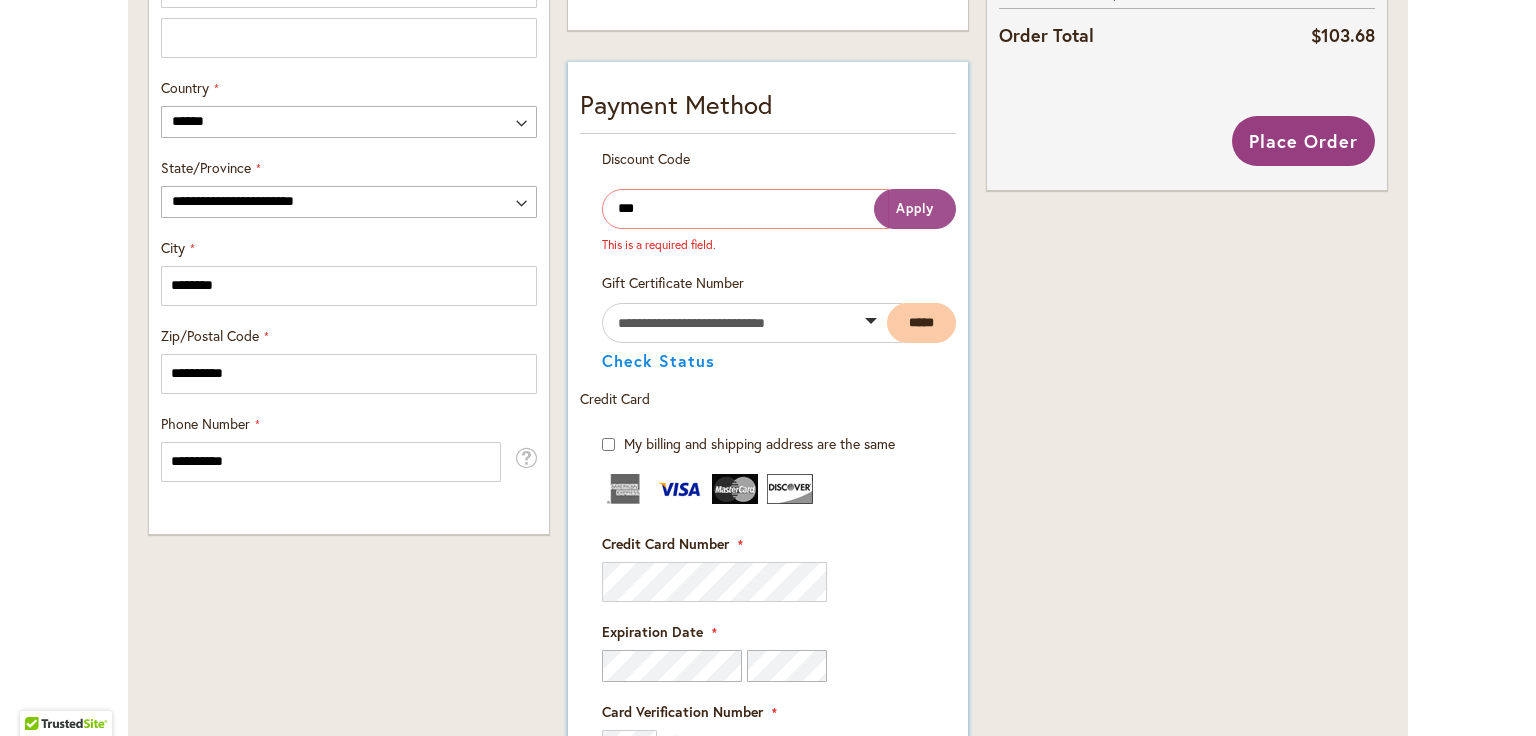 click on "Apply" at bounding box center (915, 208) 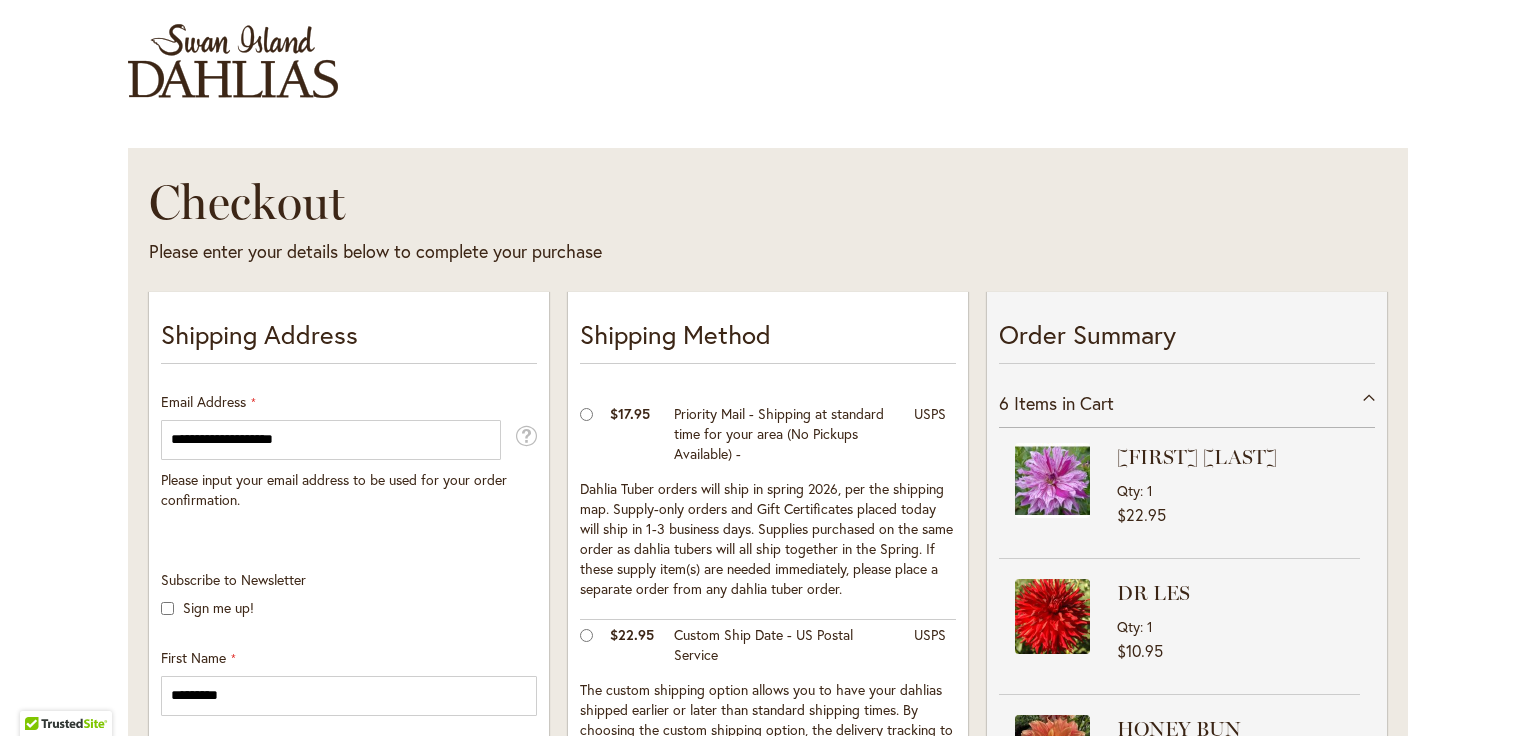 scroll, scrollTop: 0, scrollLeft: 0, axis: both 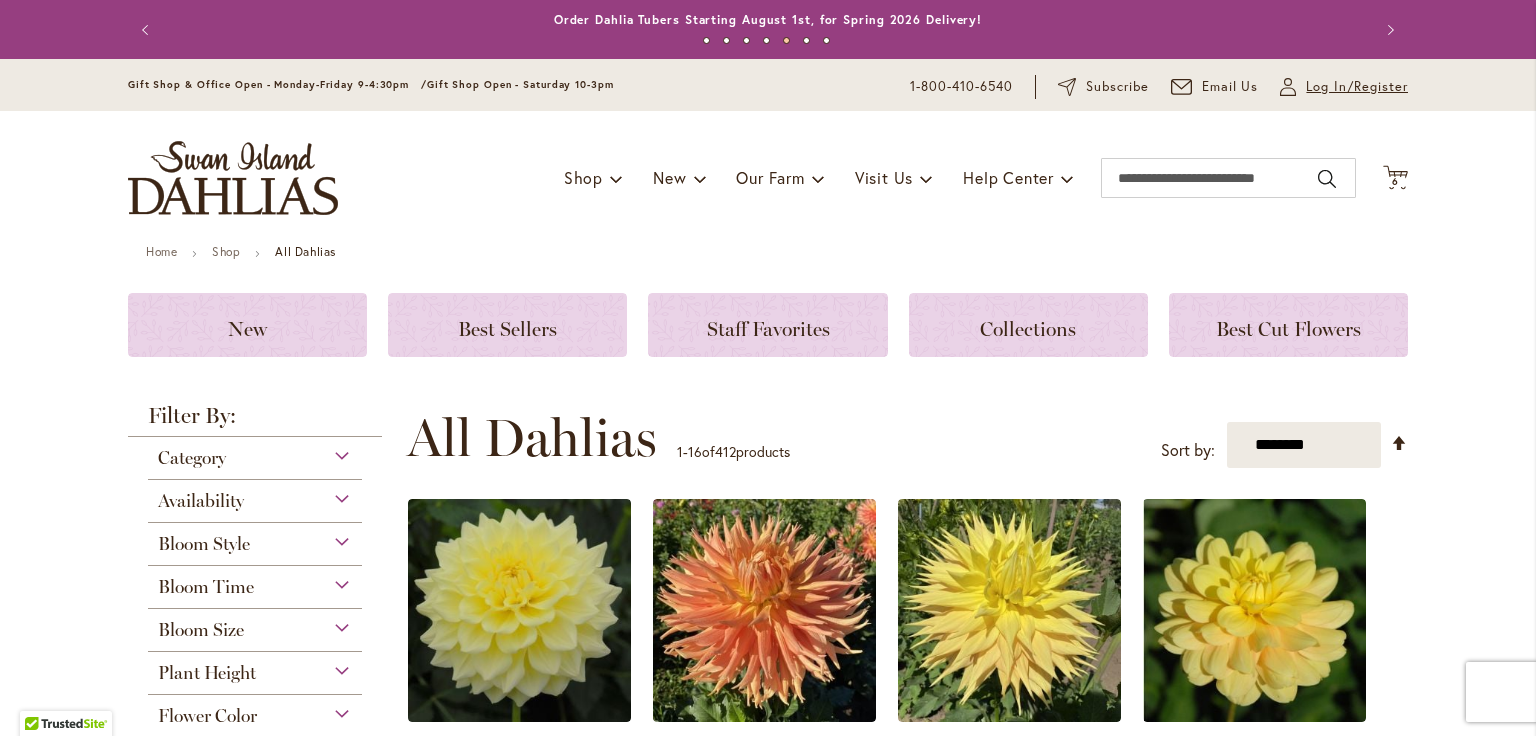 click on "Log In/Register" at bounding box center (1357, 87) 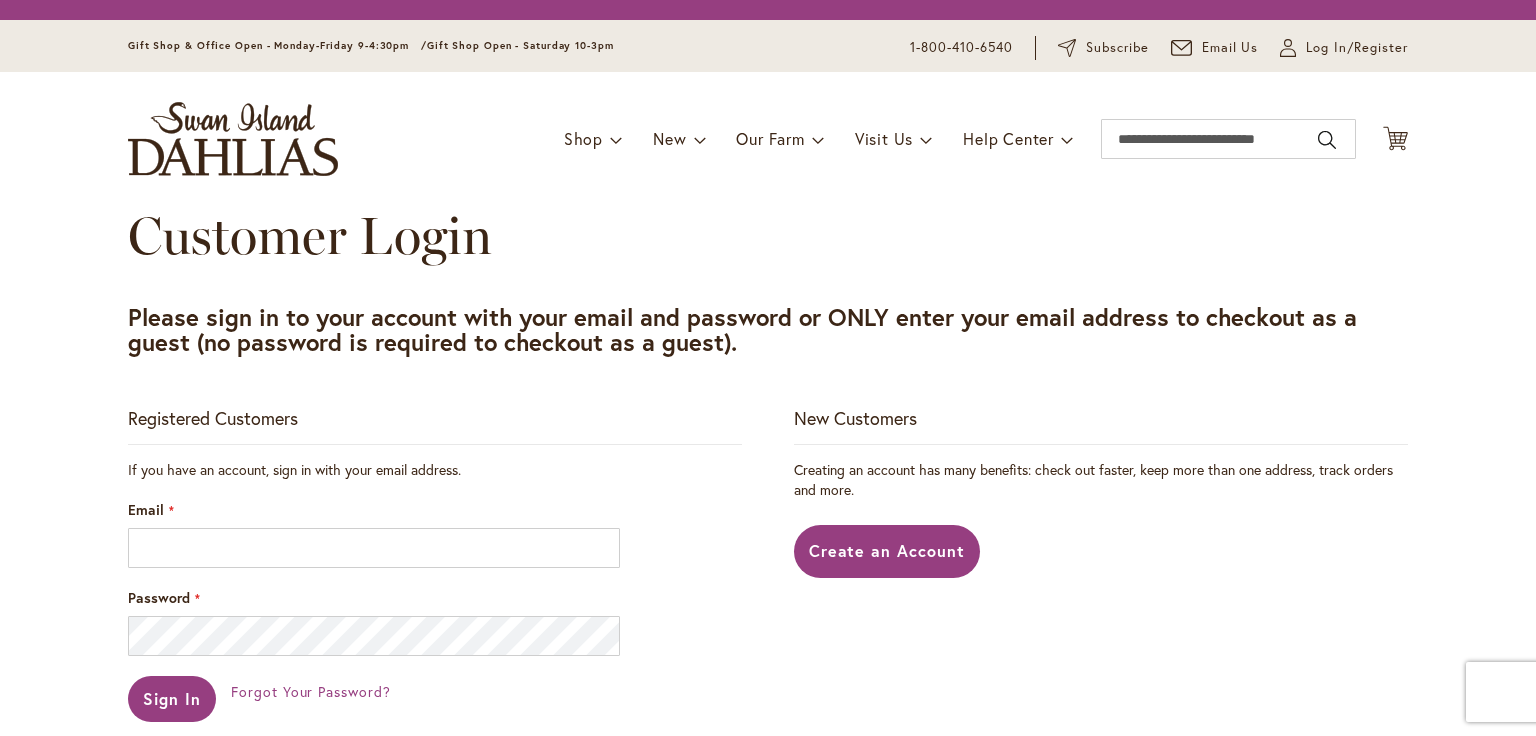 scroll, scrollTop: 0, scrollLeft: 0, axis: both 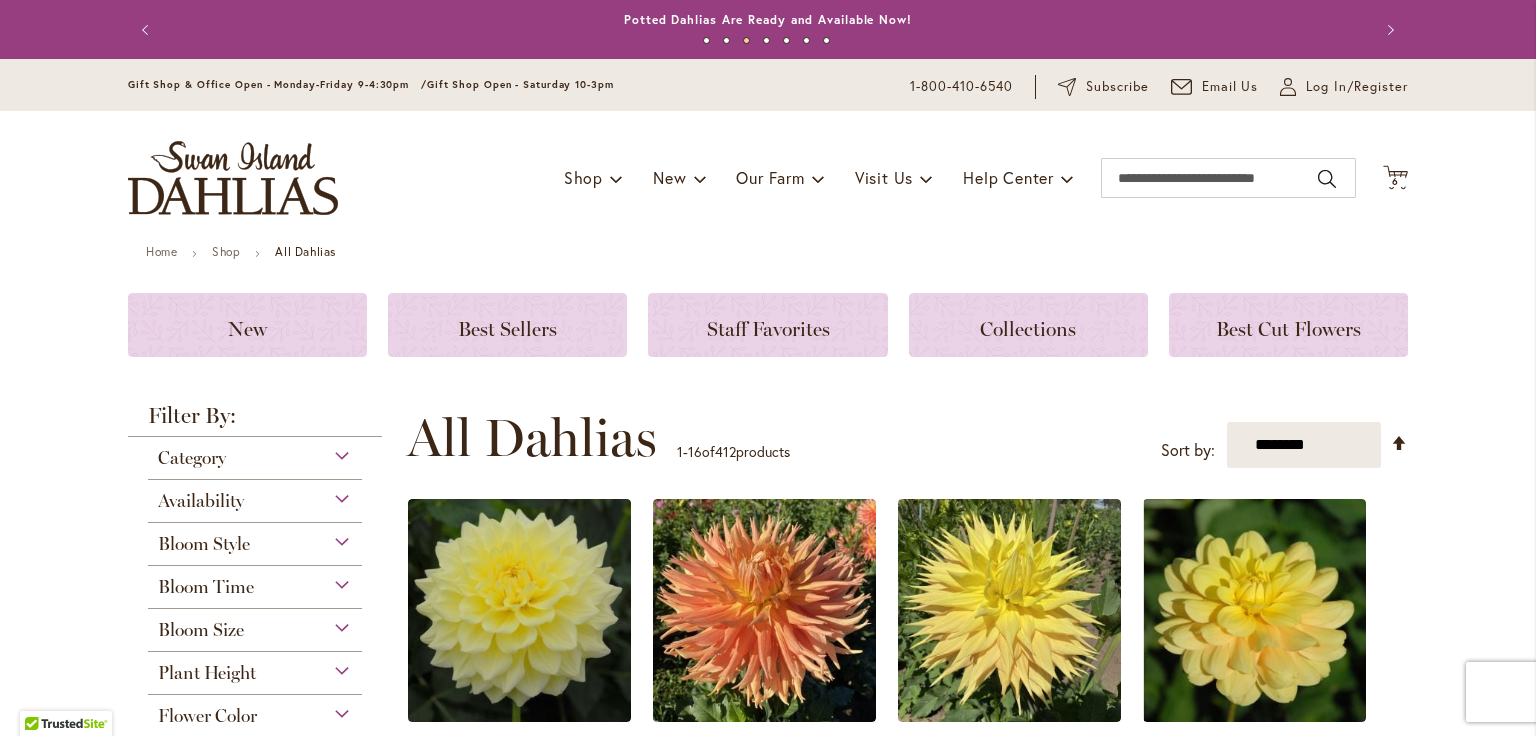 click on "Next" at bounding box center [1388, 30] 